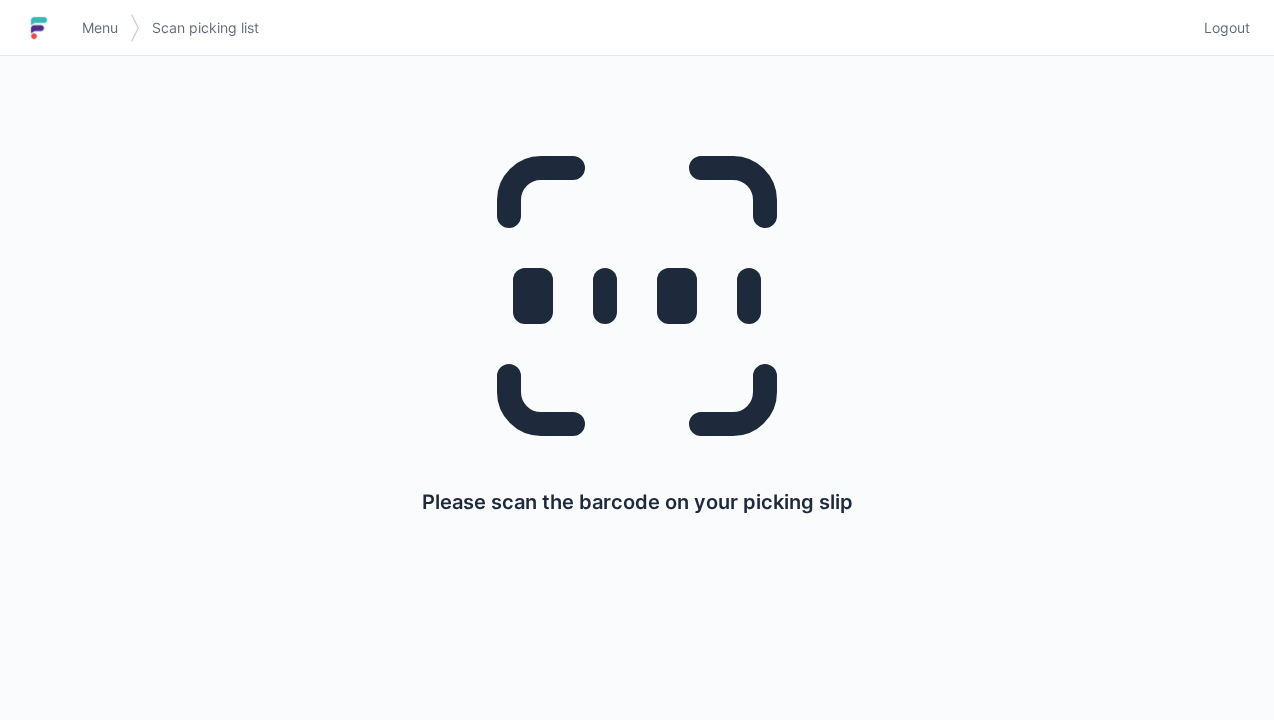 scroll, scrollTop: 0, scrollLeft: 0, axis: both 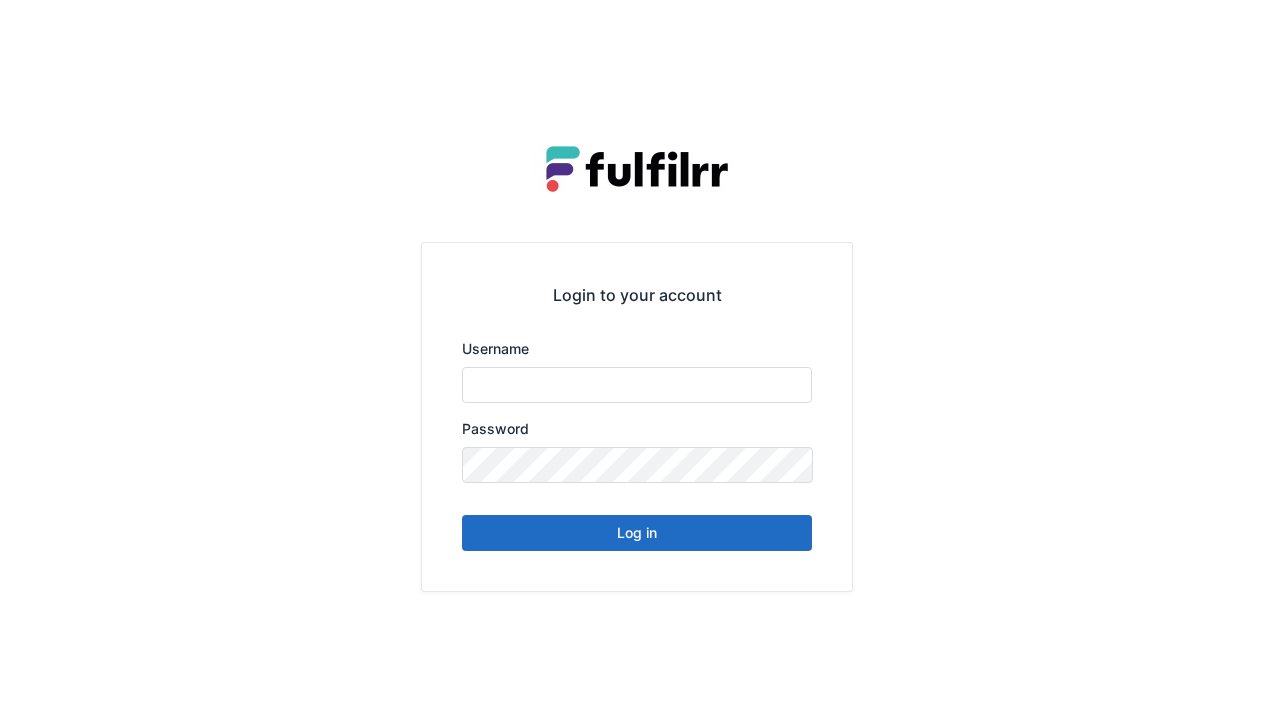 type on "******" 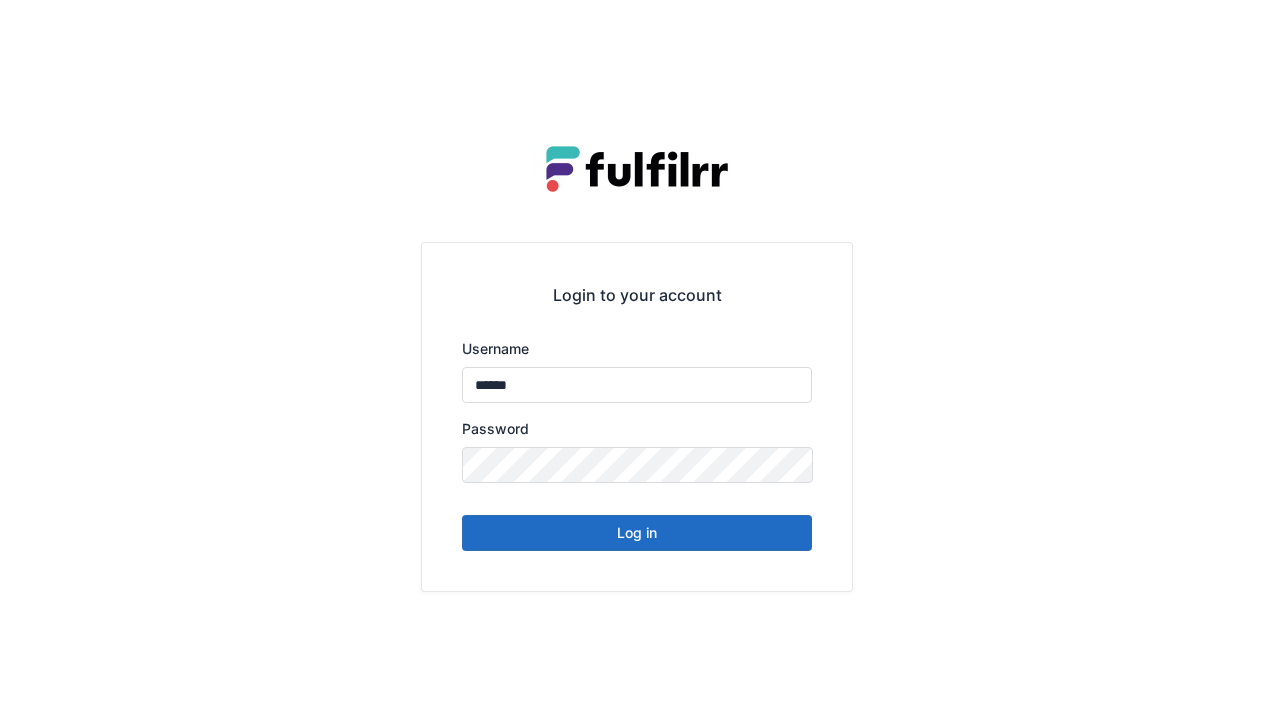 click on "Log in" at bounding box center (637, 533) 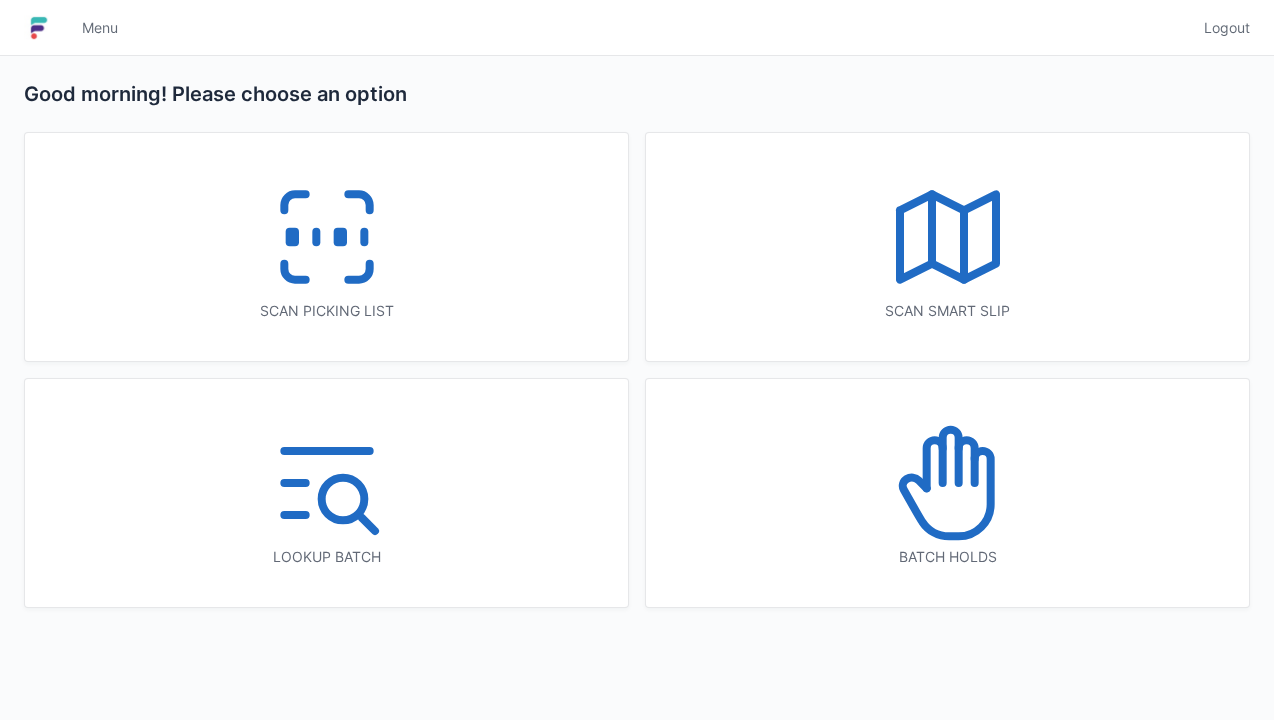 scroll, scrollTop: 0, scrollLeft: 0, axis: both 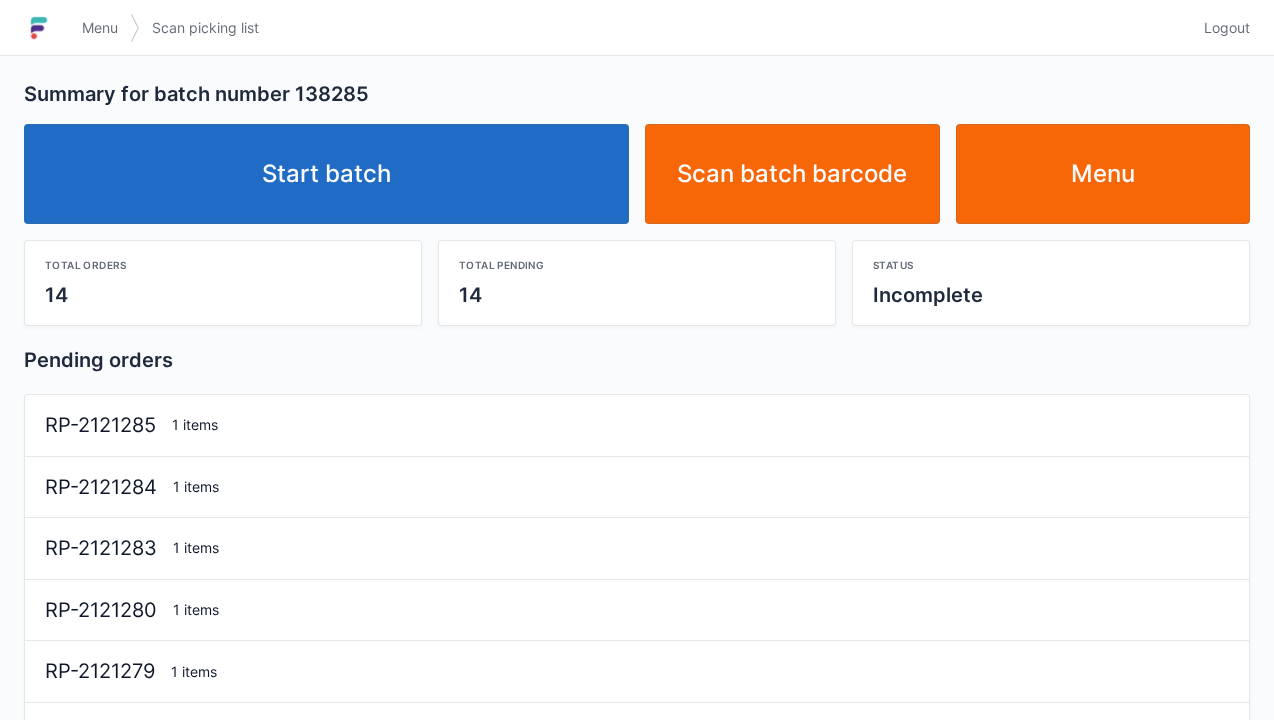 click on "Start batch" at bounding box center [326, 174] 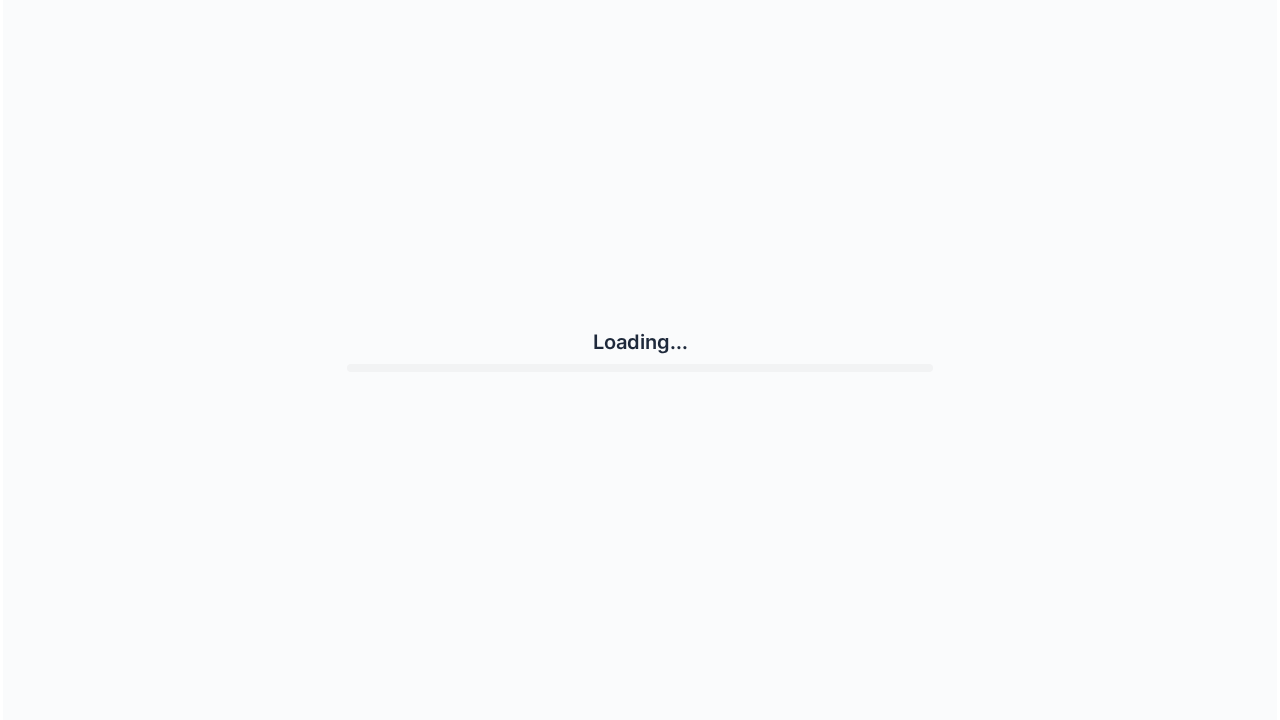 scroll, scrollTop: 0, scrollLeft: 0, axis: both 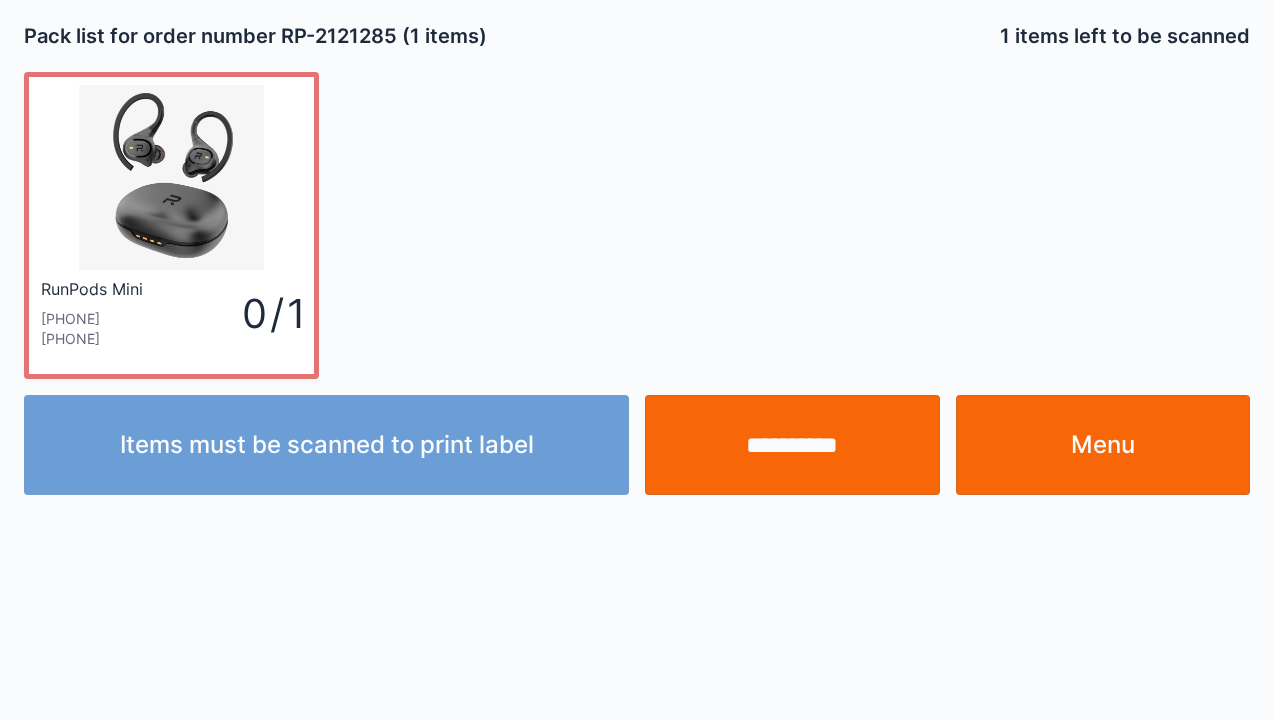 click on "**********" at bounding box center (792, 445) 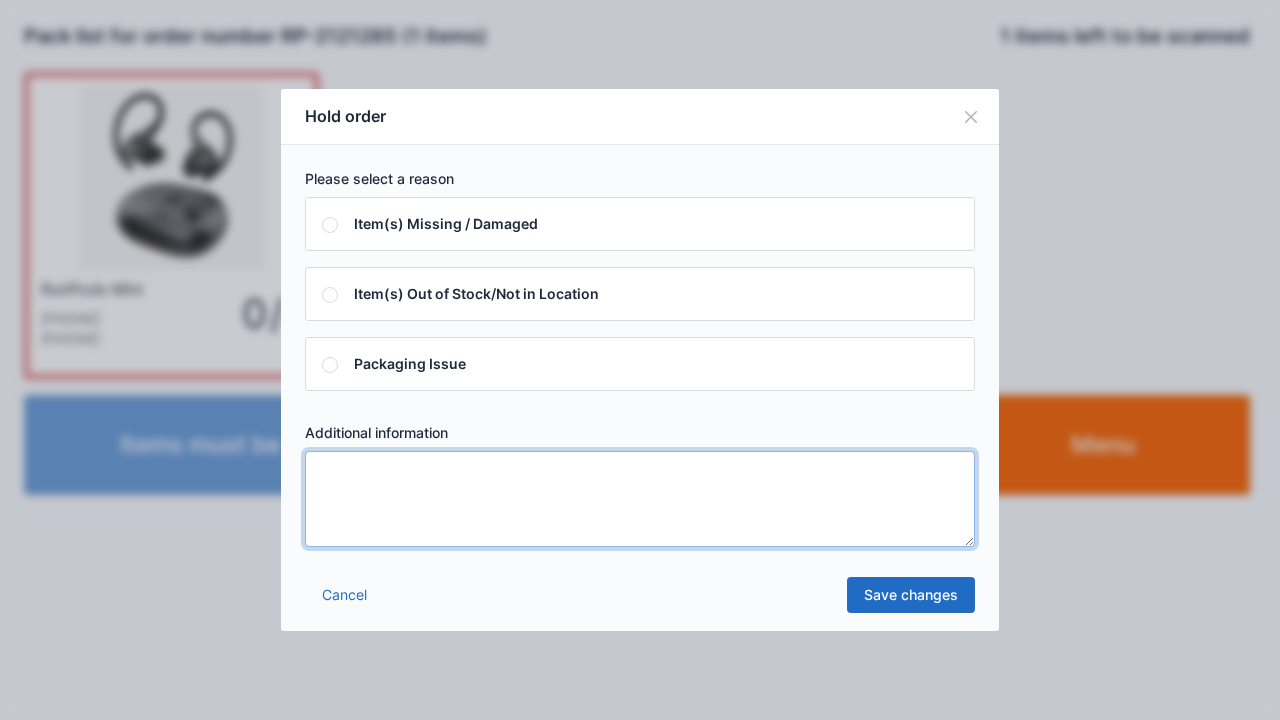 click at bounding box center [640, 499] 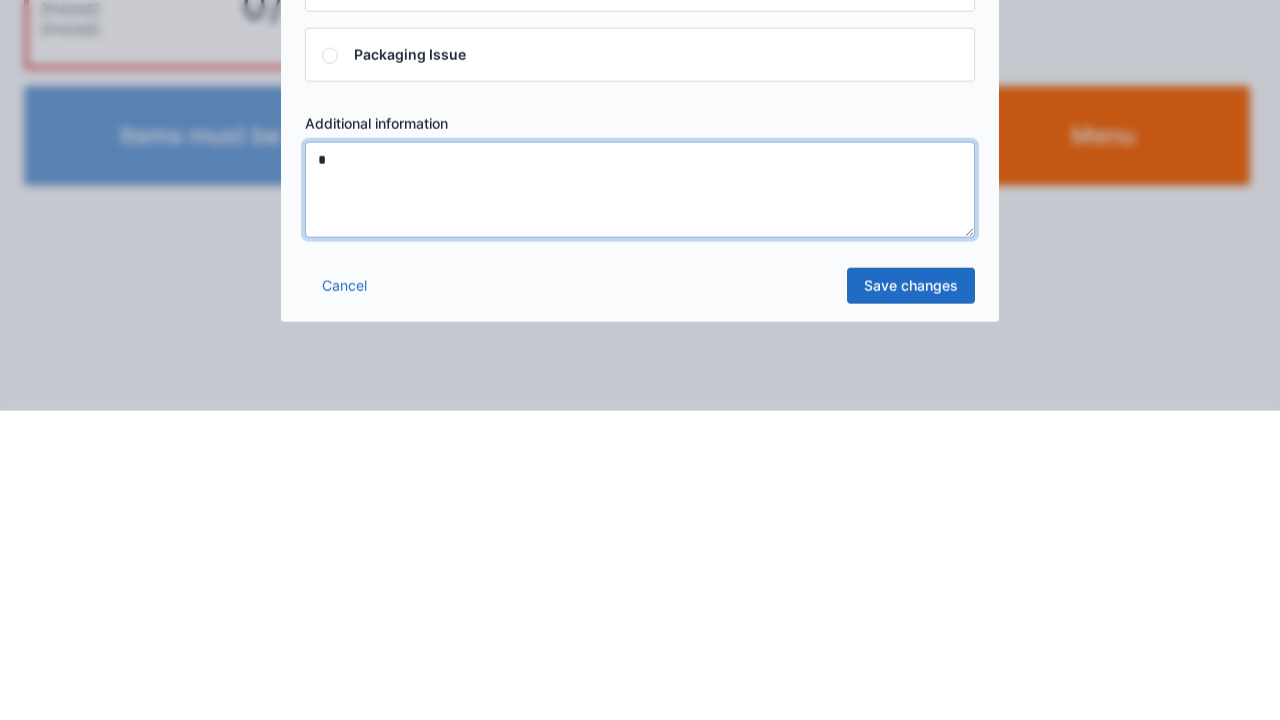 type on "*" 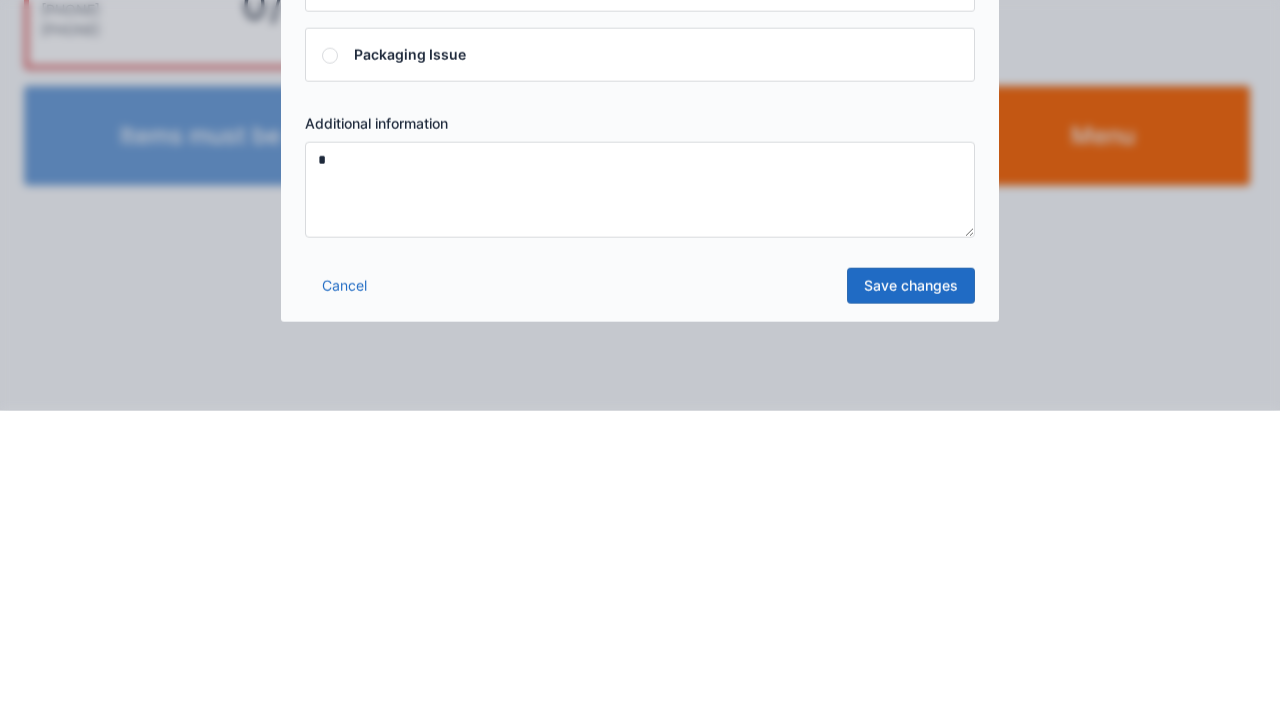 click on "Save changes" at bounding box center [911, 595] 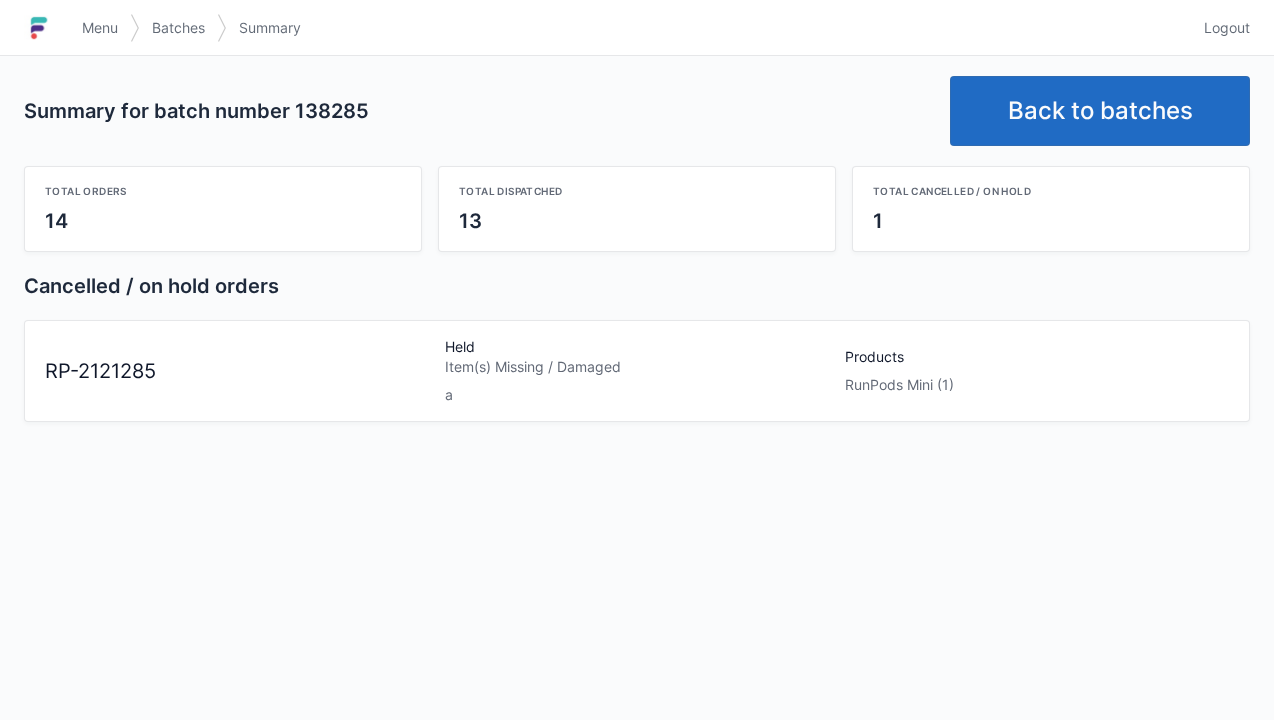 scroll, scrollTop: 0, scrollLeft: 0, axis: both 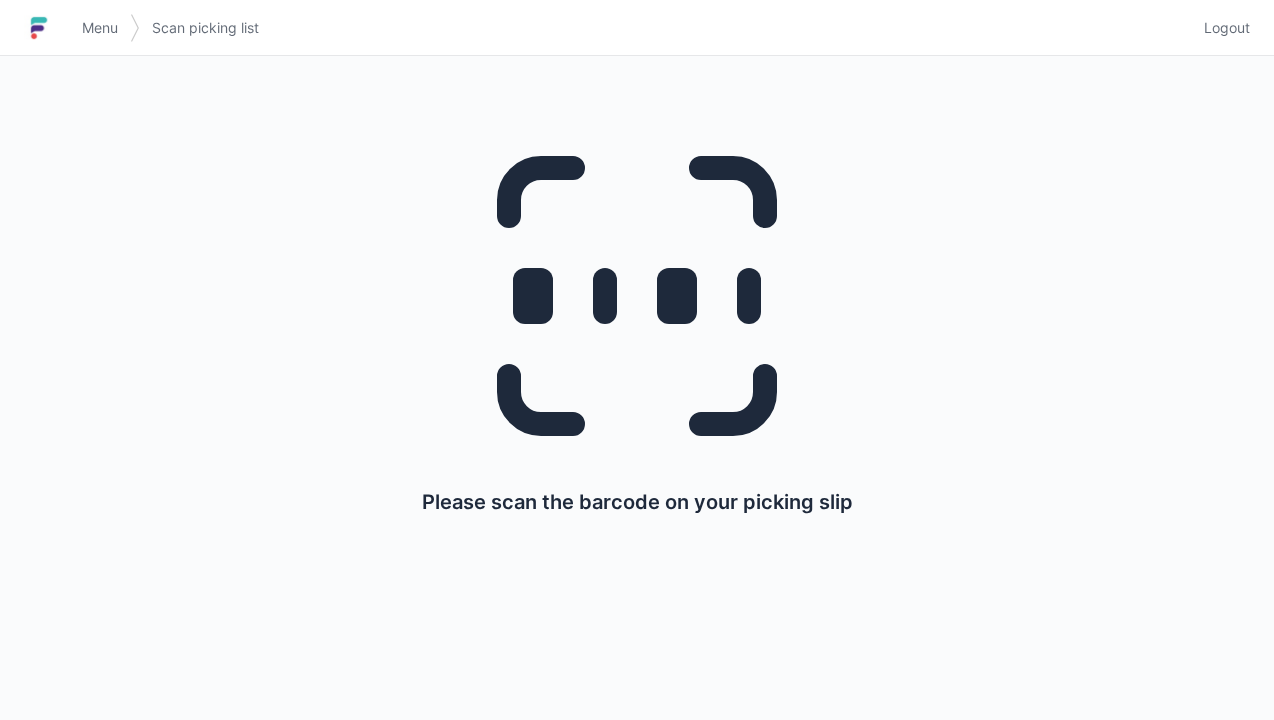 click on "Logout" at bounding box center (1227, 28) 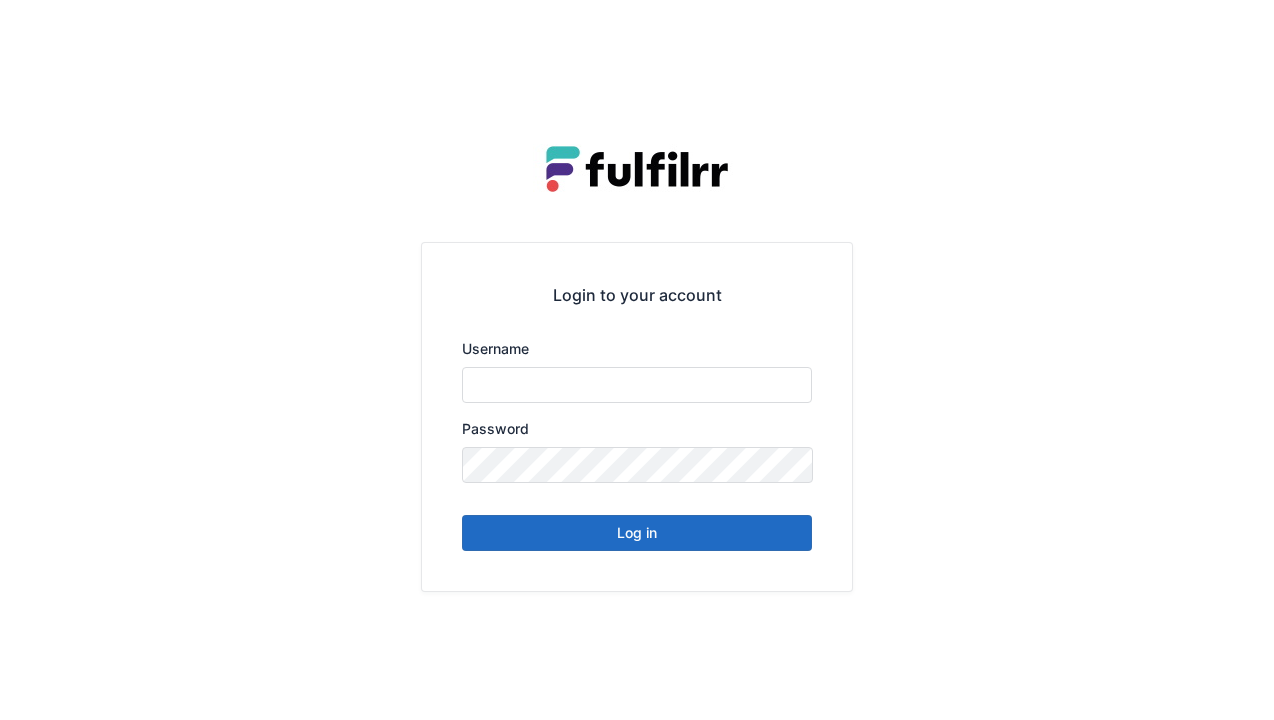 scroll, scrollTop: 0, scrollLeft: 0, axis: both 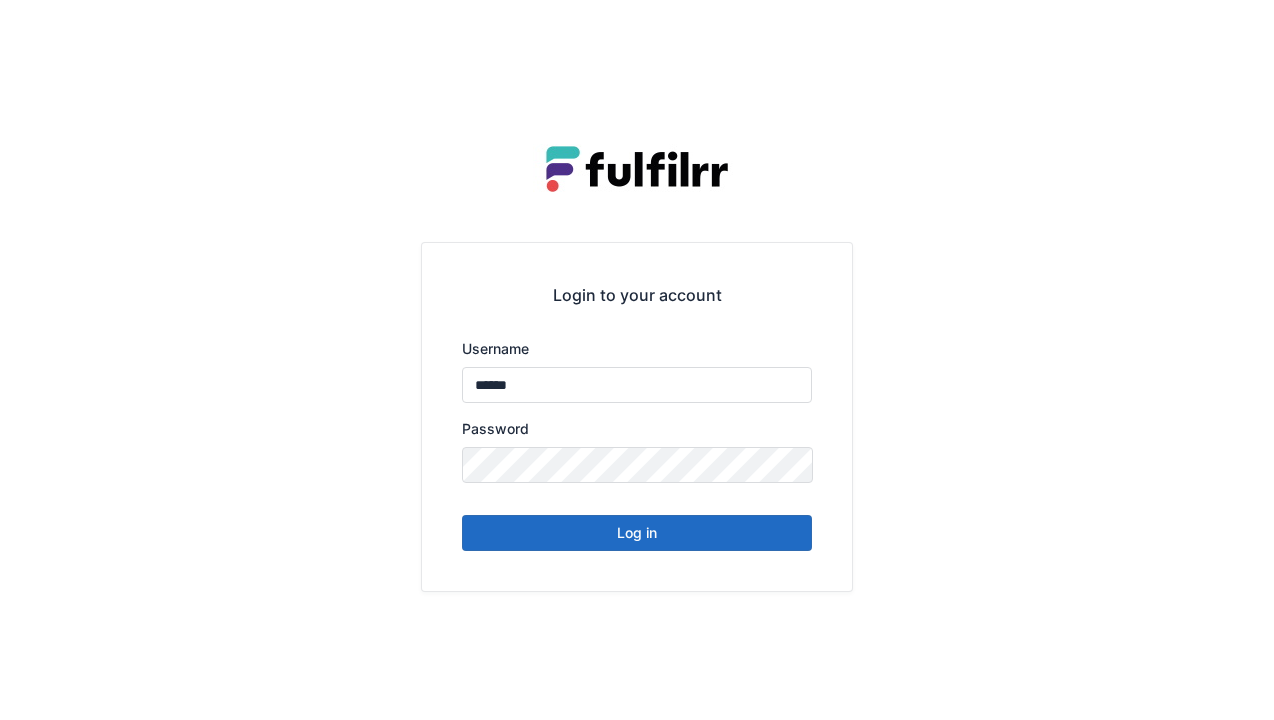 click on "Log in" at bounding box center (637, 533) 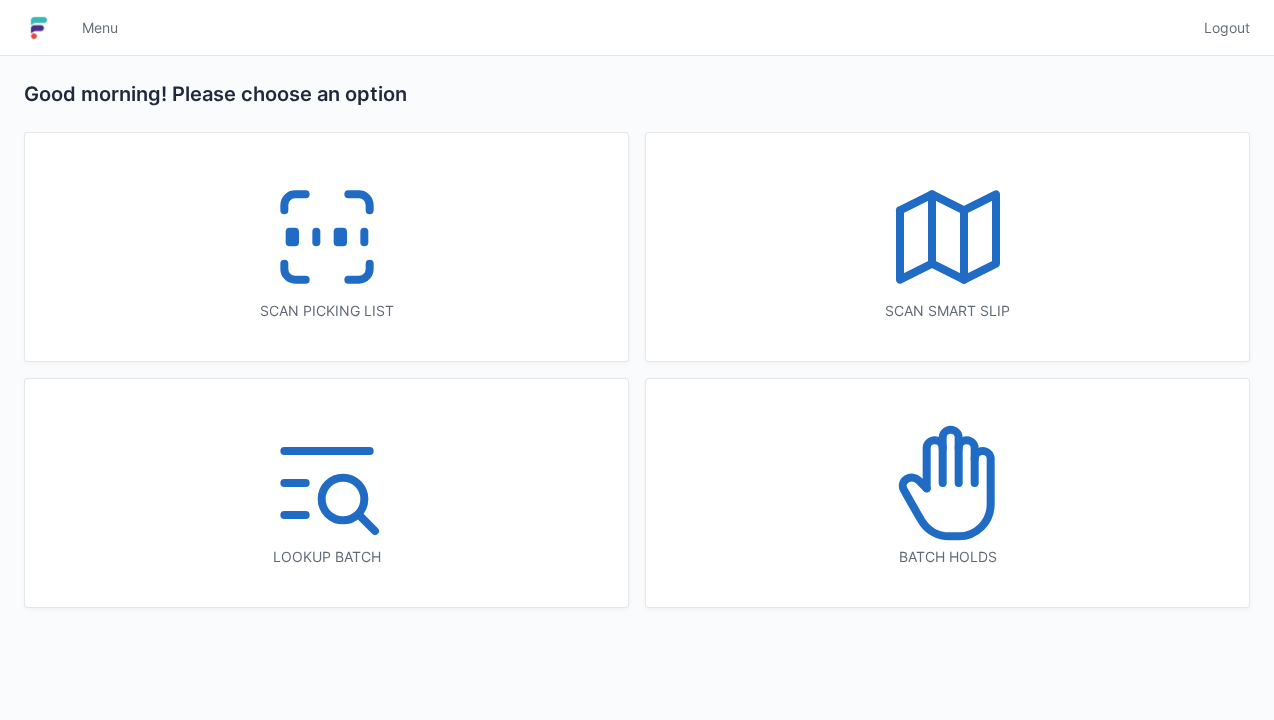 scroll, scrollTop: 0, scrollLeft: 0, axis: both 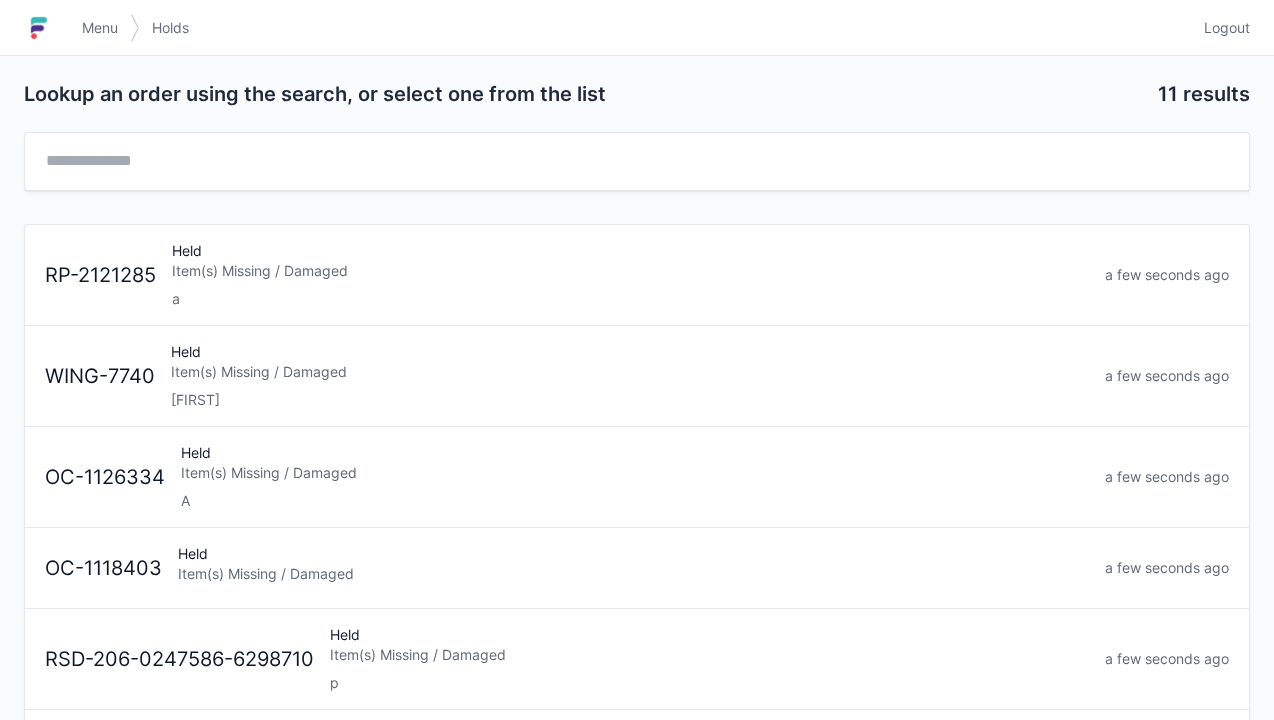 click on "a" at bounding box center (630, 299) 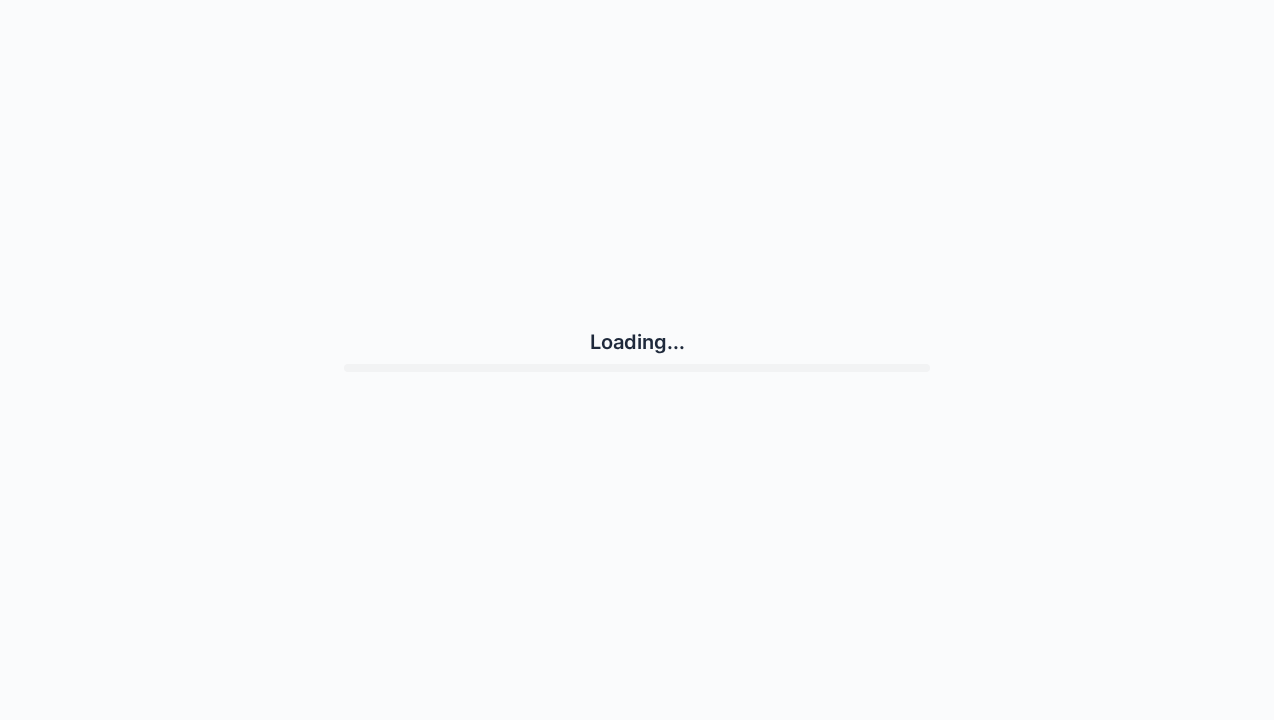 scroll, scrollTop: 0, scrollLeft: 0, axis: both 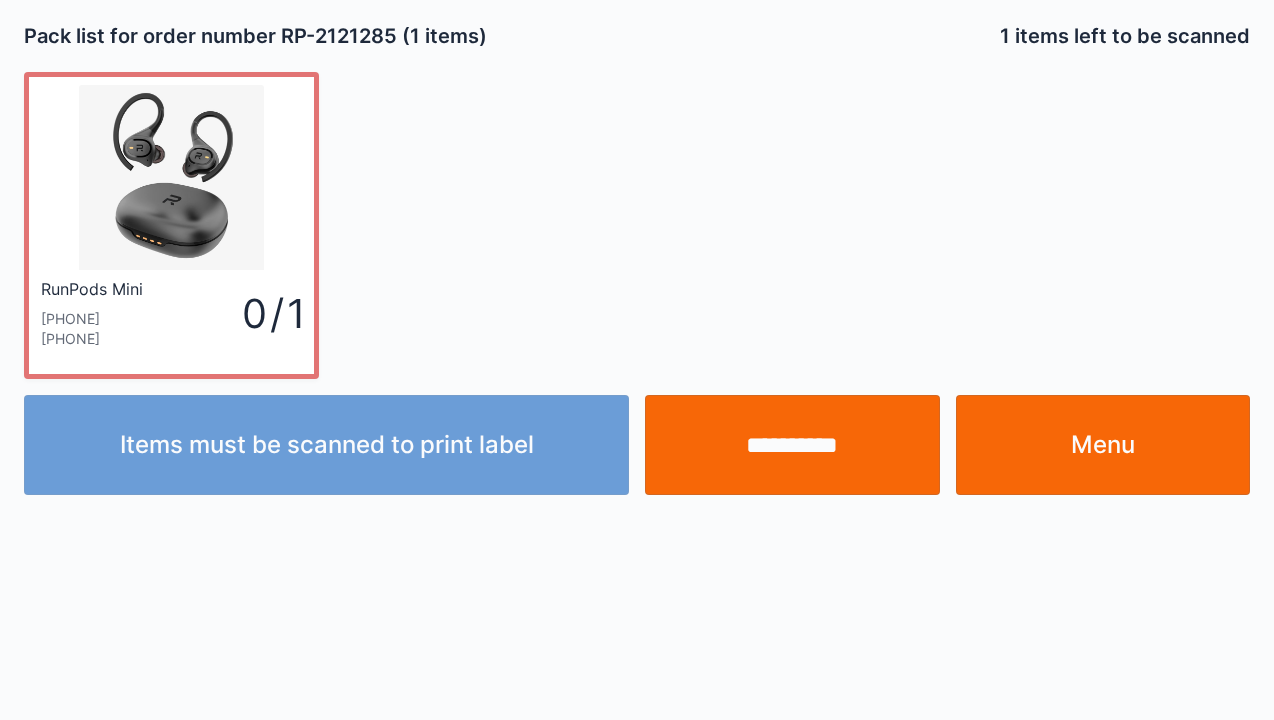 click on "Menu" at bounding box center [1103, 445] 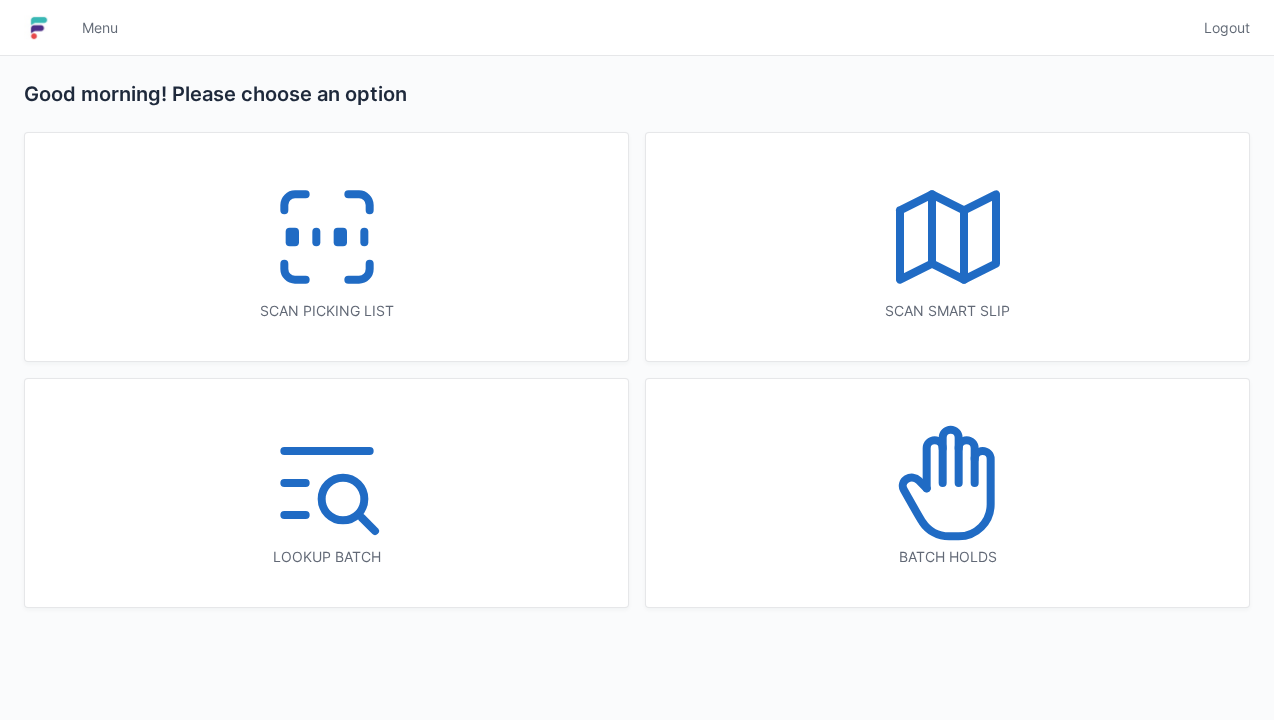 scroll, scrollTop: 0, scrollLeft: 0, axis: both 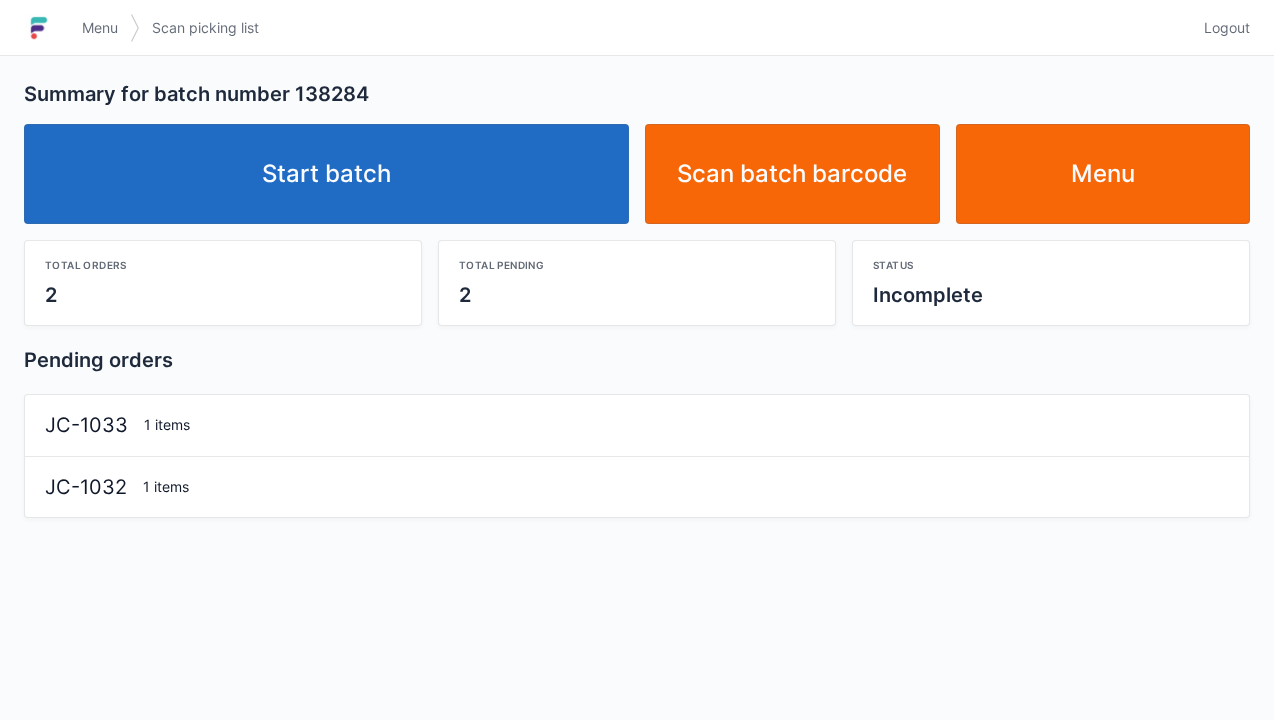 click on "Start batch" at bounding box center [326, 174] 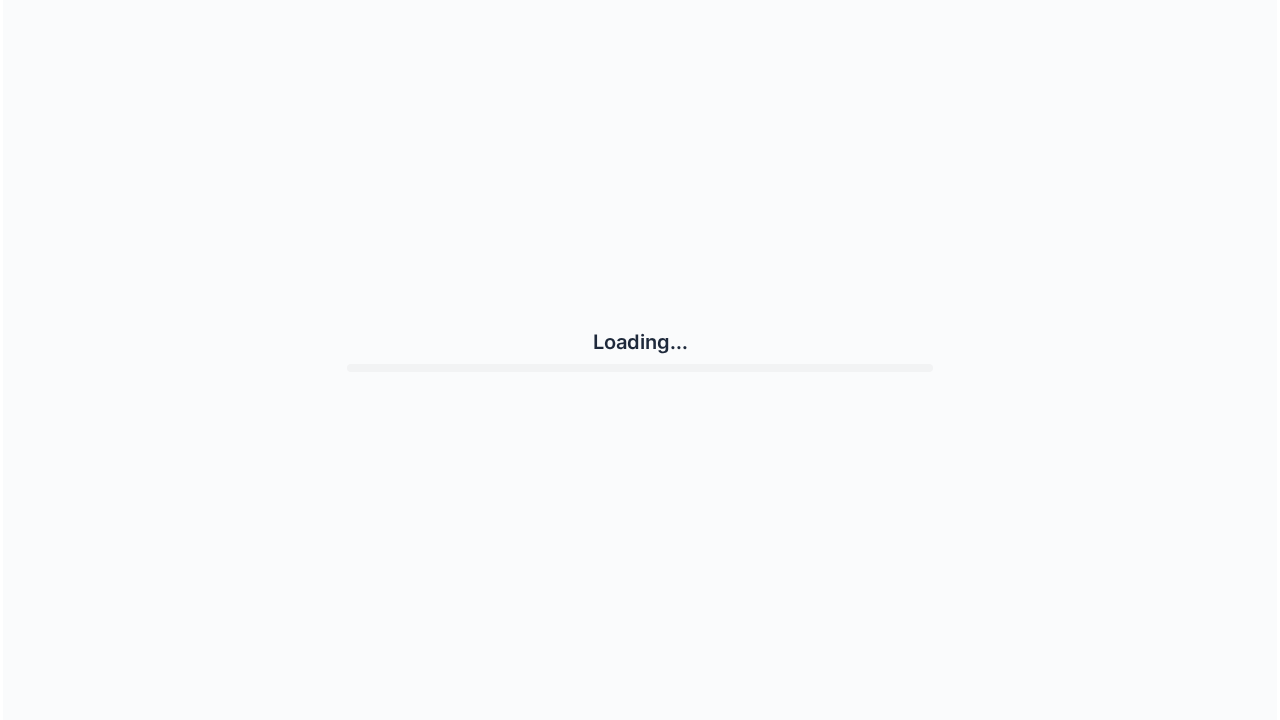 scroll, scrollTop: 0, scrollLeft: 0, axis: both 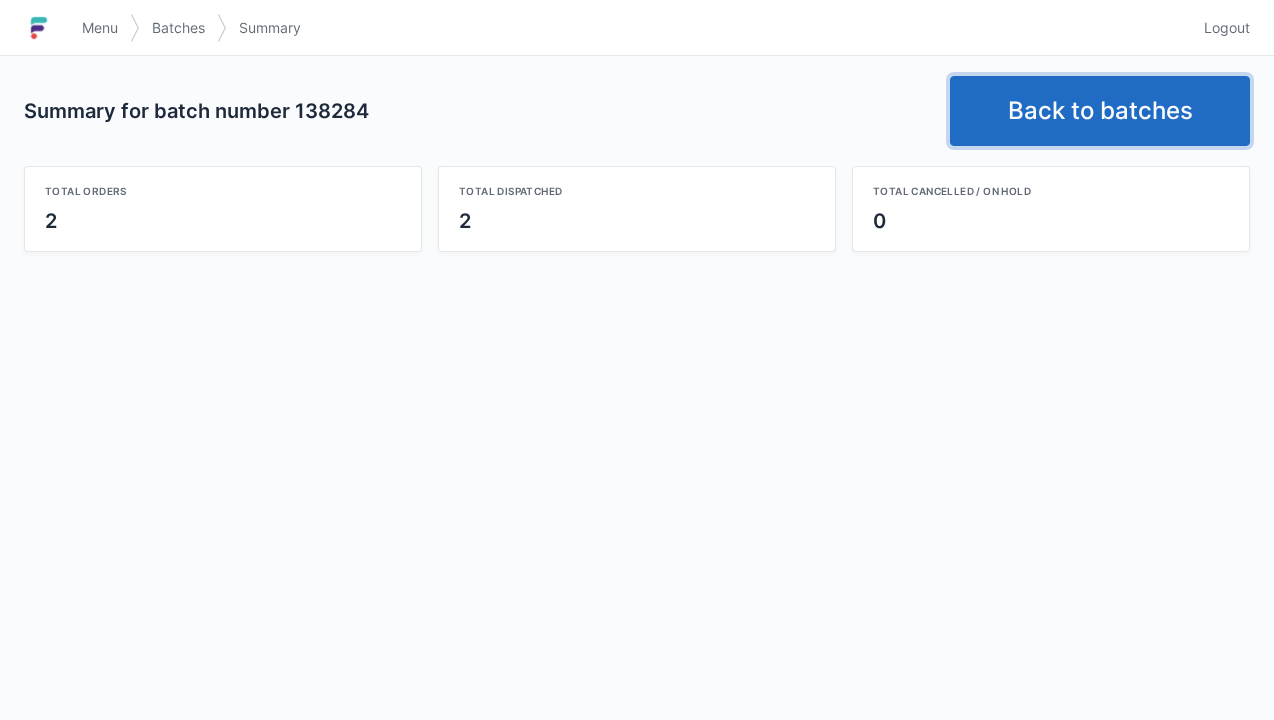 click on "Back to batches" at bounding box center [1100, 111] 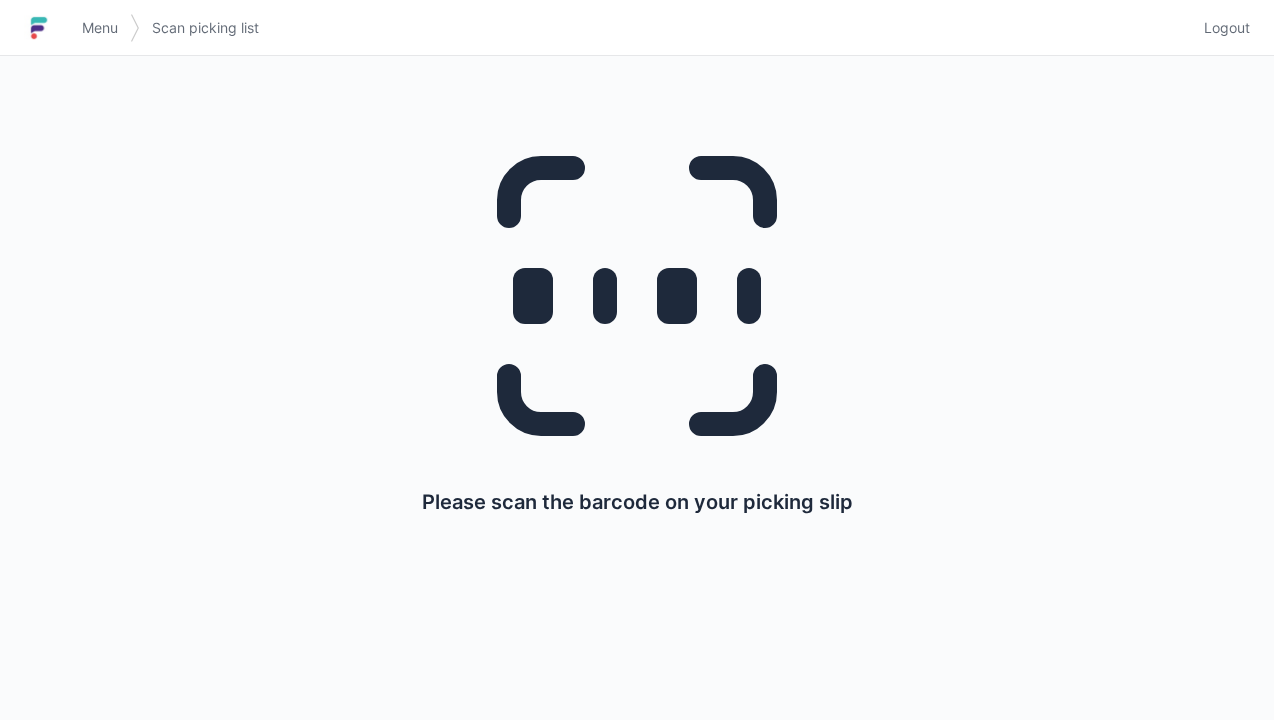 scroll, scrollTop: 0, scrollLeft: 0, axis: both 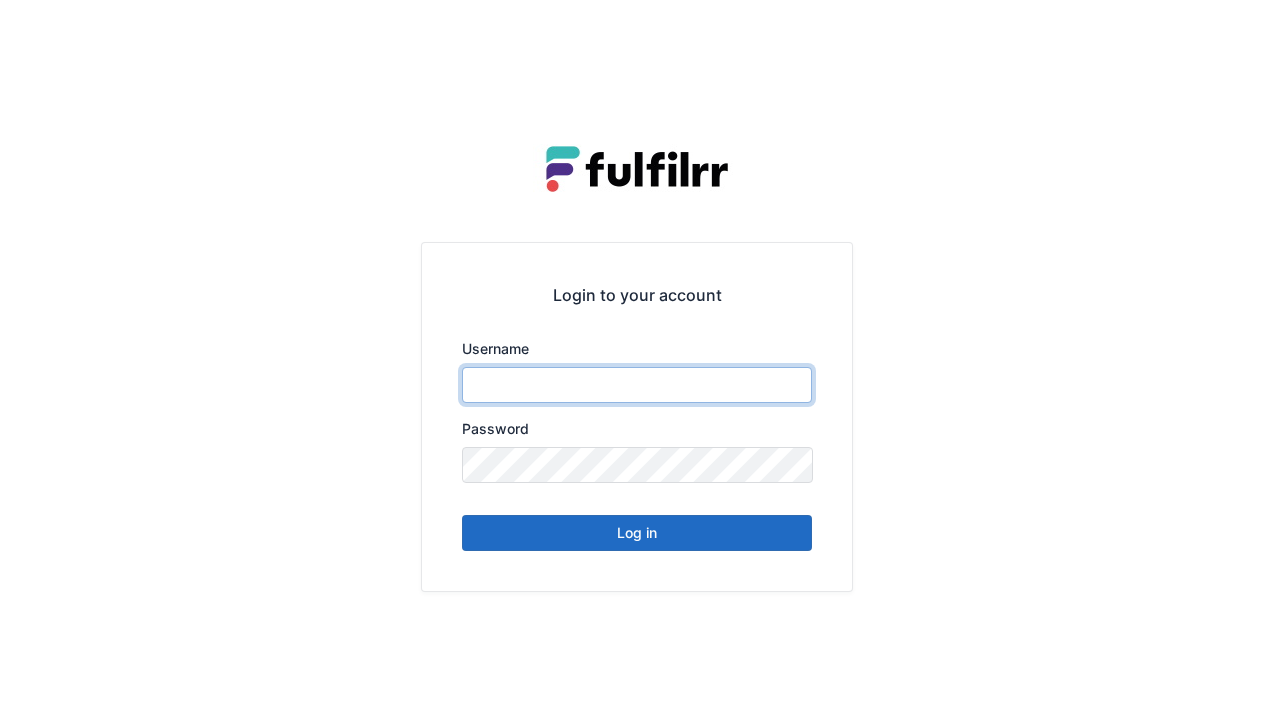 type on "******" 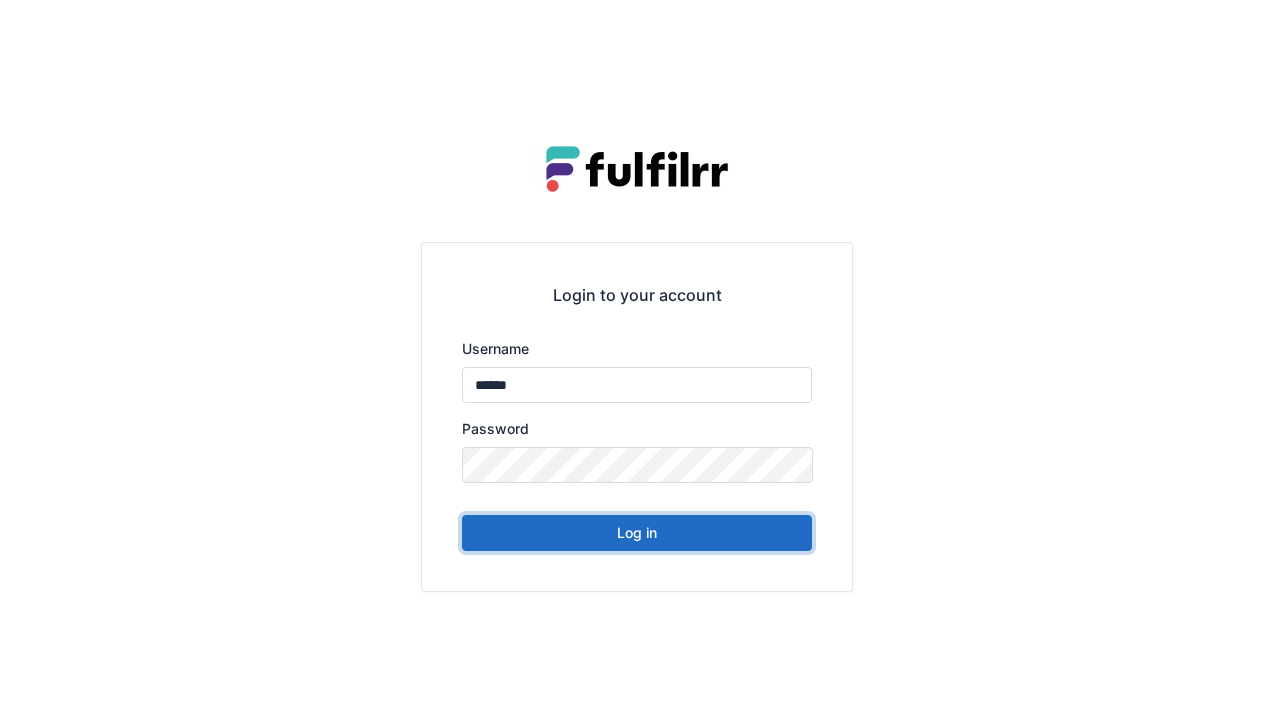 click on "Log in" at bounding box center [637, 533] 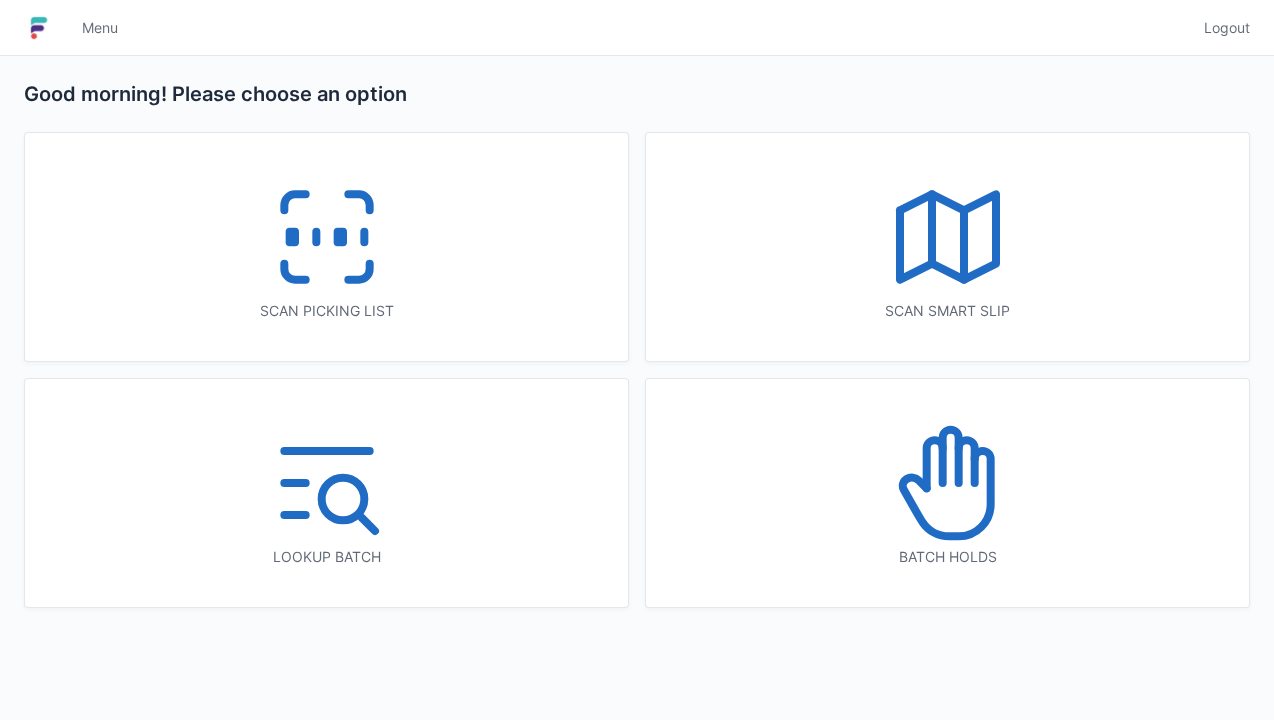 scroll, scrollTop: 0, scrollLeft: 0, axis: both 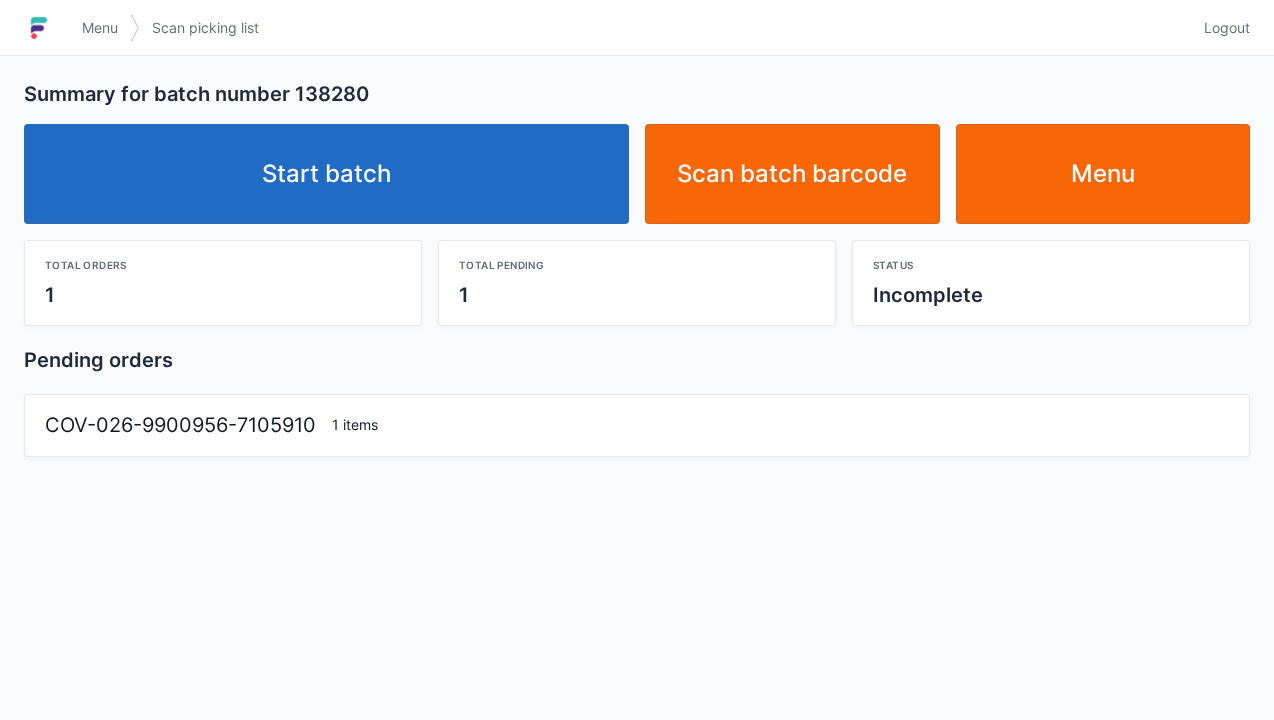 click on "Start batch" at bounding box center [326, 174] 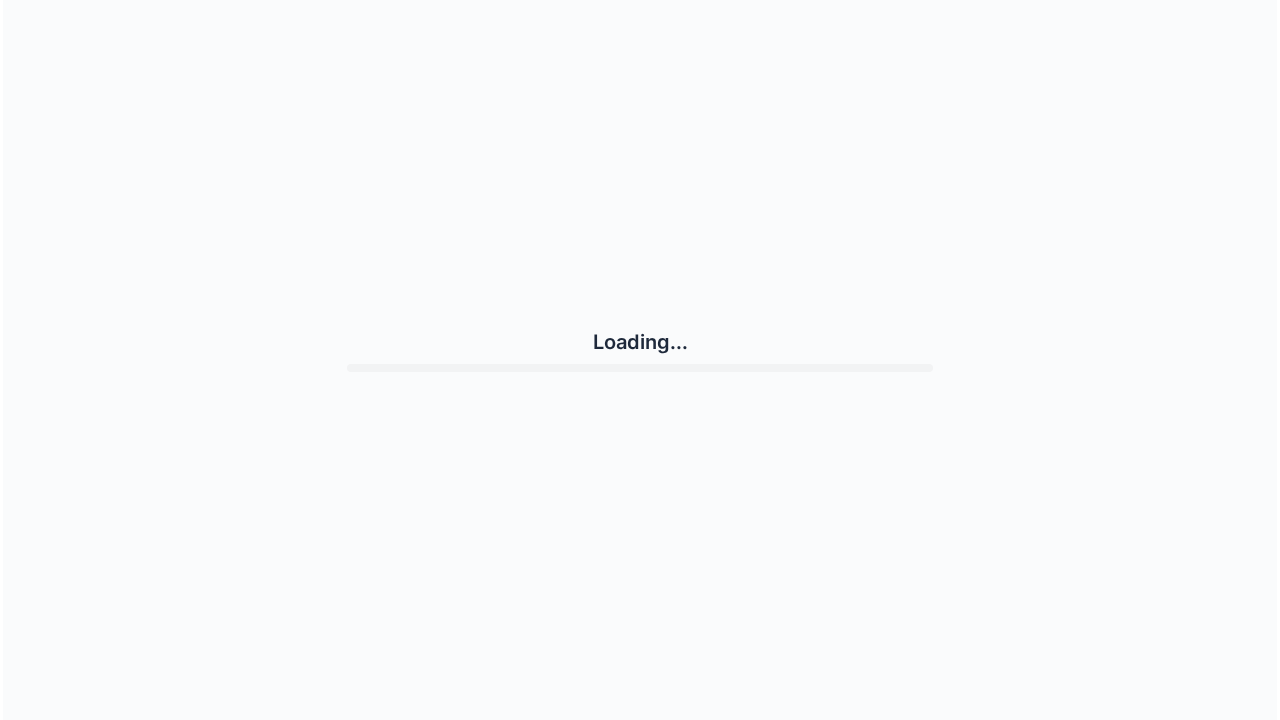 scroll, scrollTop: 0, scrollLeft: 0, axis: both 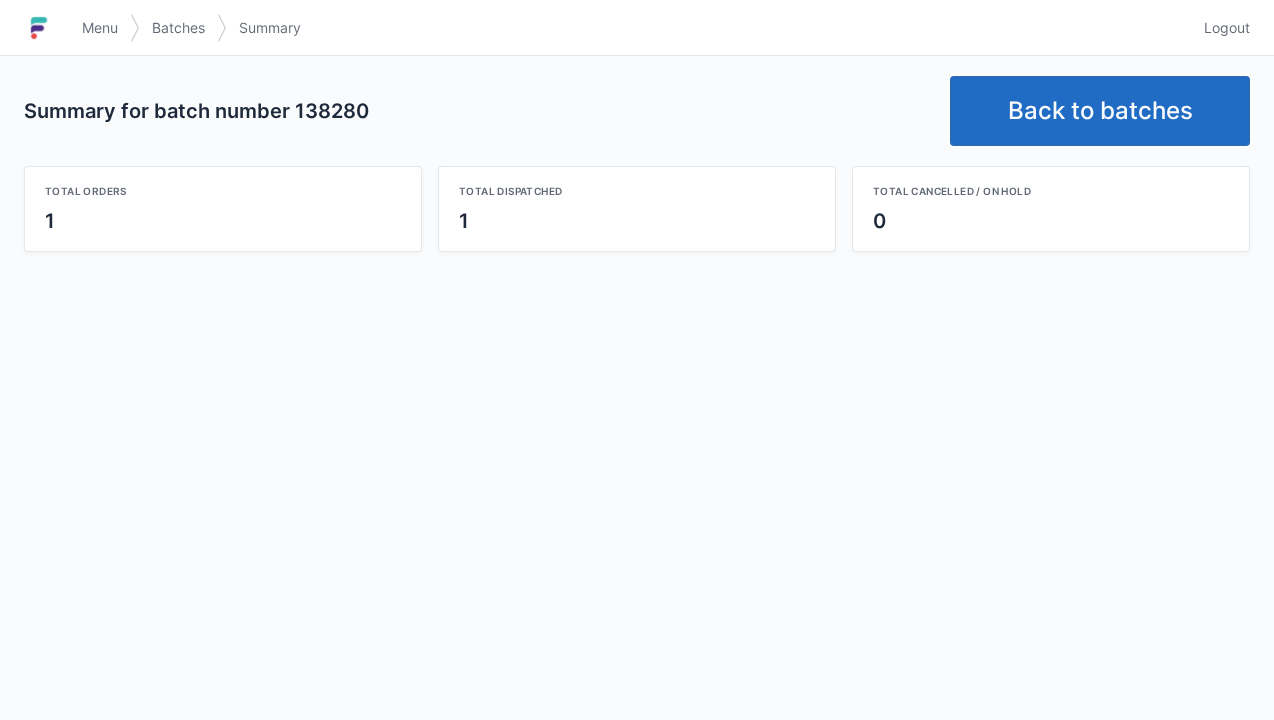click on "Back to batches" at bounding box center (1100, 111) 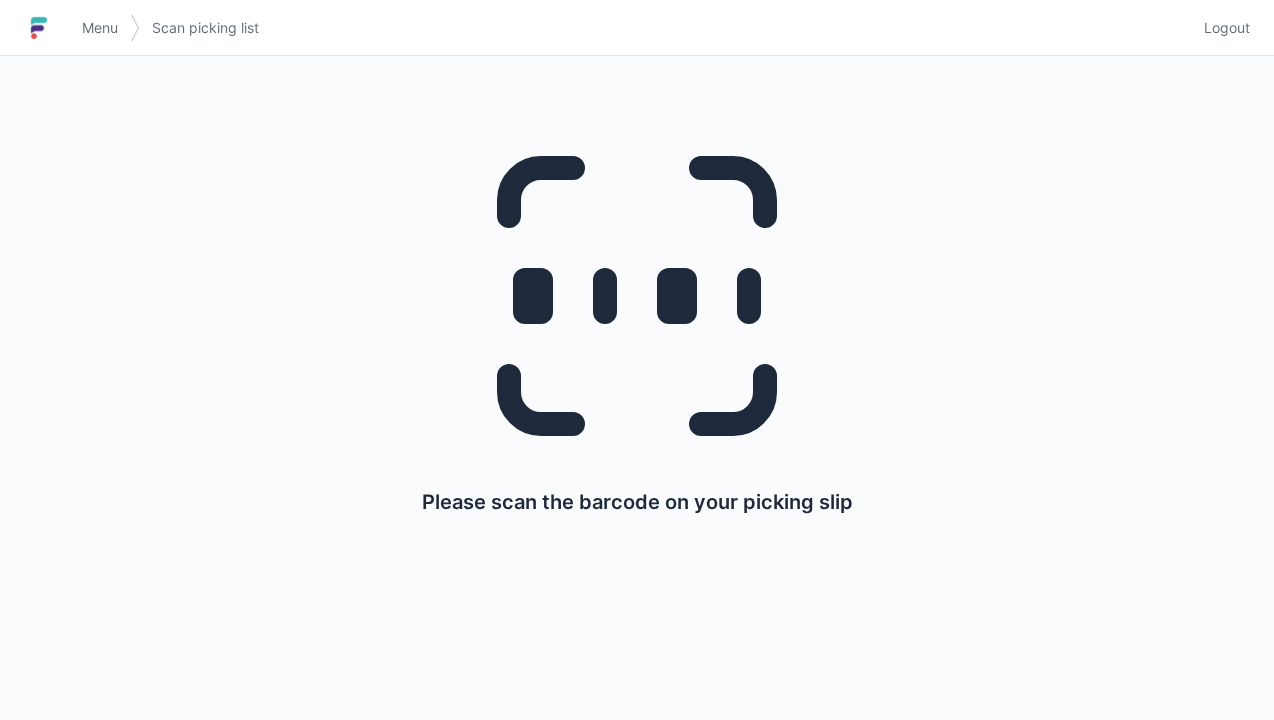 scroll, scrollTop: 0, scrollLeft: 0, axis: both 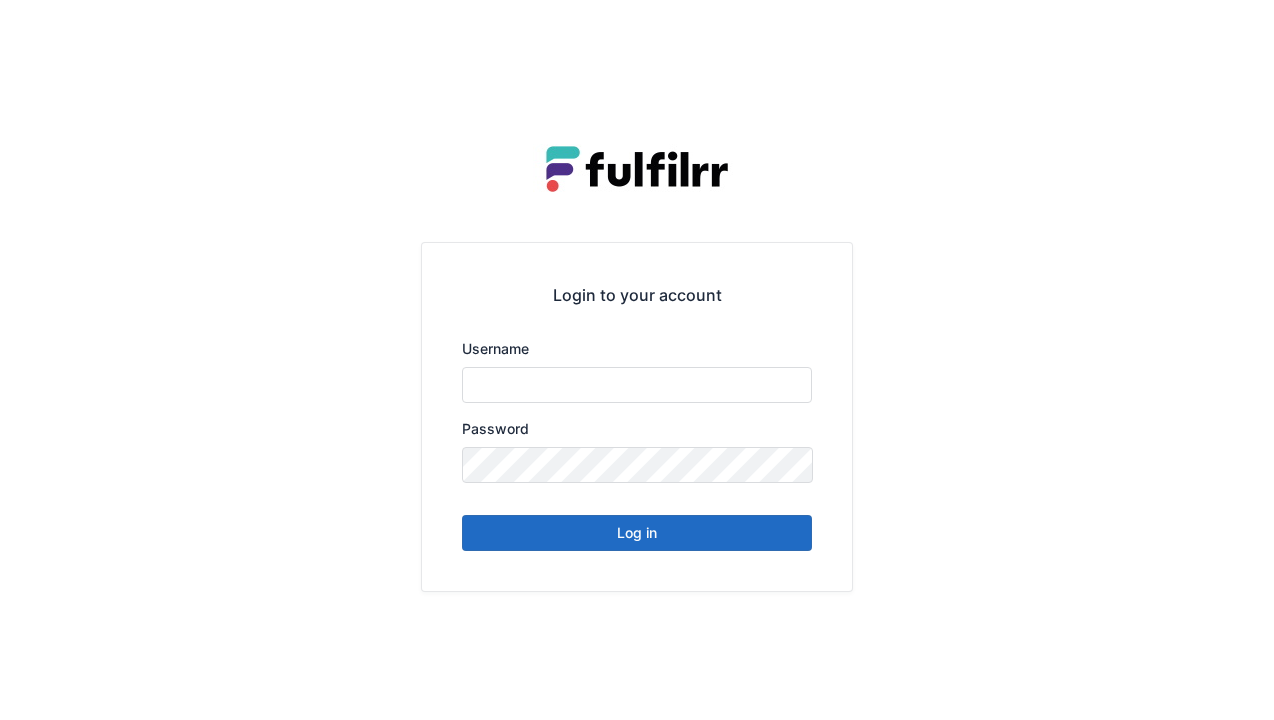 type on "******" 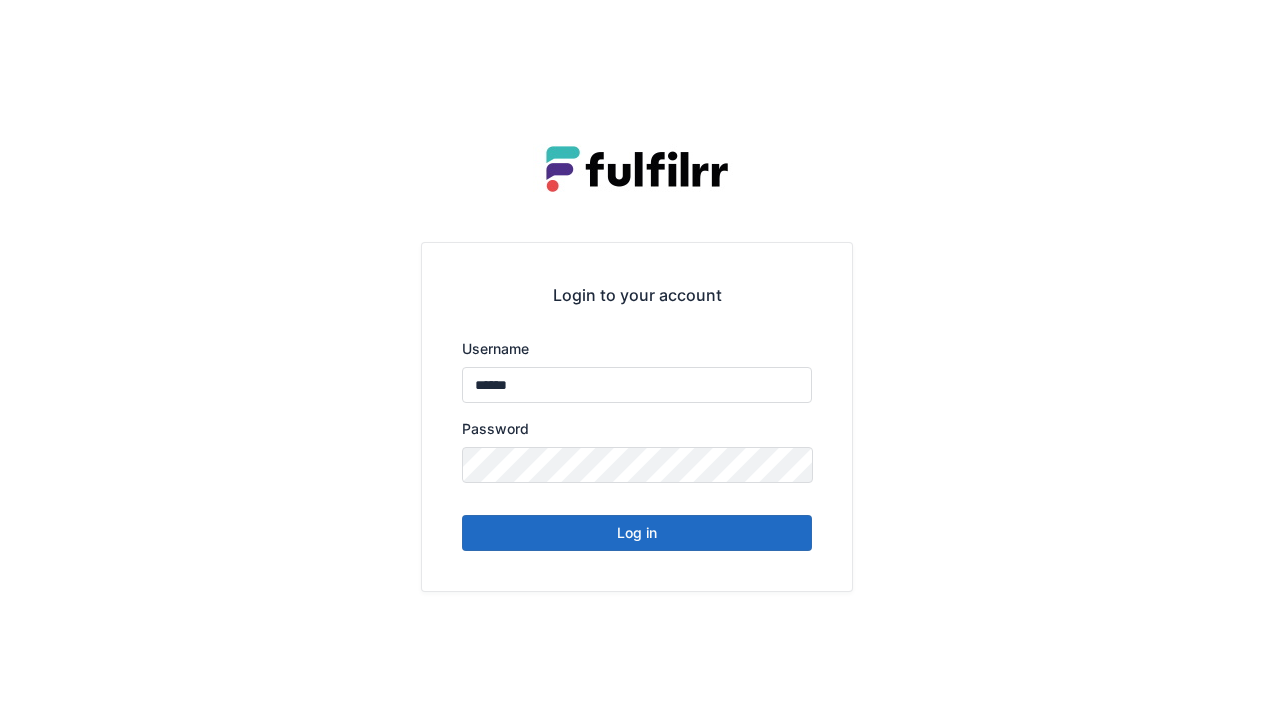 click on "Log in" at bounding box center (637, 533) 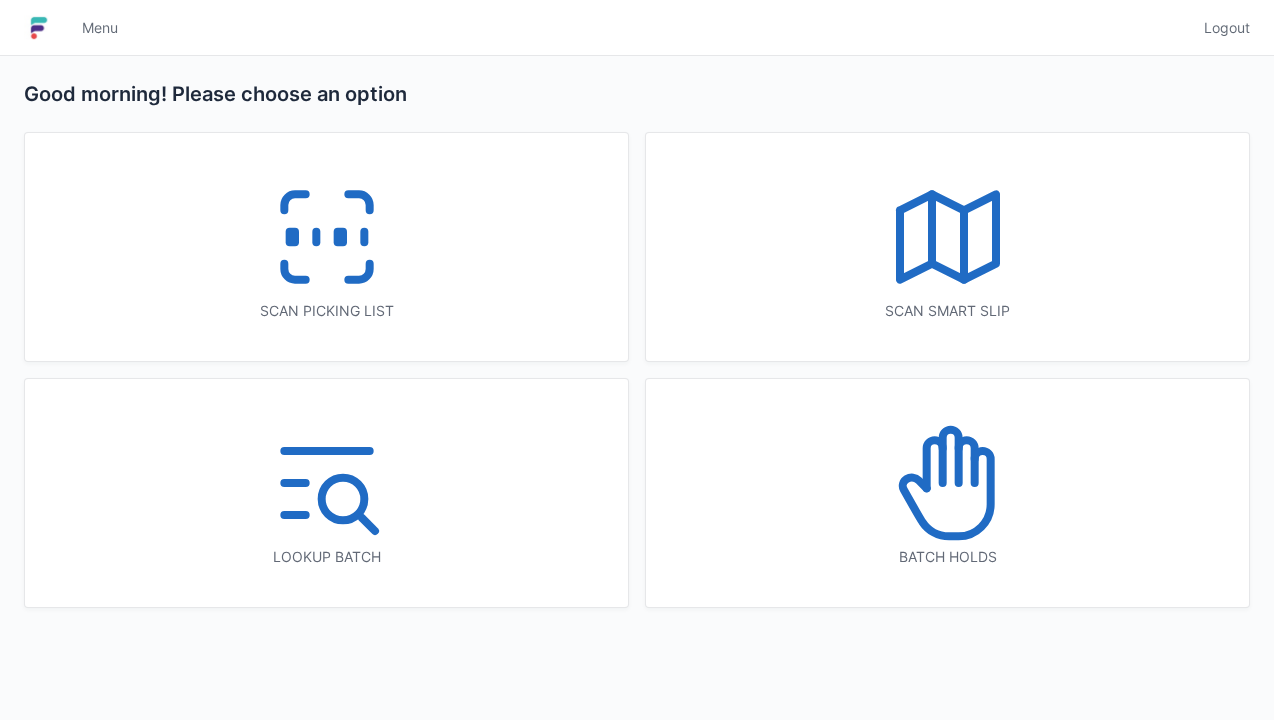 scroll, scrollTop: 0, scrollLeft: 0, axis: both 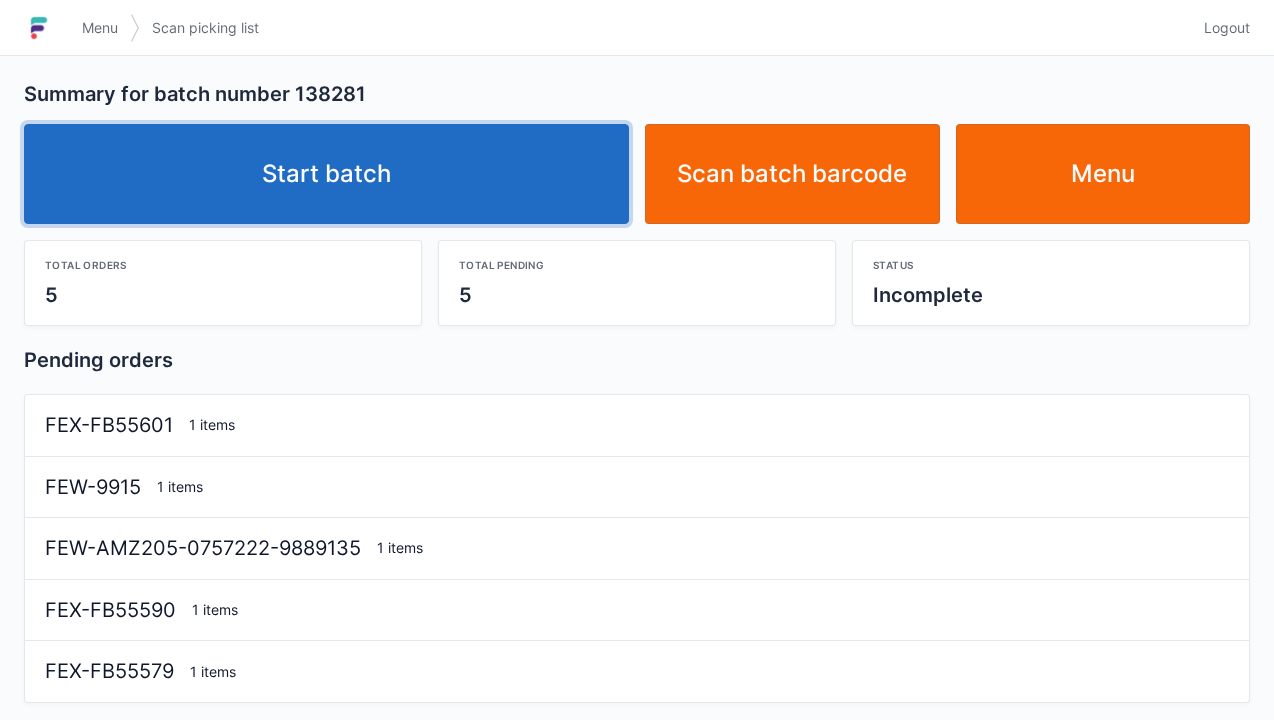 click on "Start batch" at bounding box center (326, 174) 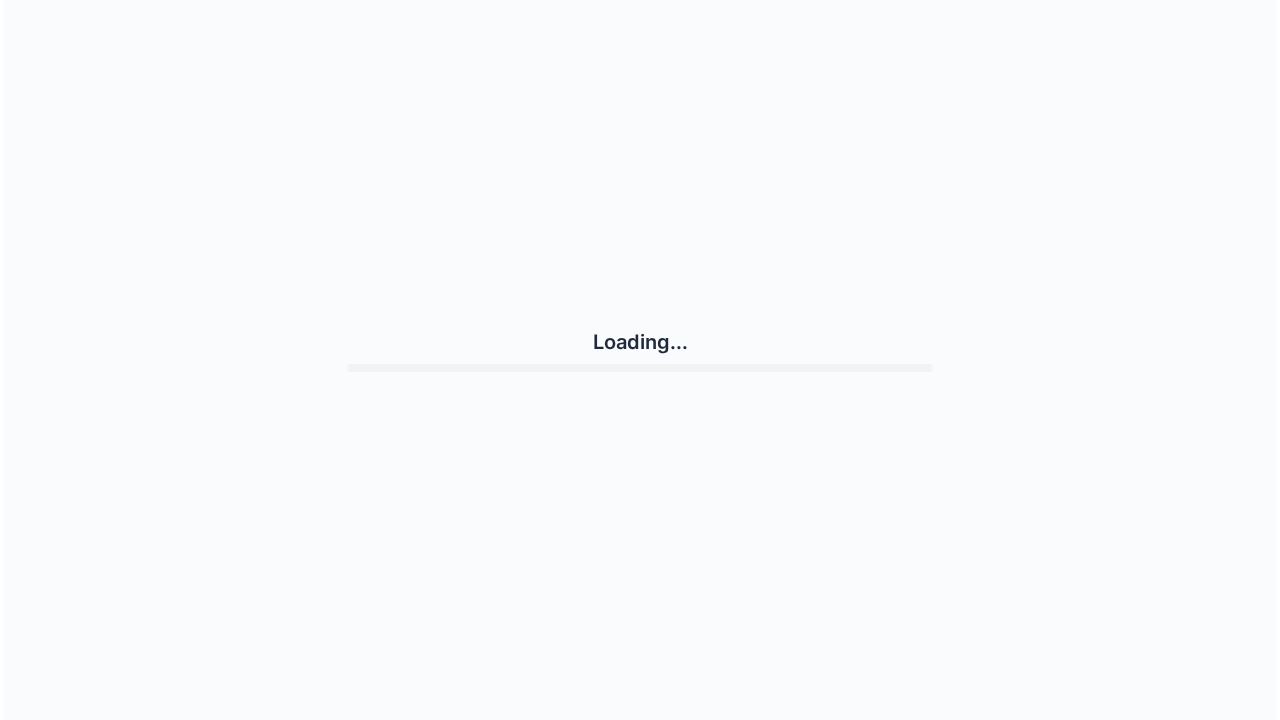 scroll, scrollTop: 0, scrollLeft: 0, axis: both 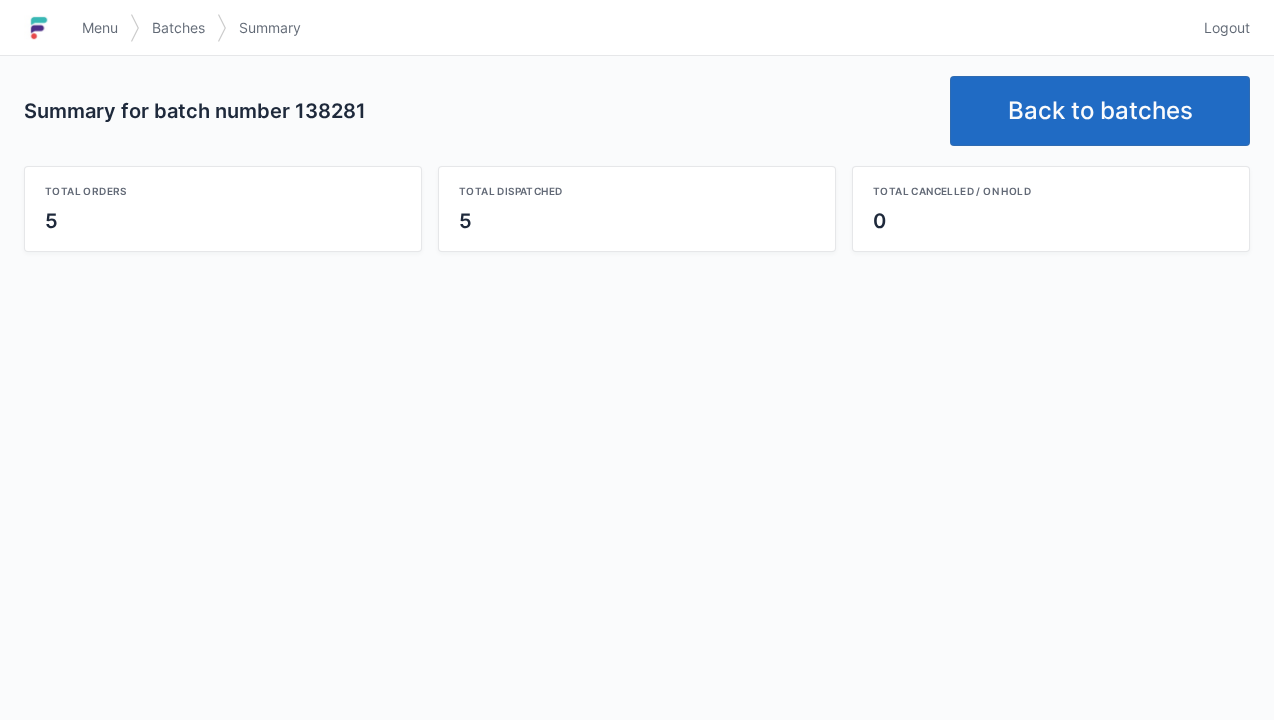 click on "Back to batches" at bounding box center (1100, 111) 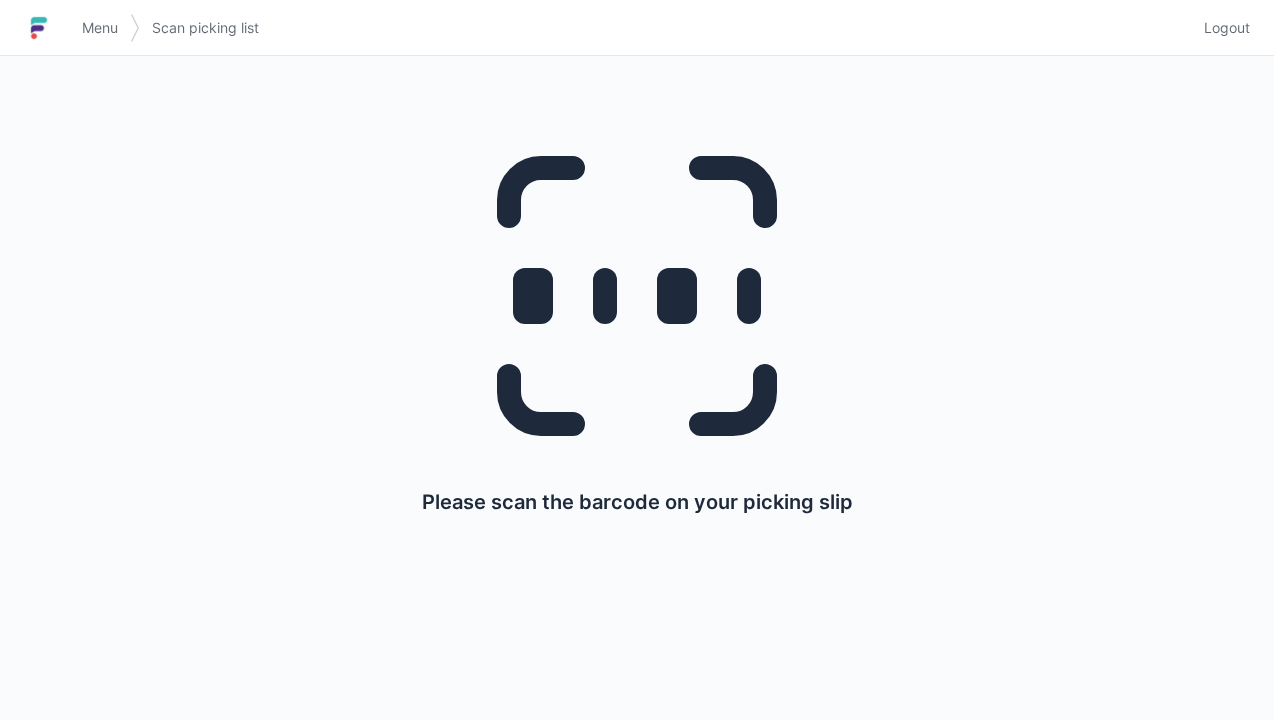 scroll, scrollTop: 0, scrollLeft: 0, axis: both 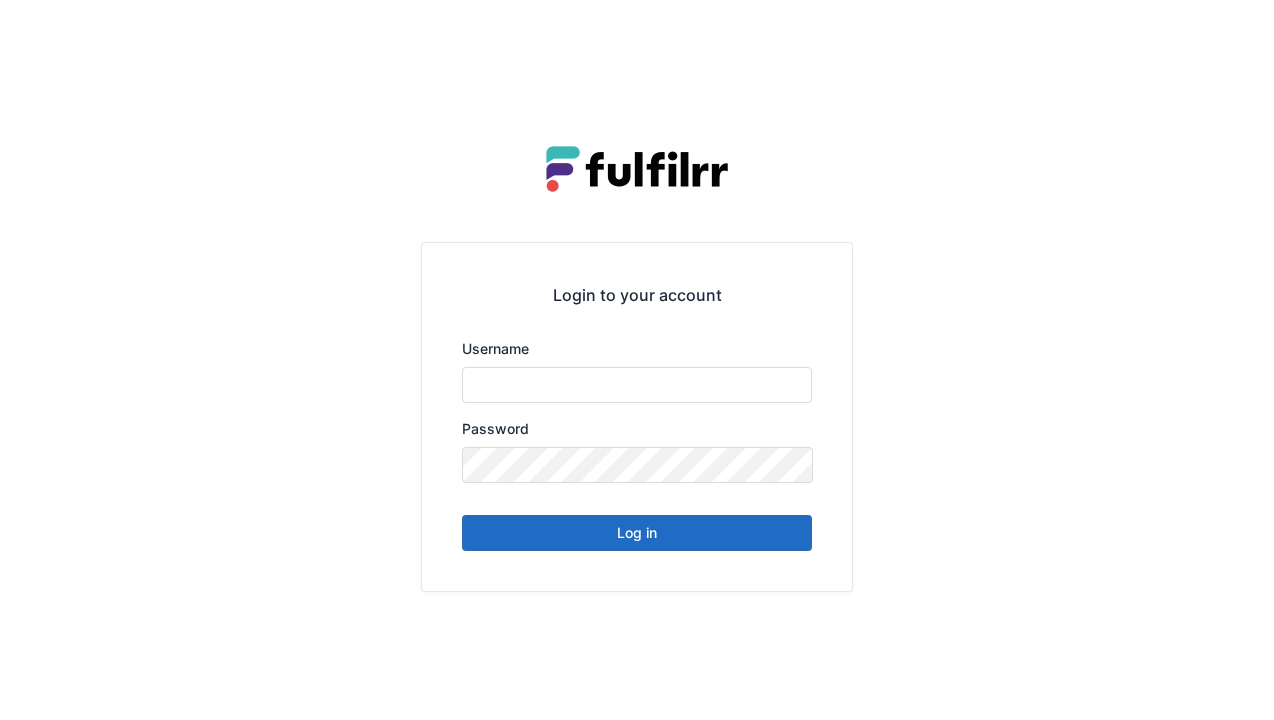 type on "******" 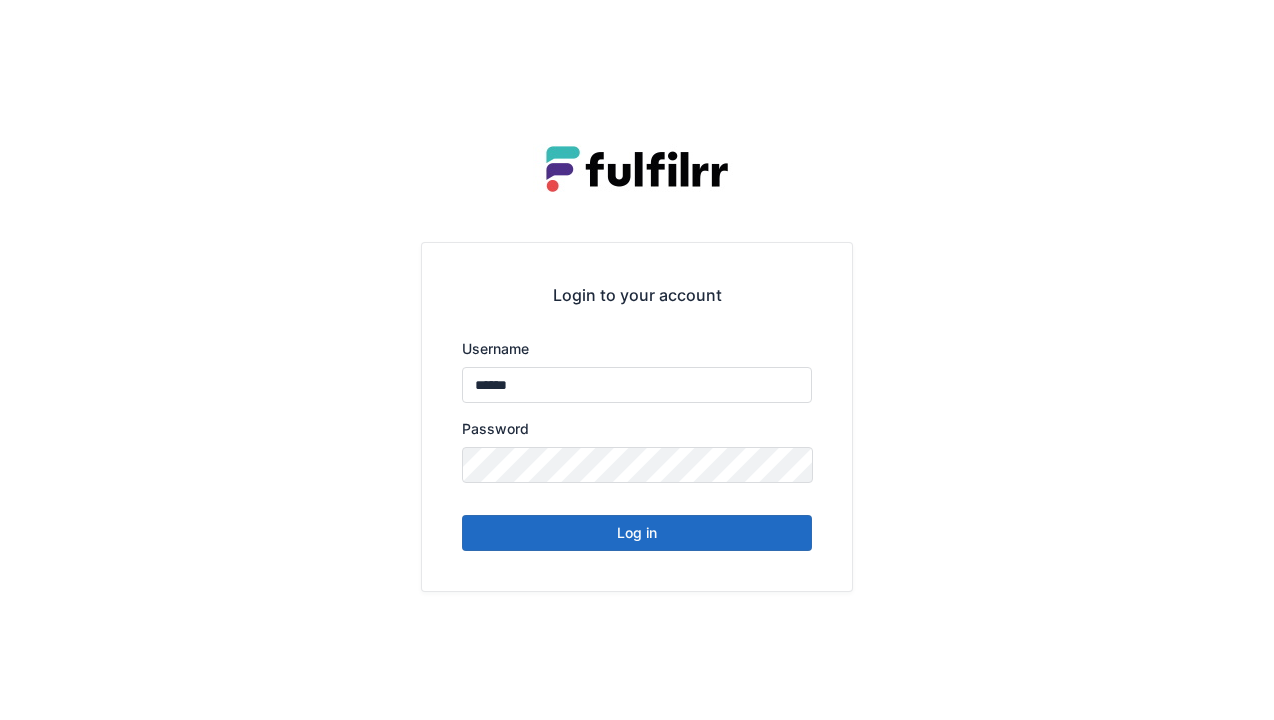 click on "Log in" at bounding box center (637, 533) 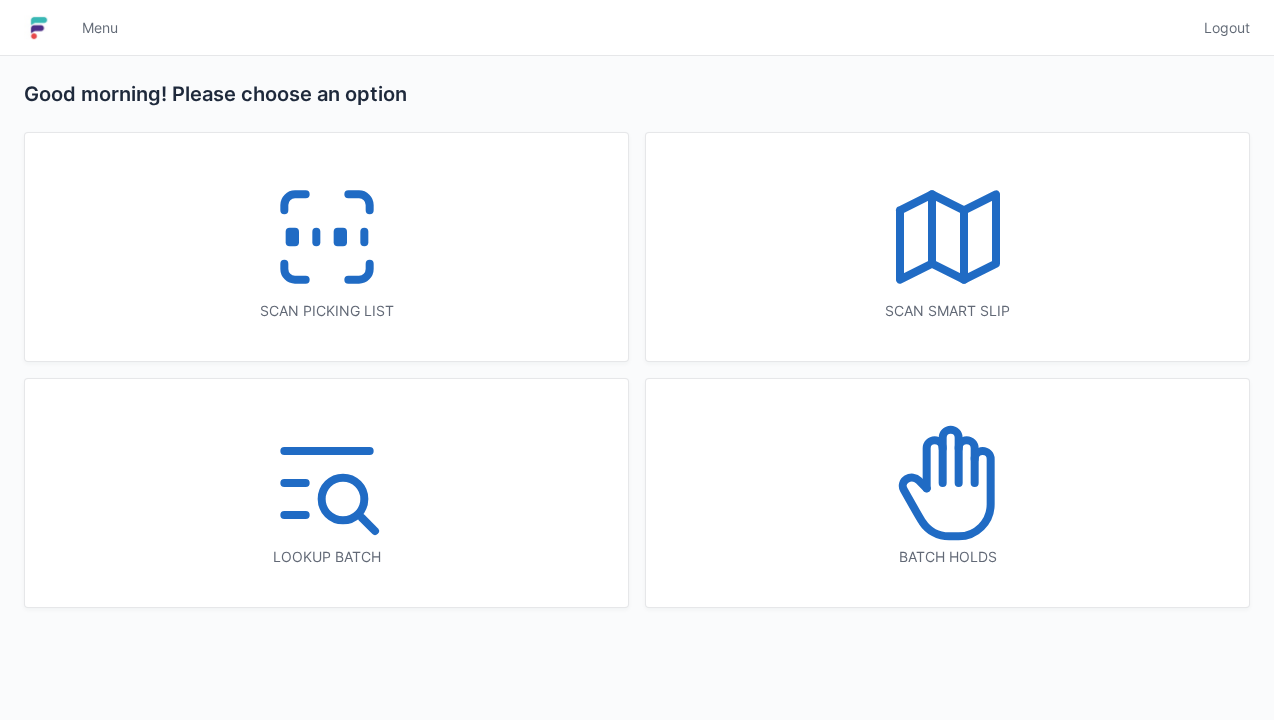 scroll, scrollTop: 0, scrollLeft: 0, axis: both 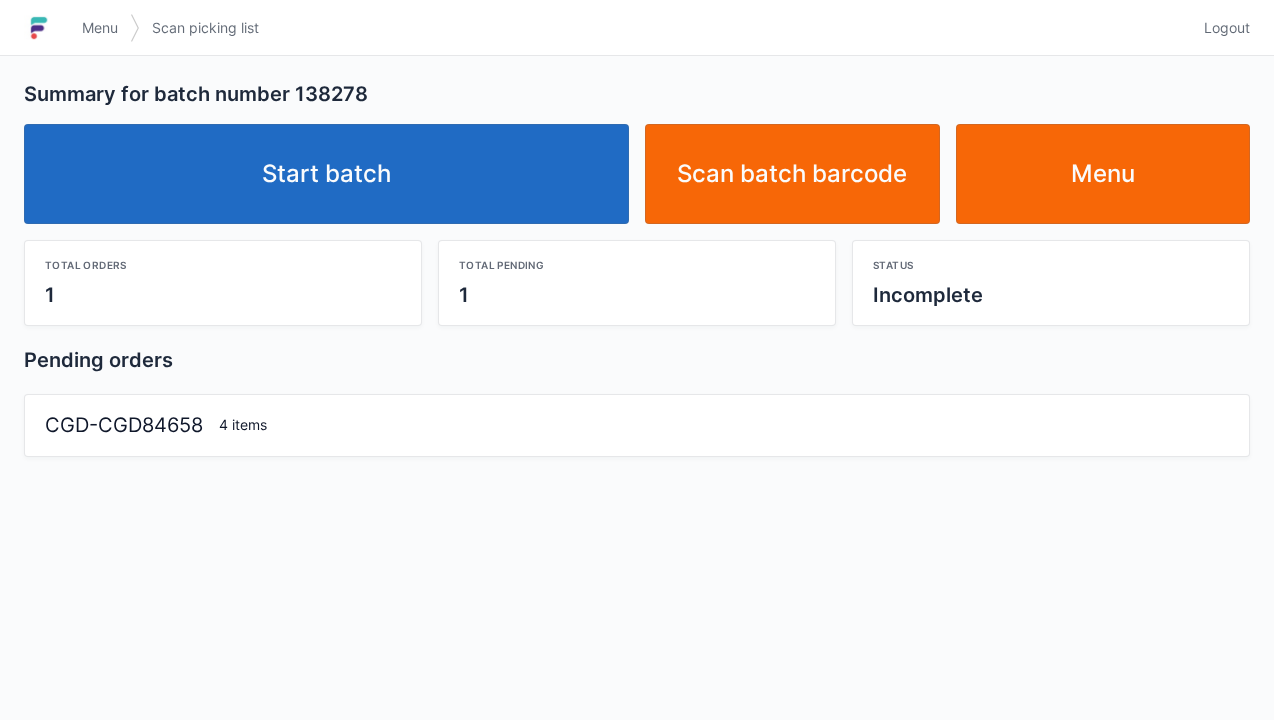click on "Start batch" at bounding box center [326, 174] 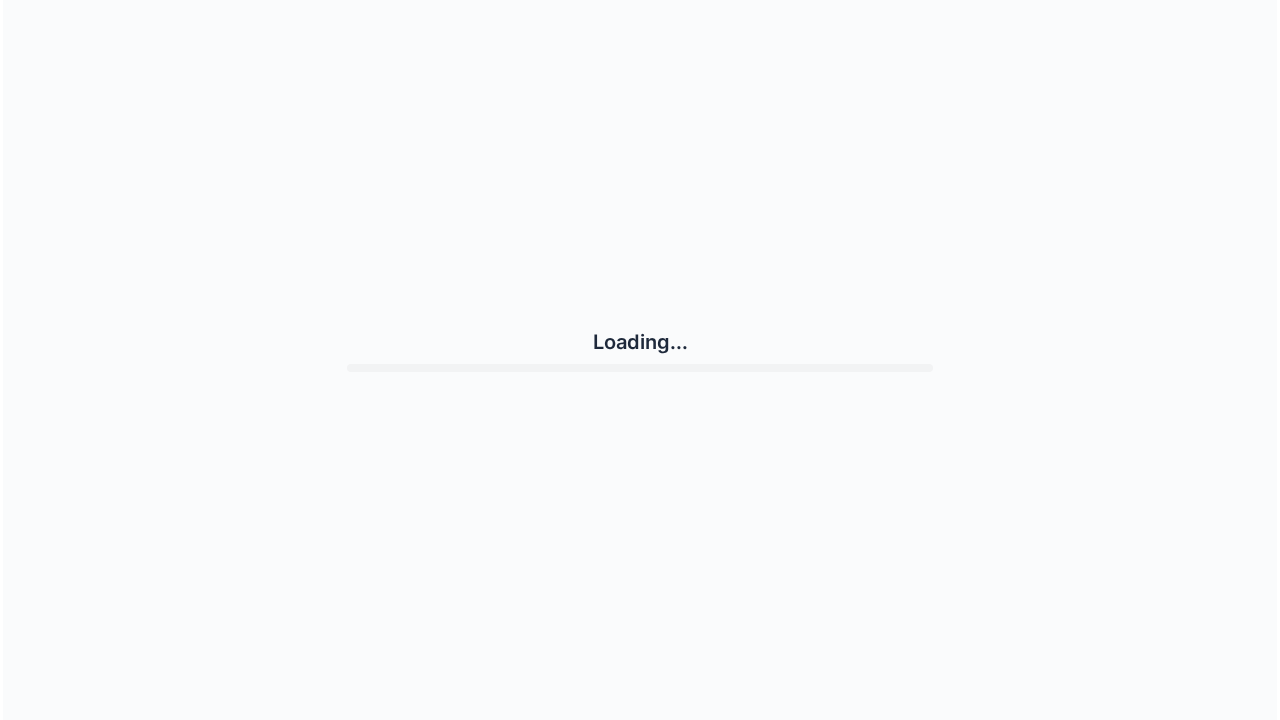 scroll, scrollTop: 0, scrollLeft: 0, axis: both 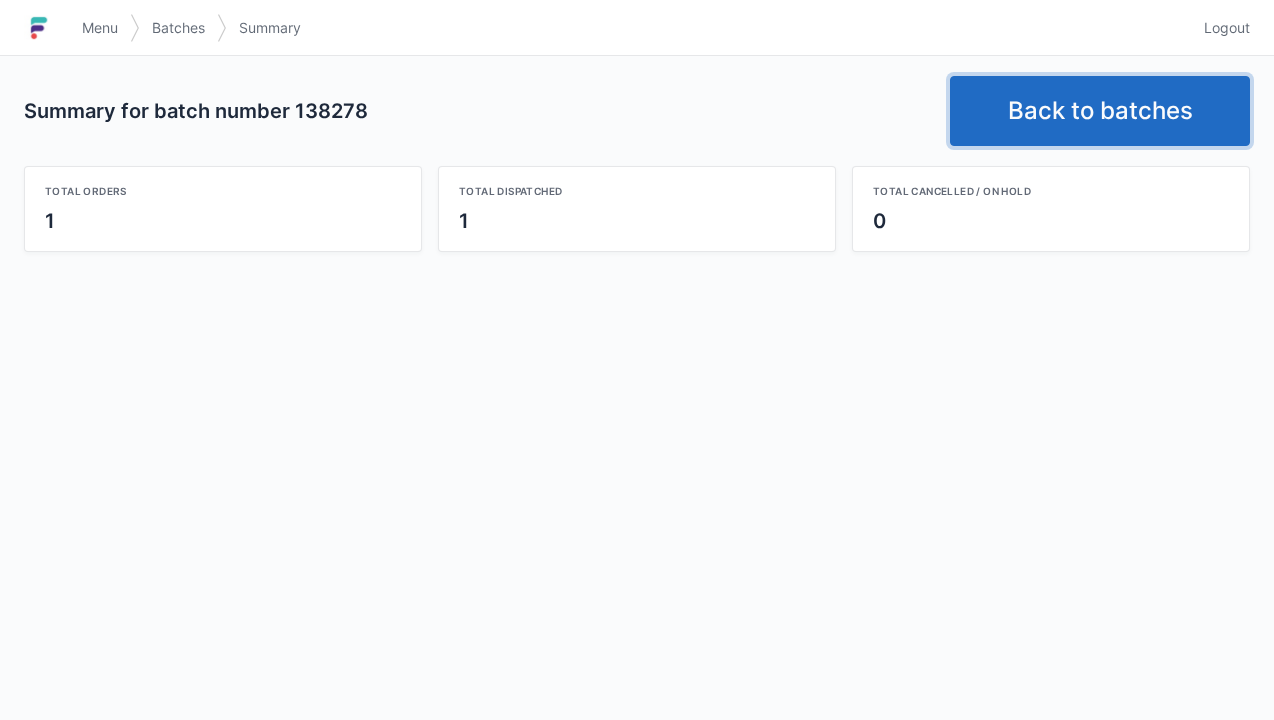 click on "Back to batches" at bounding box center [1100, 111] 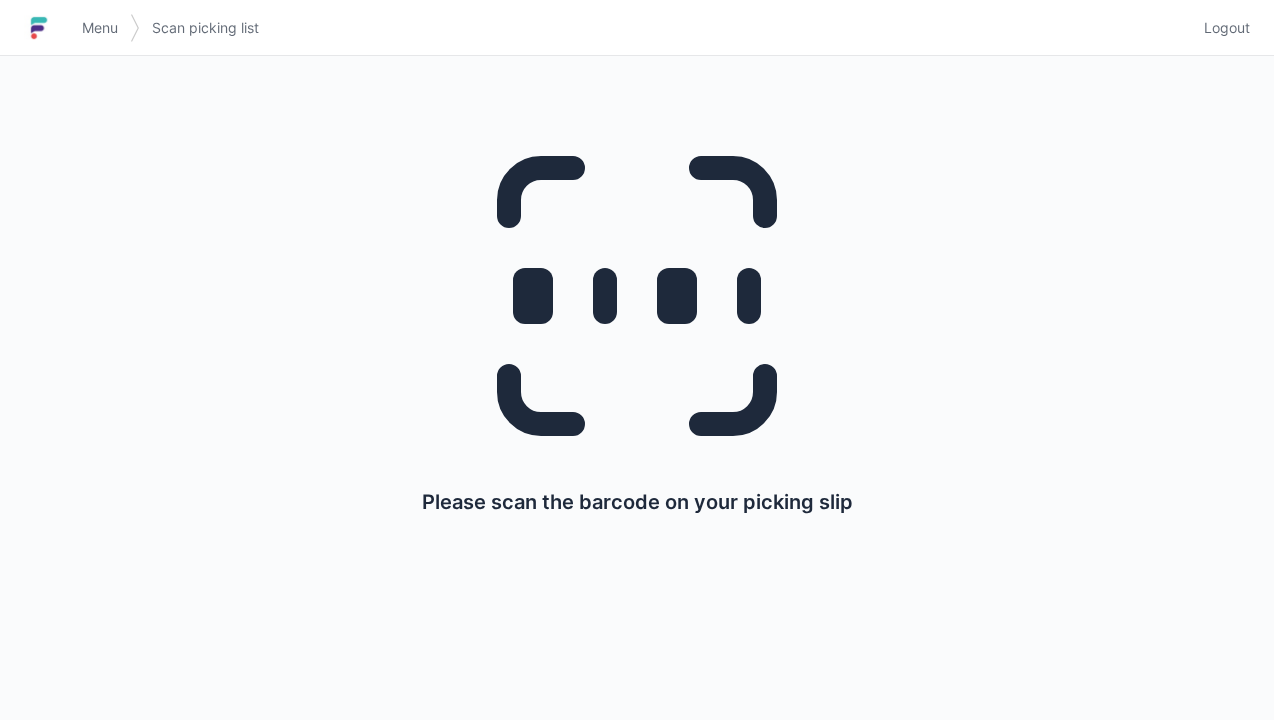 scroll, scrollTop: 0, scrollLeft: 0, axis: both 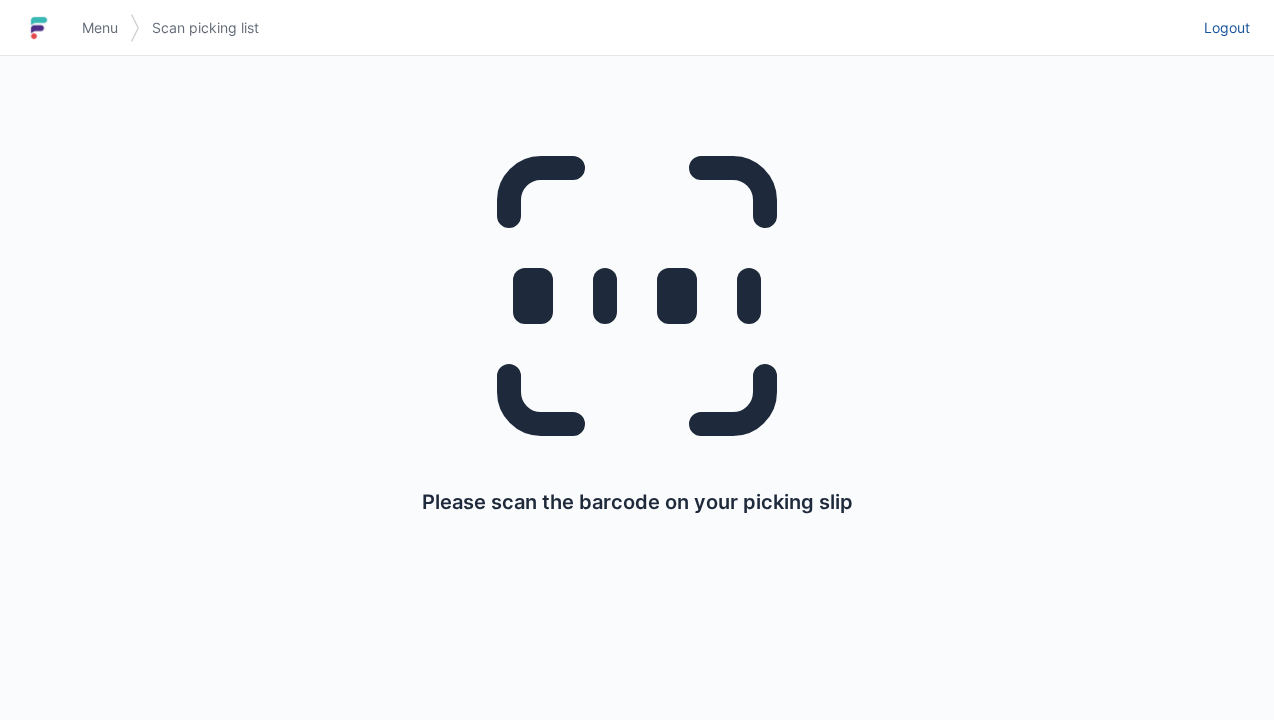 click on "Logout" at bounding box center [1227, 28] 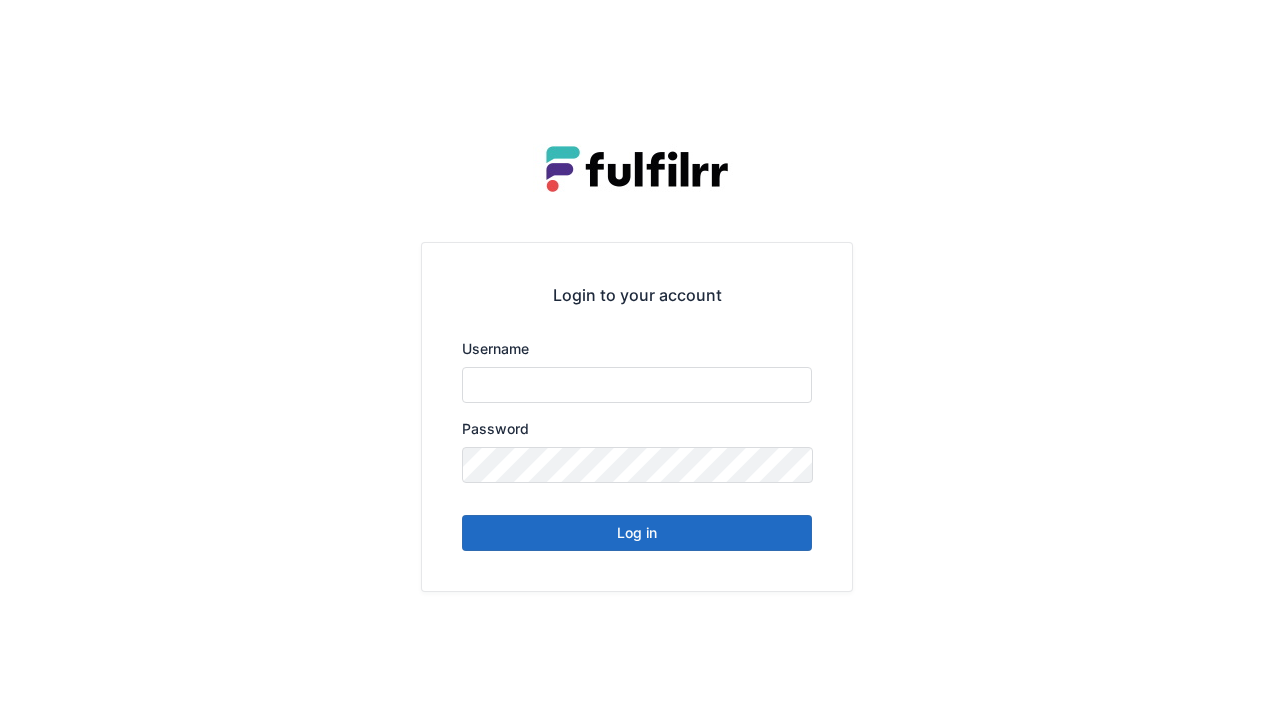 scroll, scrollTop: 0, scrollLeft: 0, axis: both 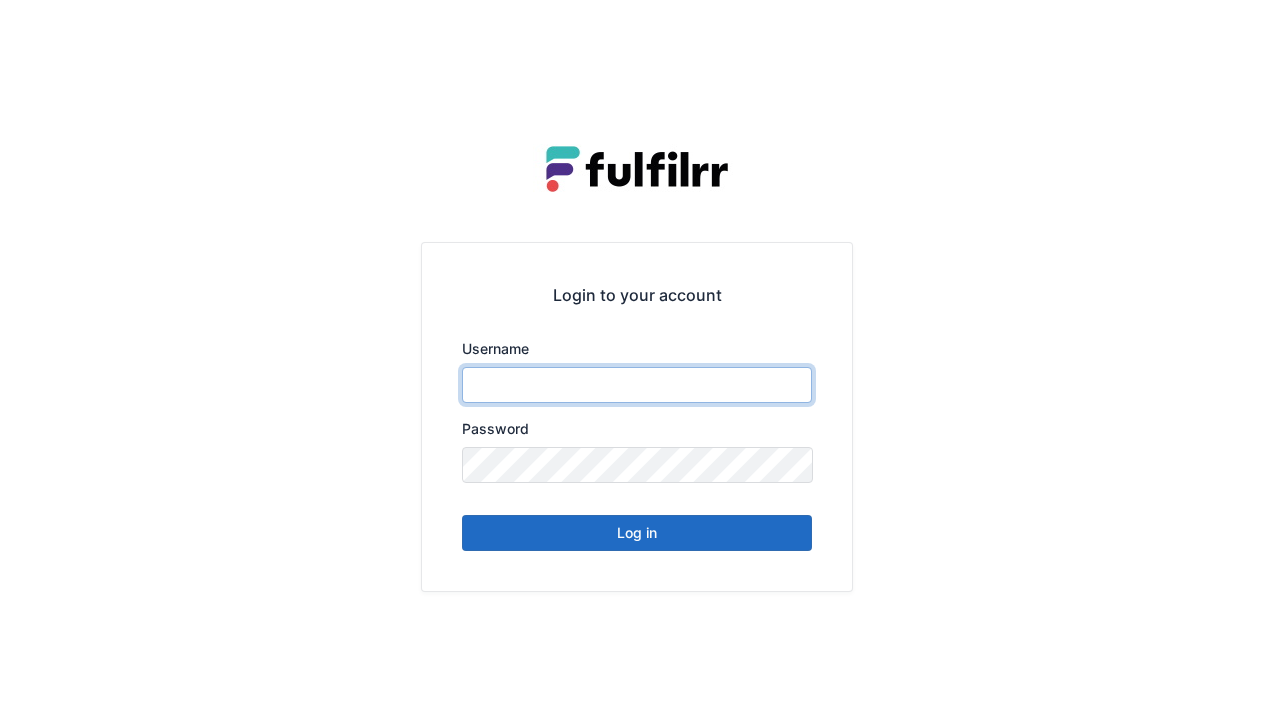 type on "******" 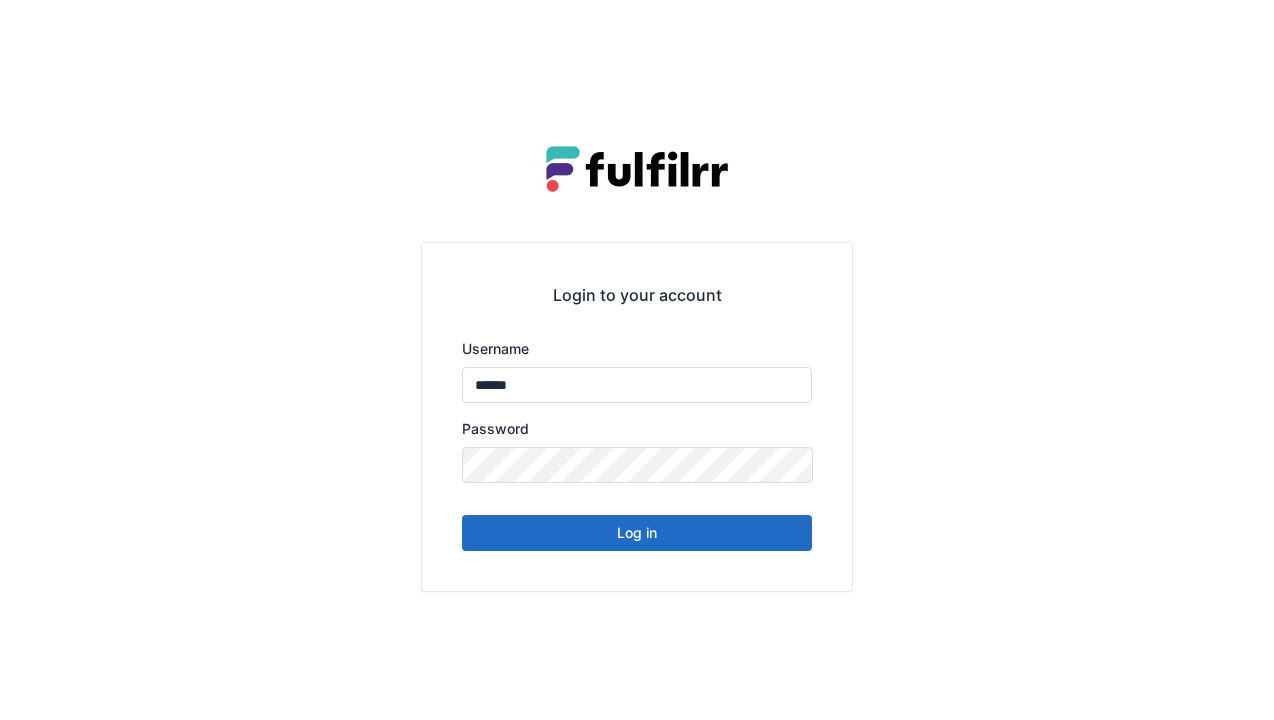 click on "Log in" at bounding box center [637, 533] 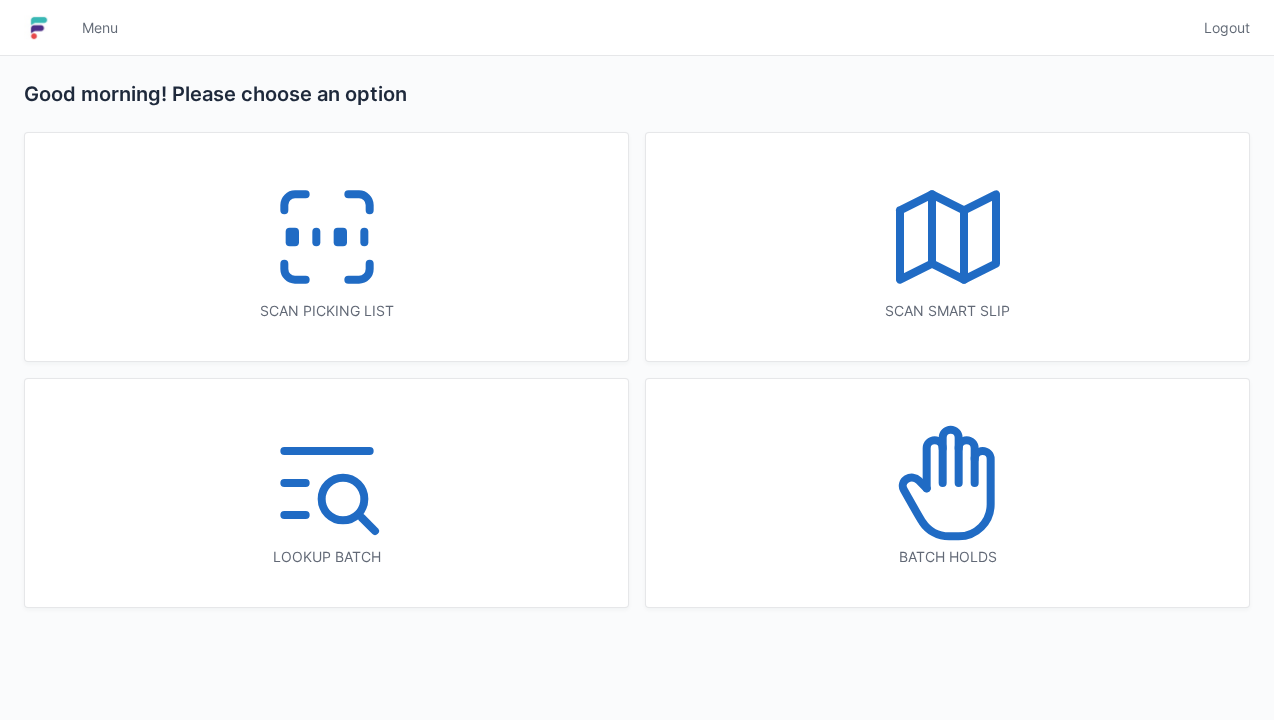 scroll, scrollTop: 0, scrollLeft: 0, axis: both 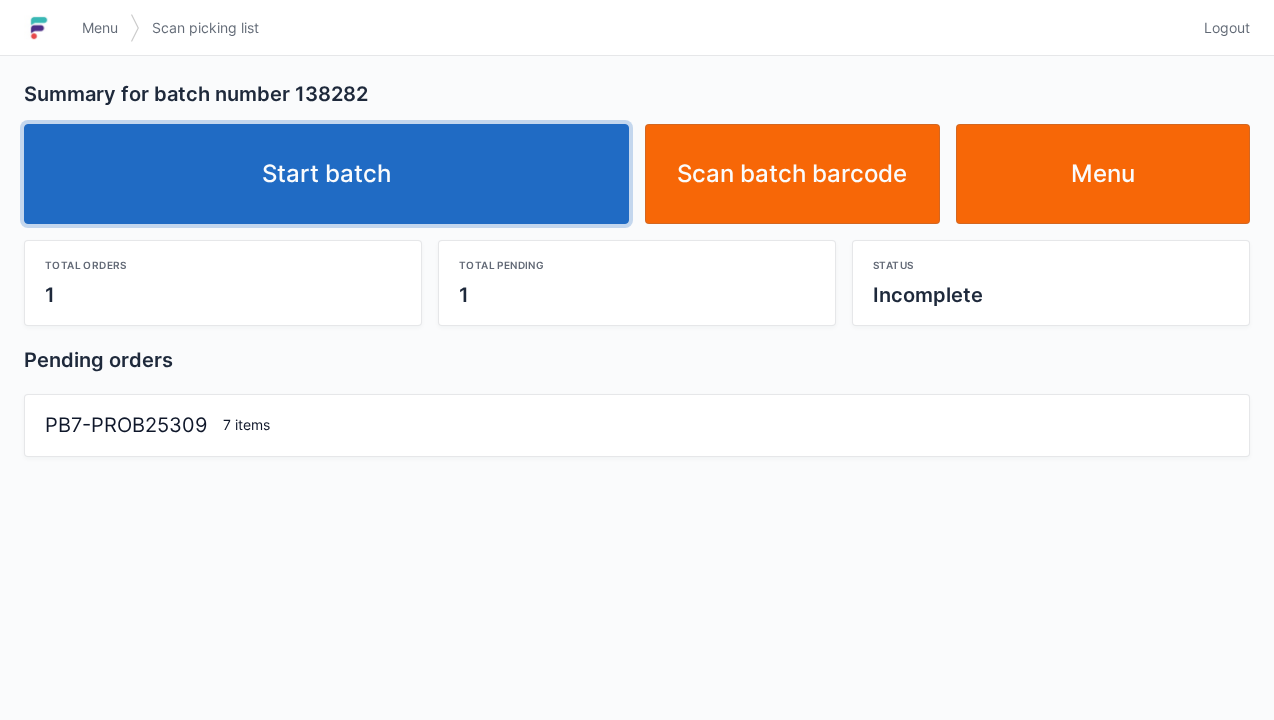 click on "Start batch" at bounding box center [326, 174] 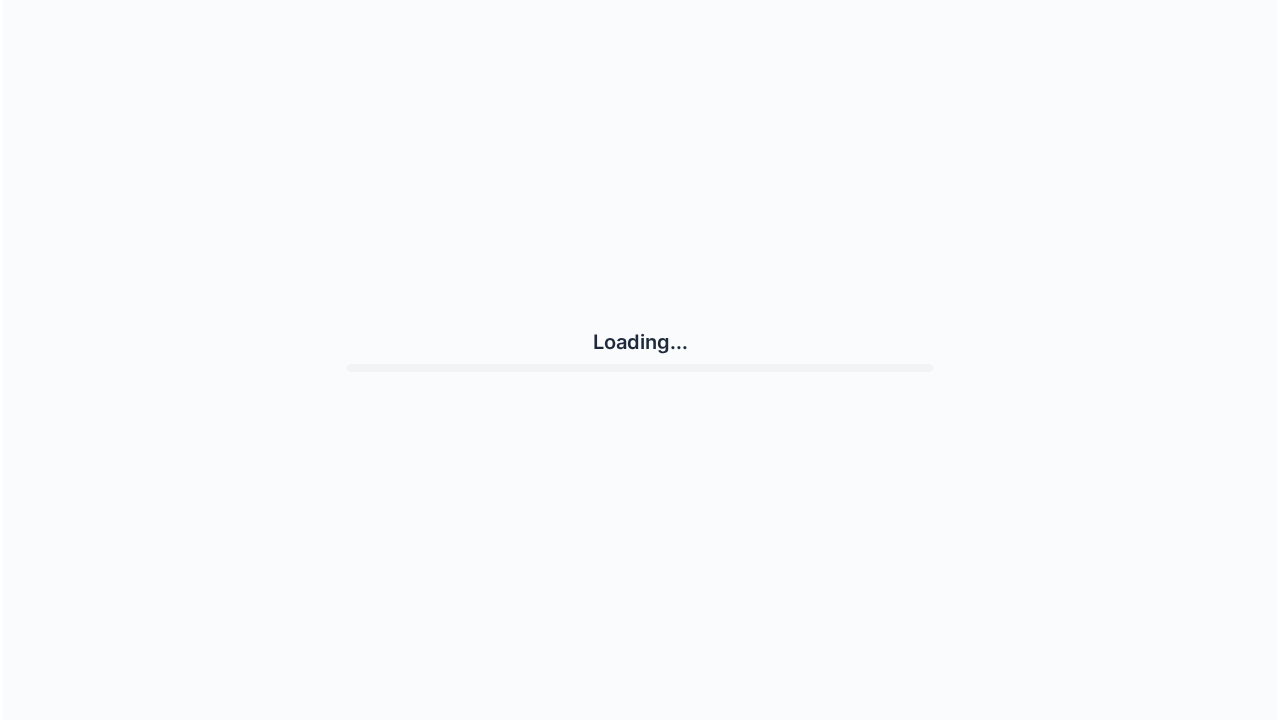 scroll, scrollTop: 0, scrollLeft: 0, axis: both 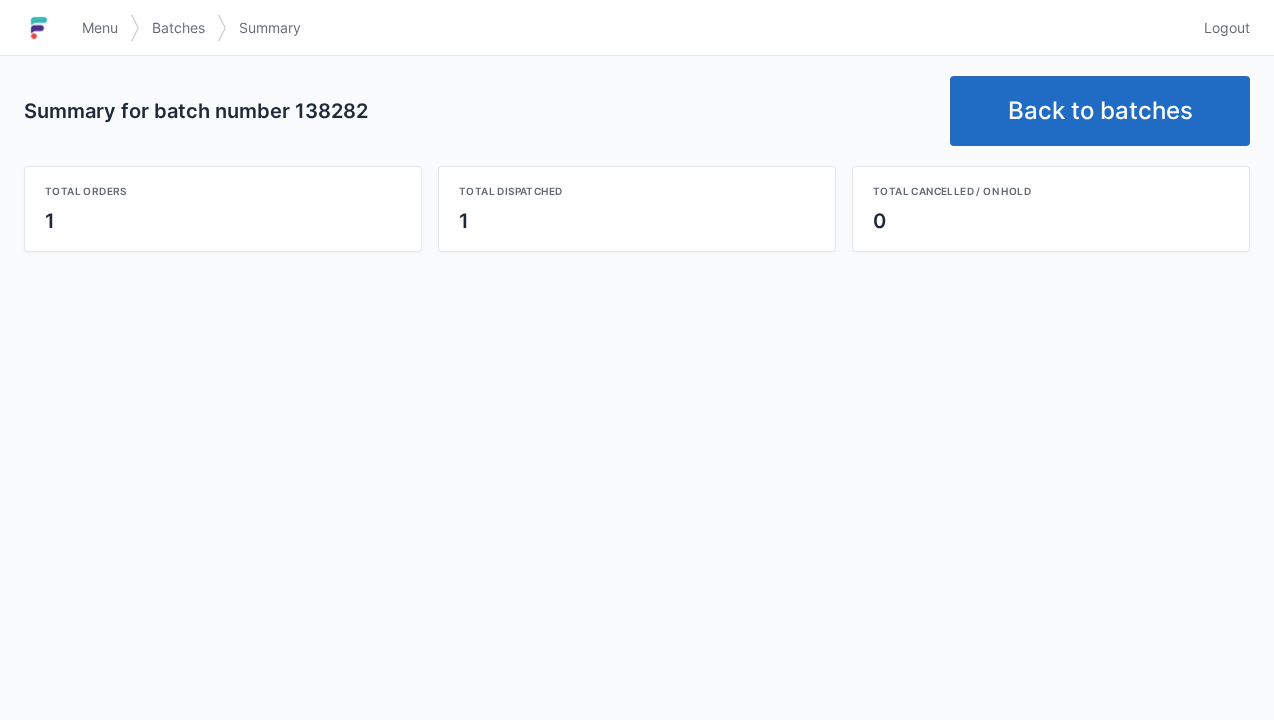 click on "Back to batches" at bounding box center (1100, 111) 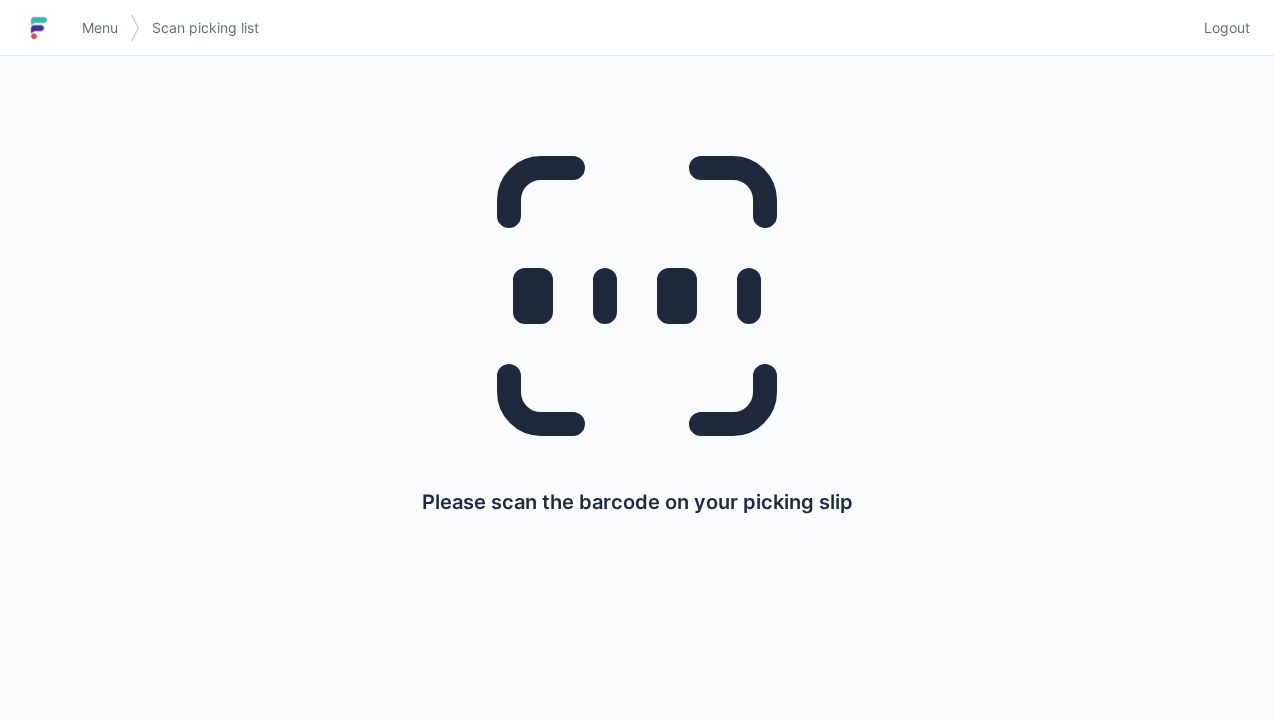 scroll, scrollTop: 0, scrollLeft: 0, axis: both 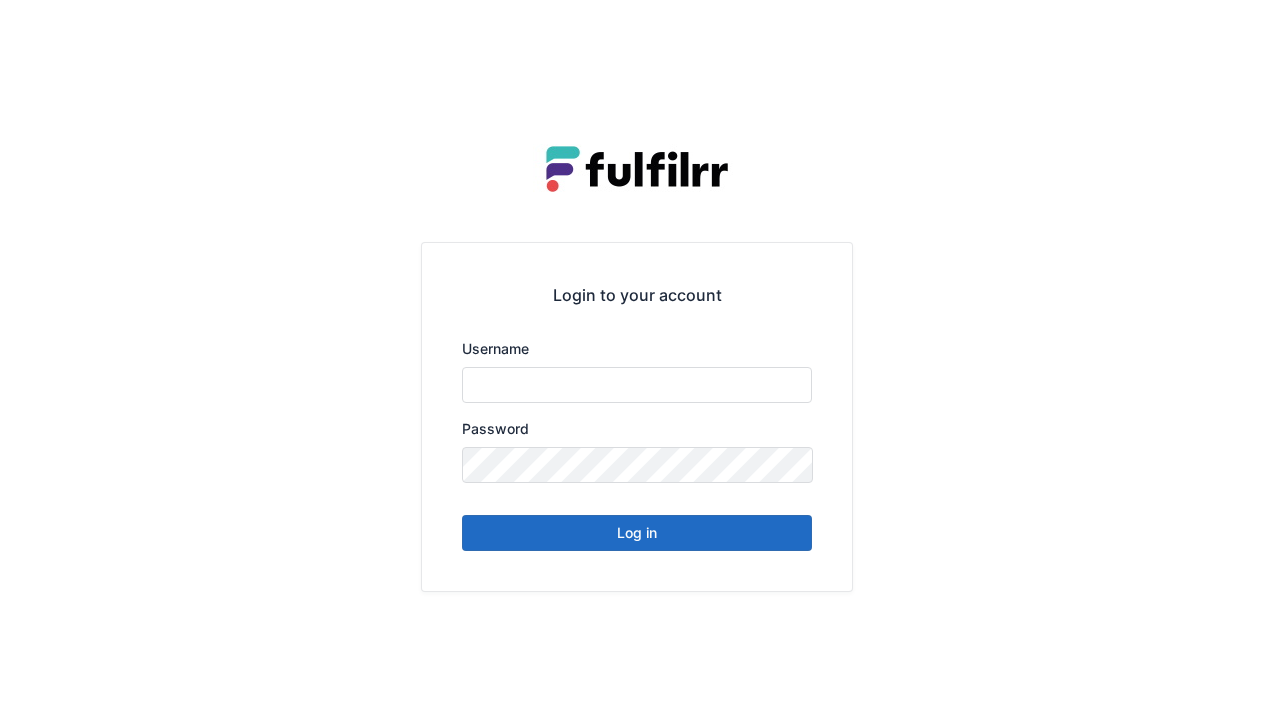 type on "******" 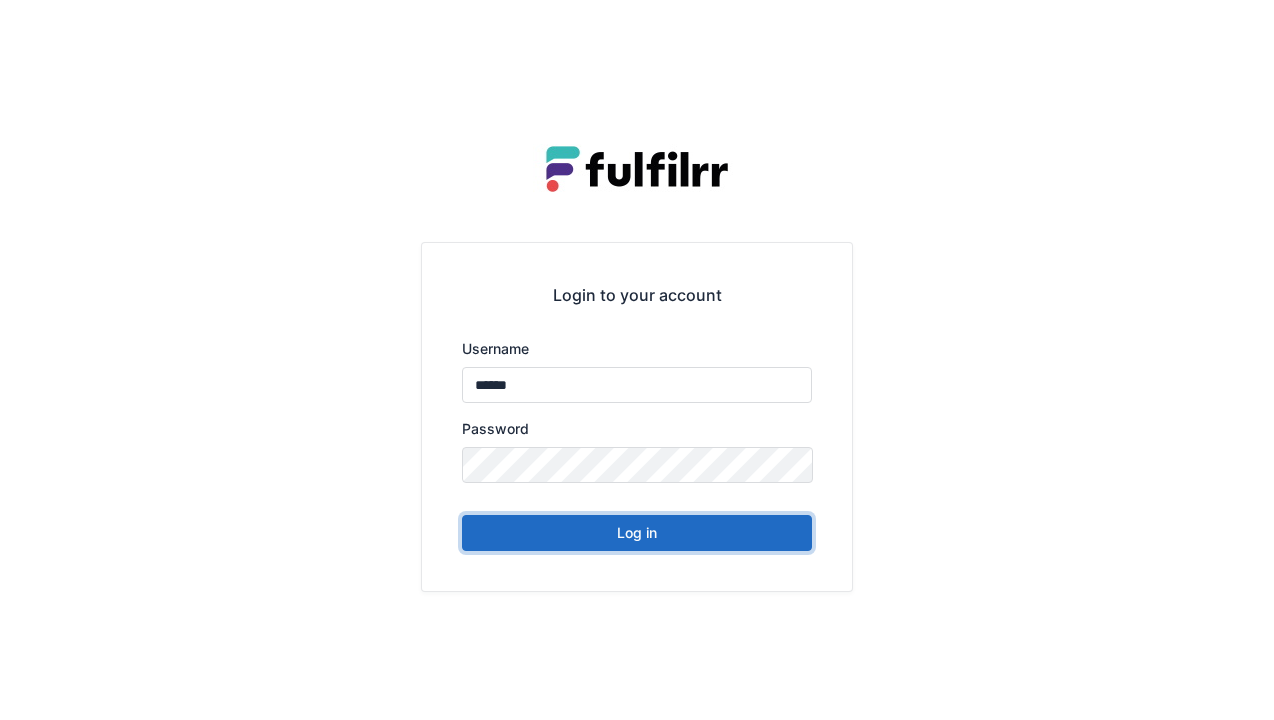 click on "Log in" at bounding box center [637, 533] 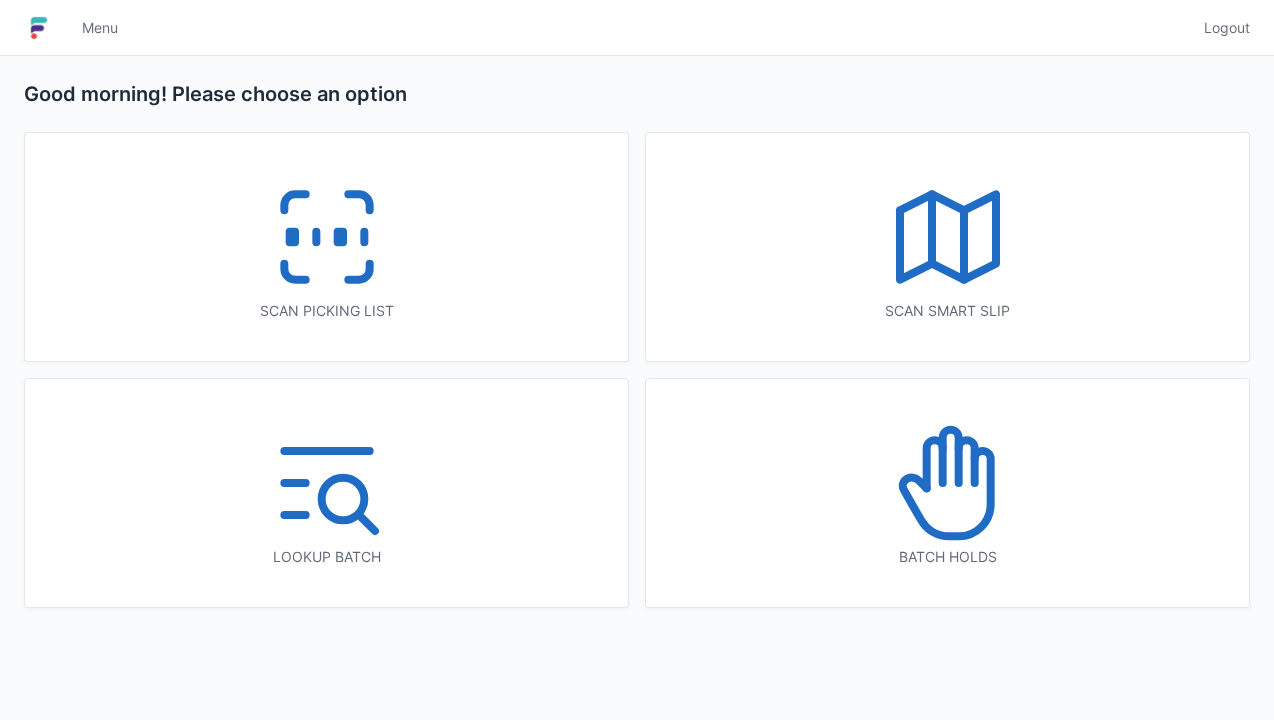 scroll, scrollTop: 0, scrollLeft: 0, axis: both 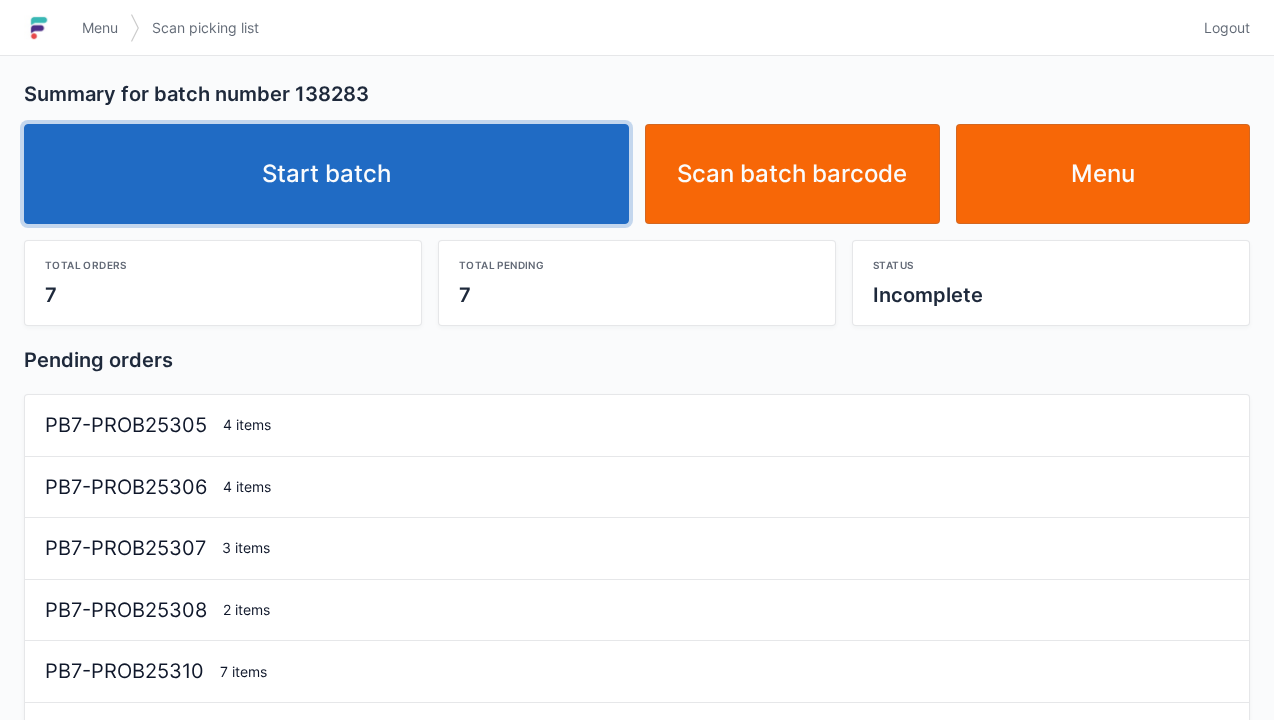 click on "Start batch" at bounding box center [326, 174] 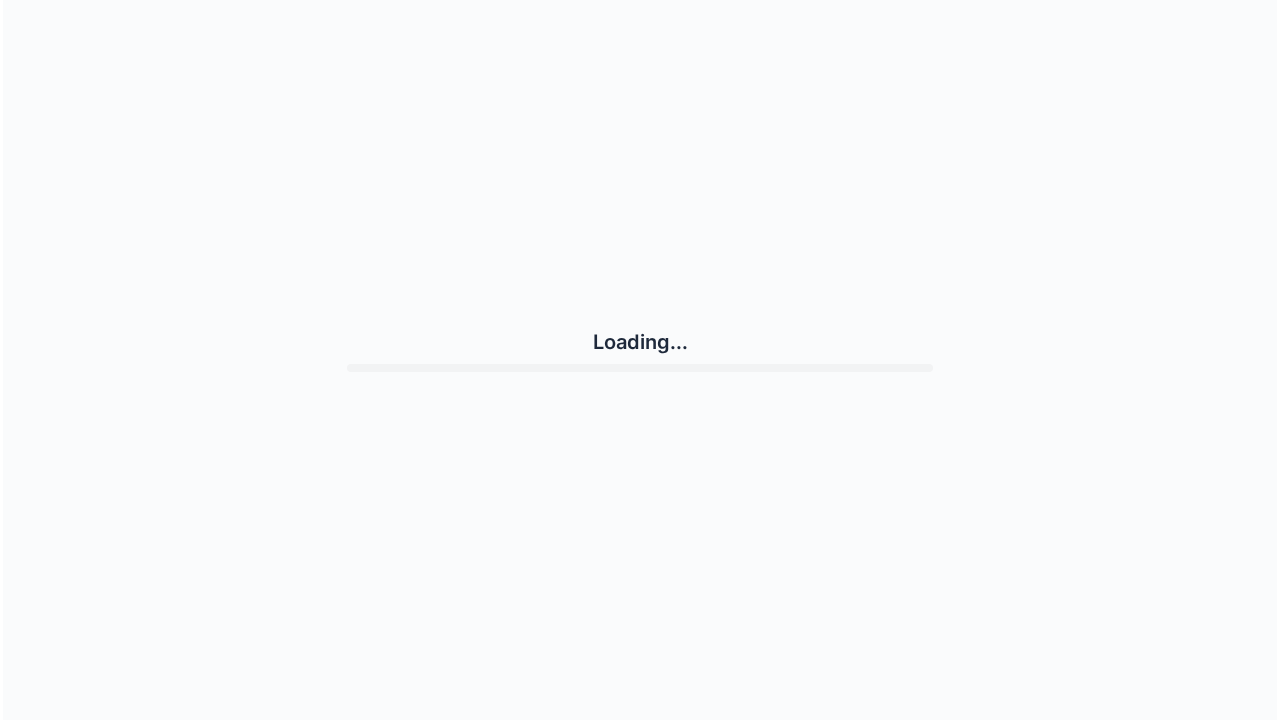 scroll, scrollTop: 0, scrollLeft: 0, axis: both 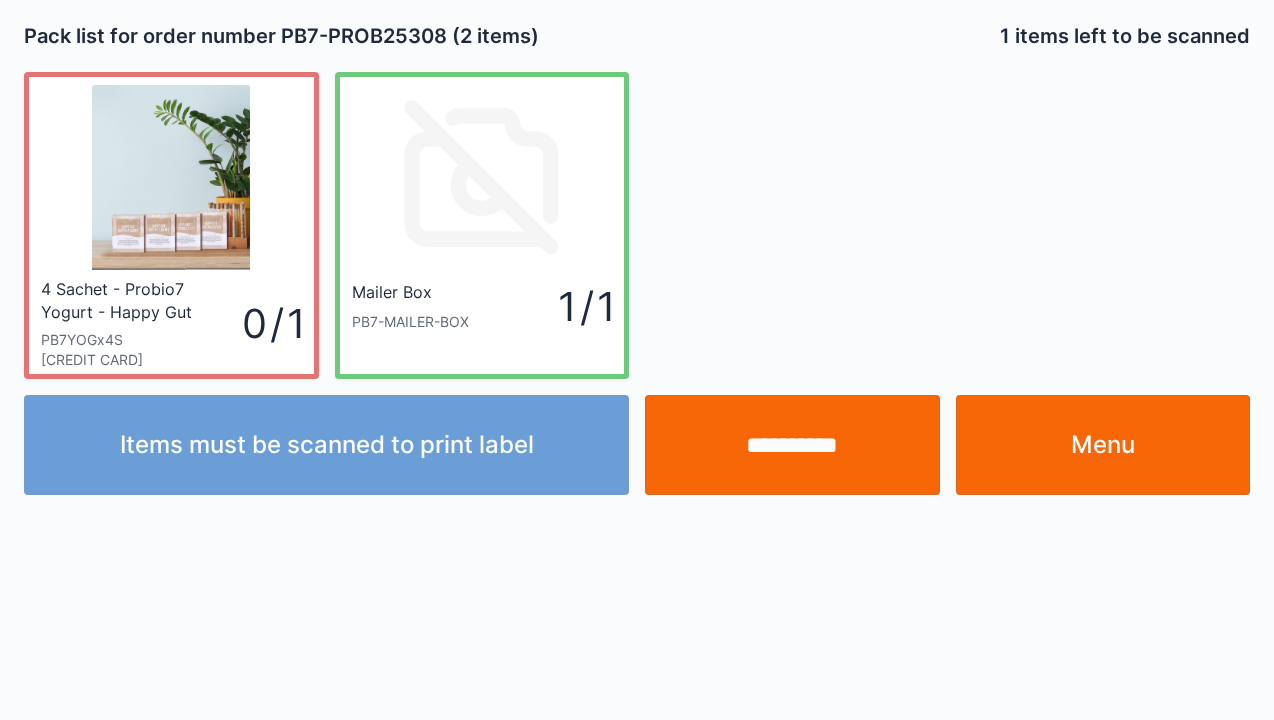 click on "**********" at bounding box center (792, 445) 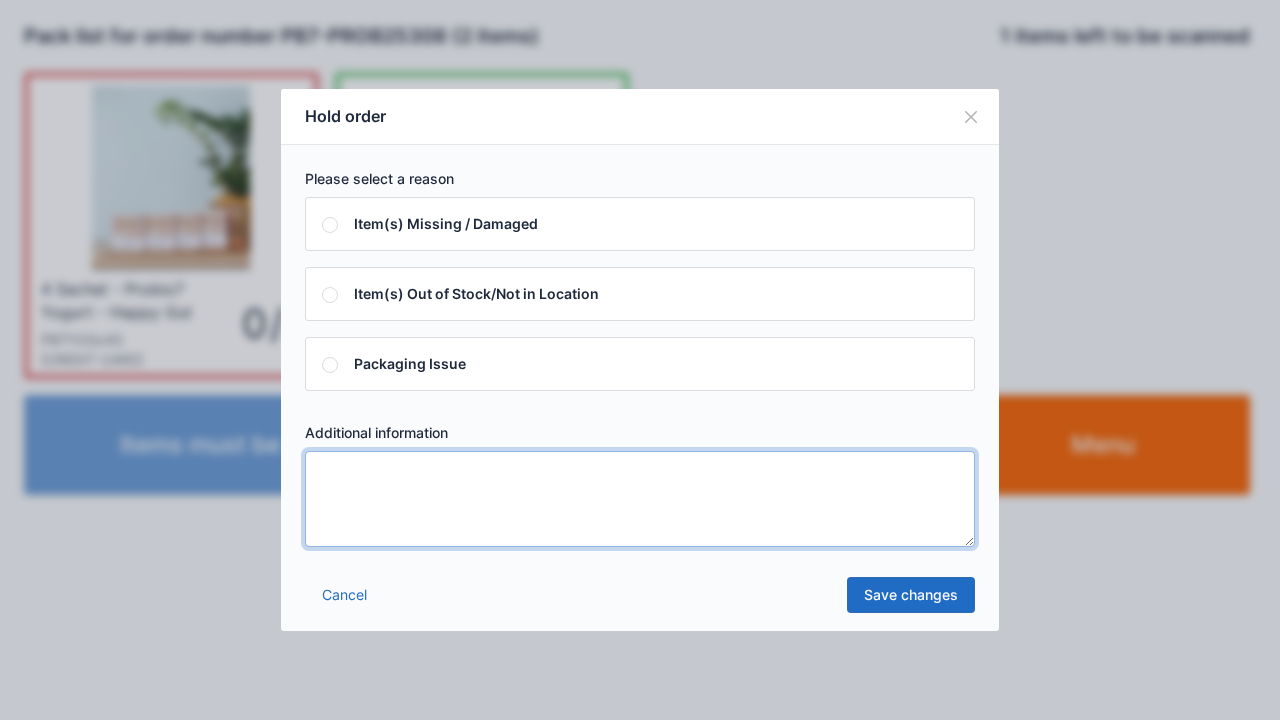 click at bounding box center (640, 499) 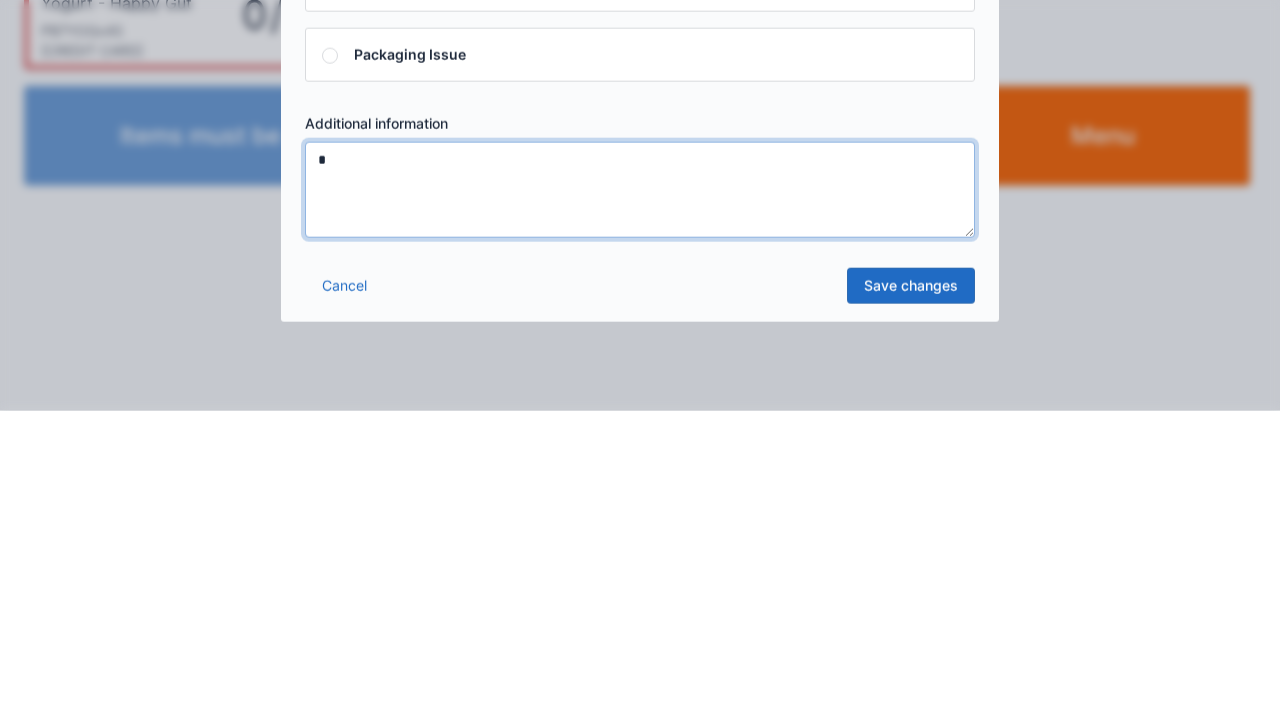 type on "*" 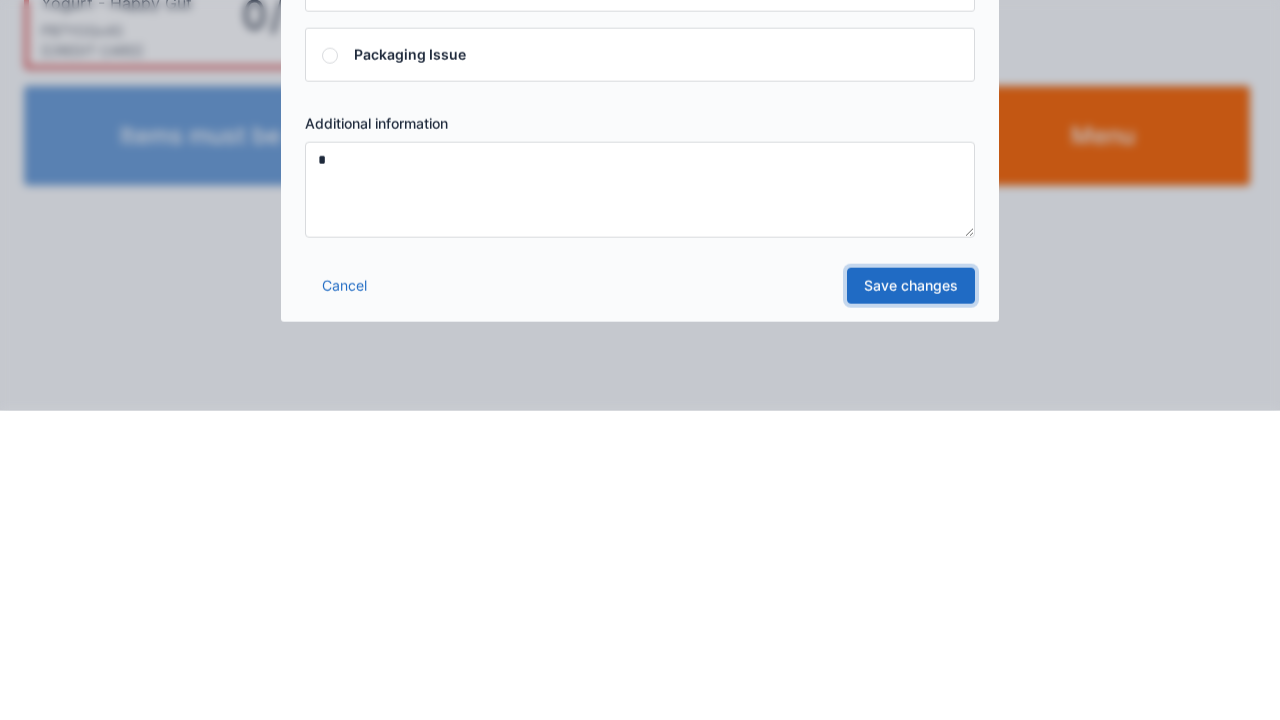 click on "Save changes" at bounding box center [911, 595] 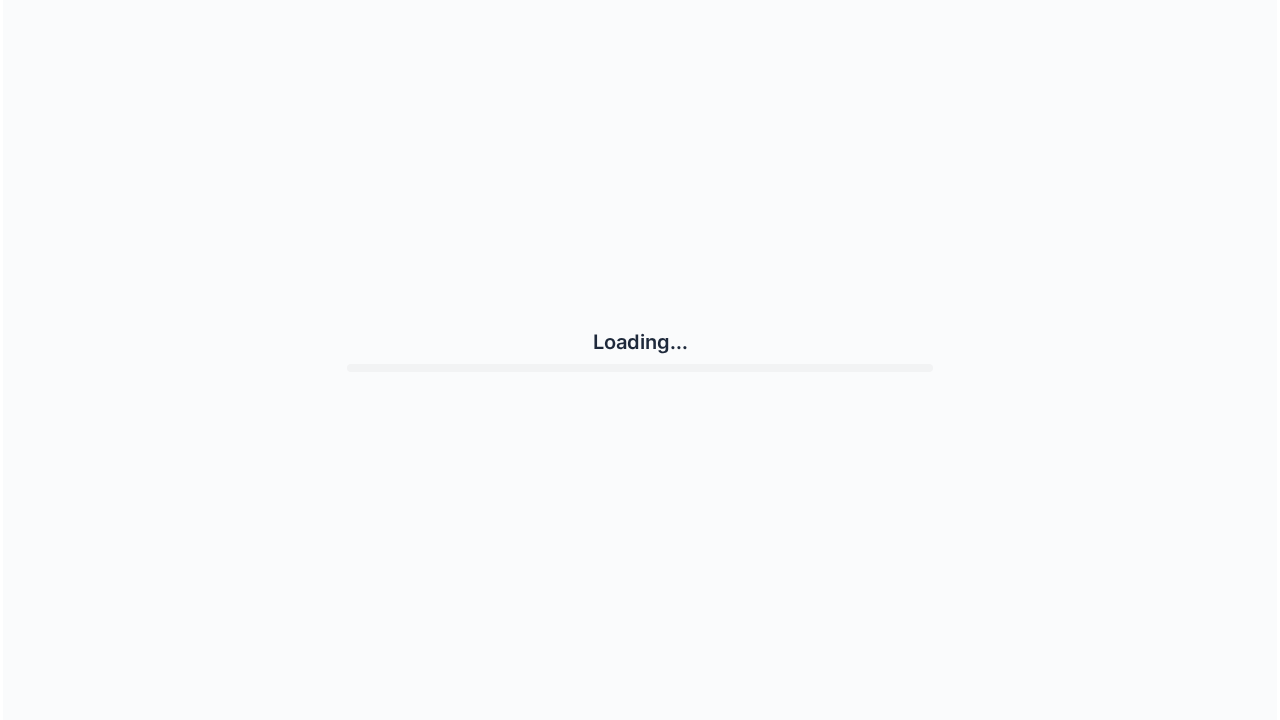 scroll, scrollTop: 0, scrollLeft: 0, axis: both 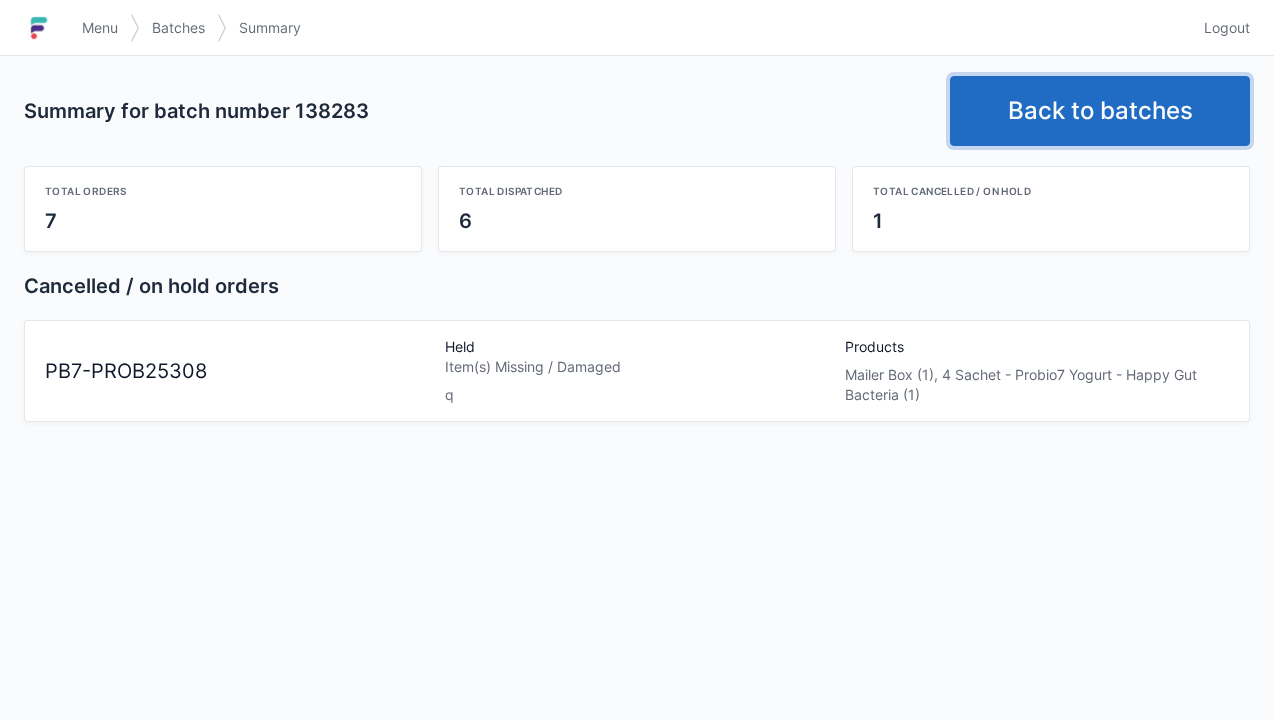 click on "Back to batches" at bounding box center (1100, 111) 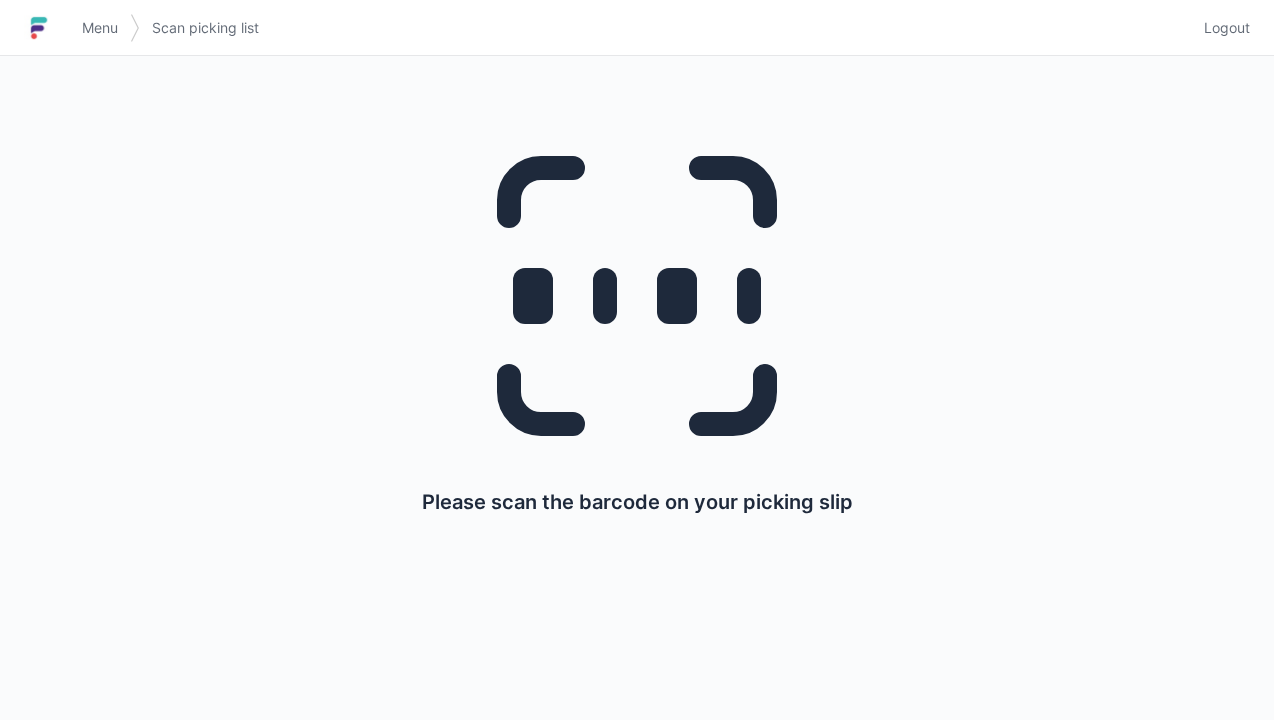 scroll, scrollTop: 0, scrollLeft: 0, axis: both 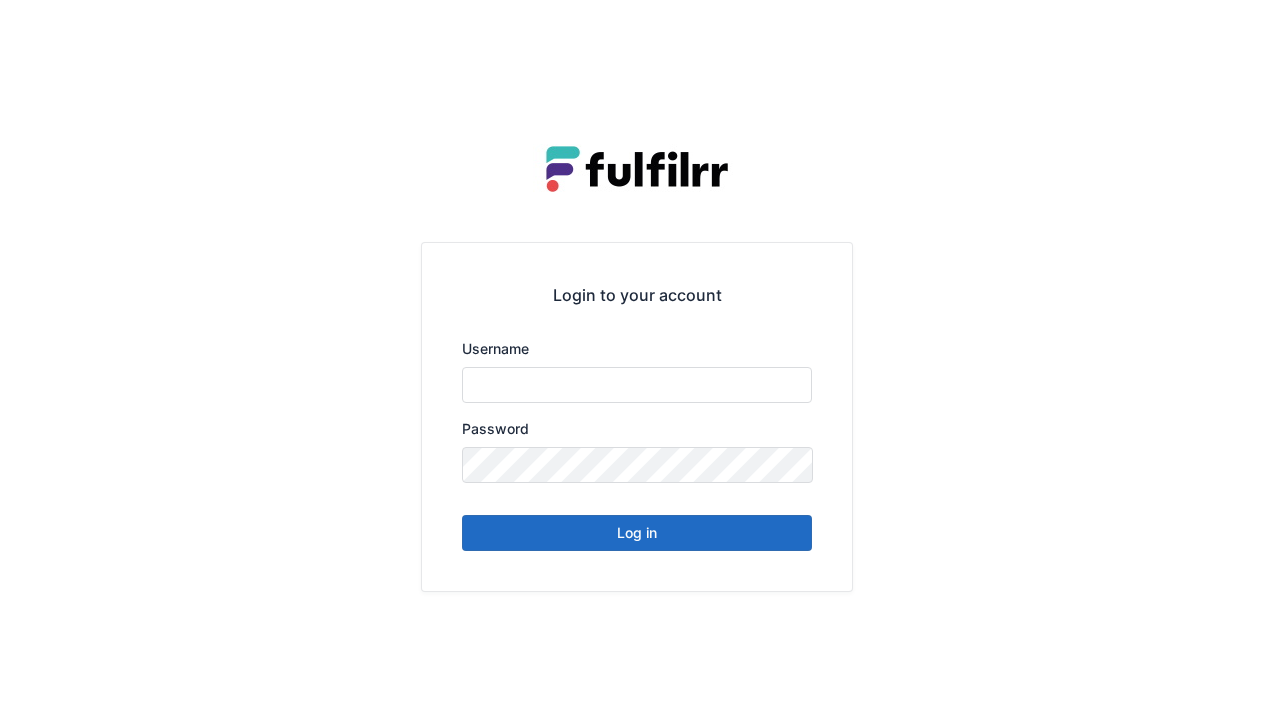 type on "******" 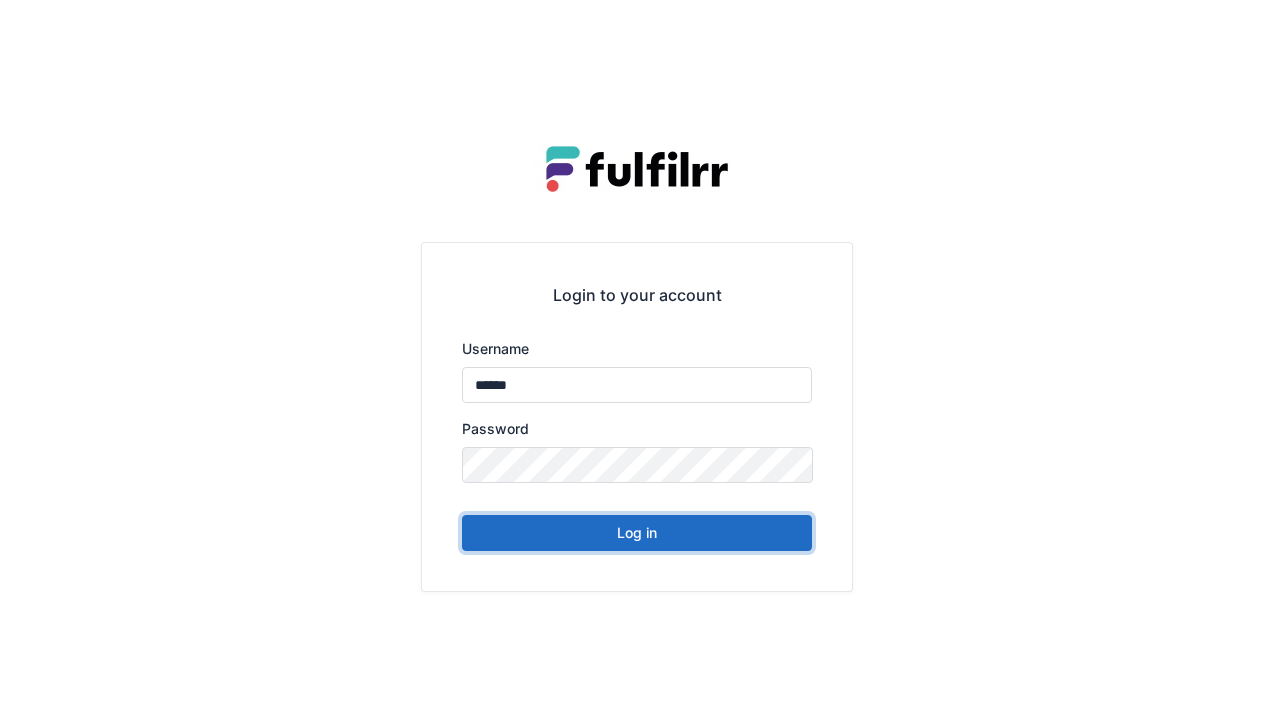 click on "Log in" at bounding box center [637, 533] 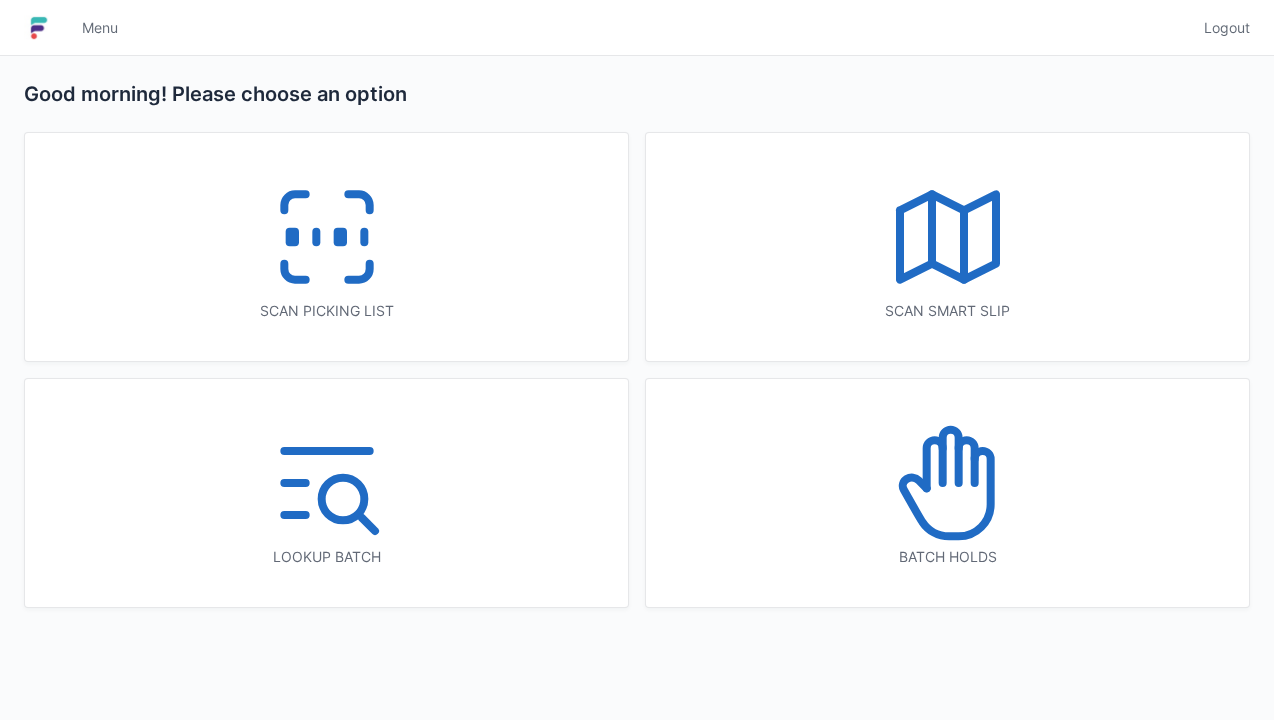 scroll, scrollTop: 0, scrollLeft: 0, axis: both 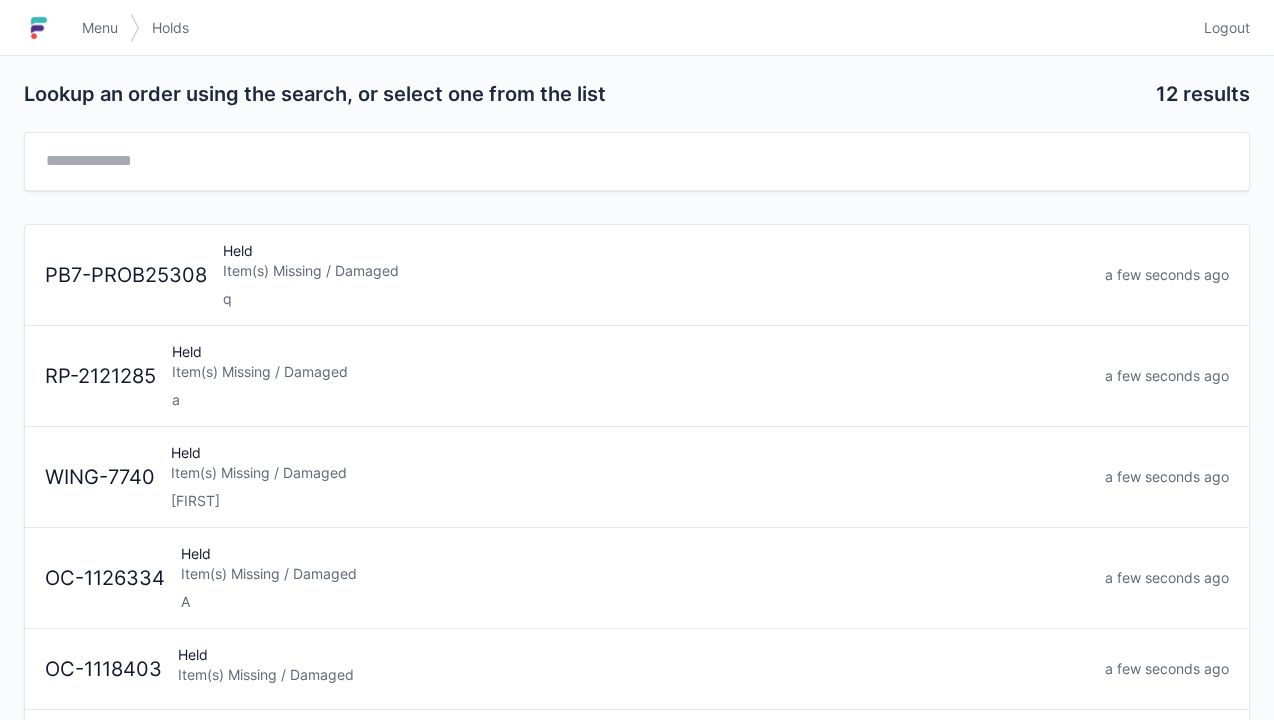 click on "Item(s) Missing / Damaged" at bounding box center (656, 271) 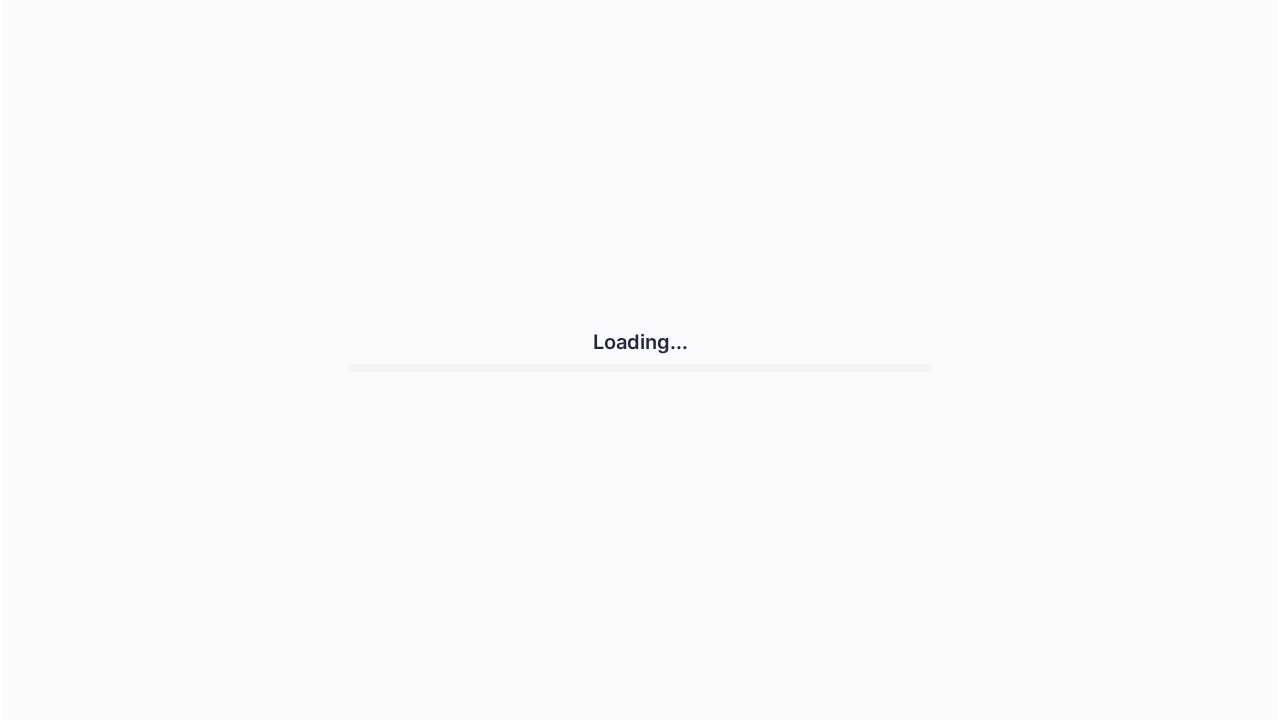 scroll, scrollTop: 0, scrollLeft: 0, axis: both 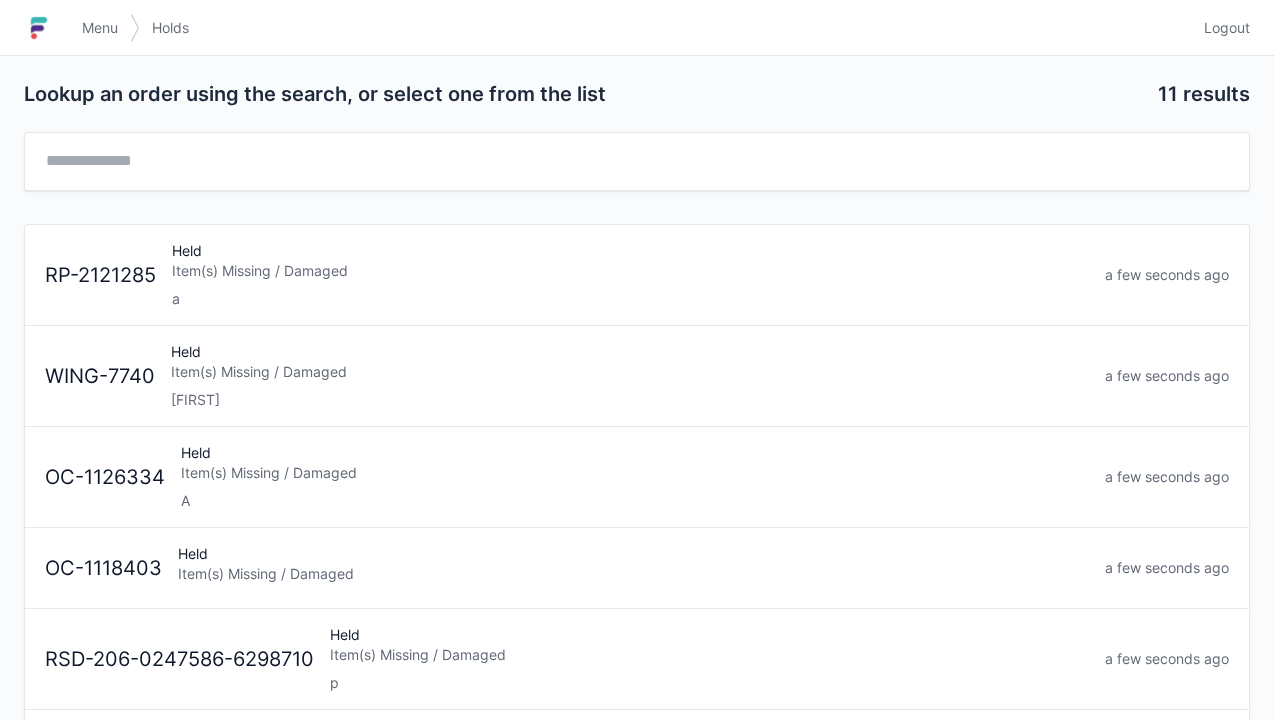 click on "Item(s) Missing / Damaged" at bounding box center [630, 271] 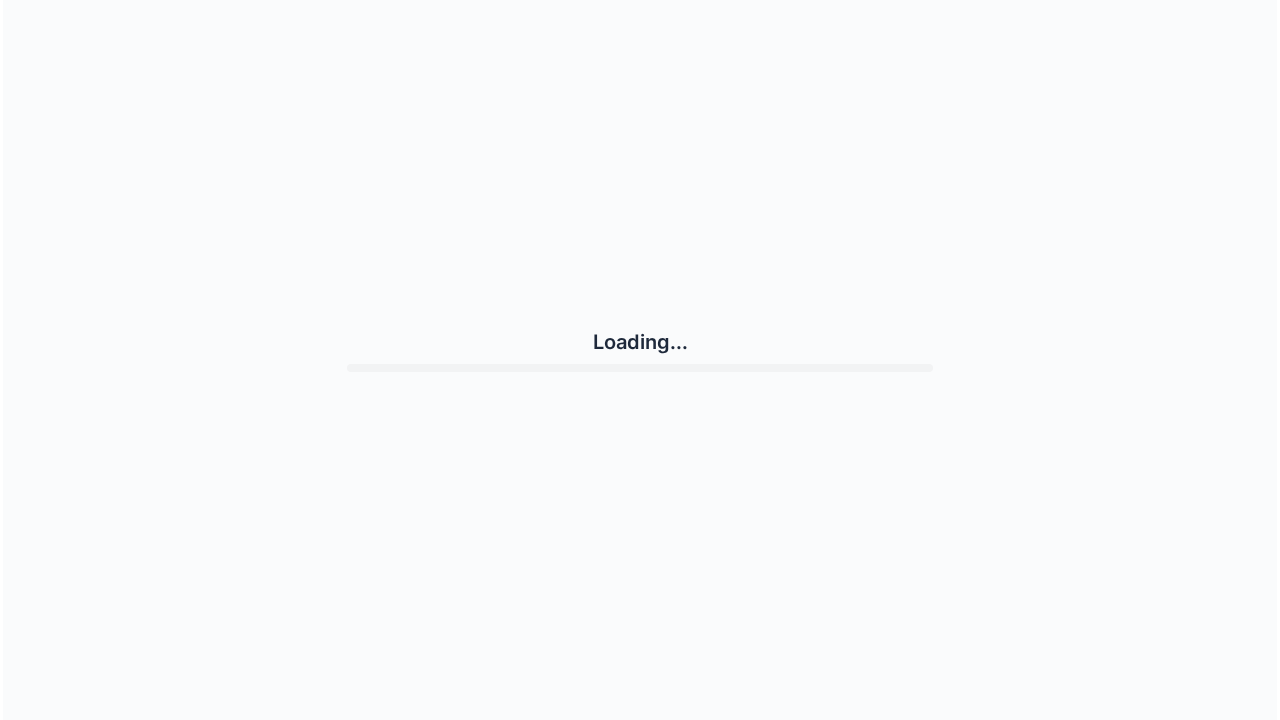 scroll, scrollTop: 0, scrollLeft: 0, axis: both 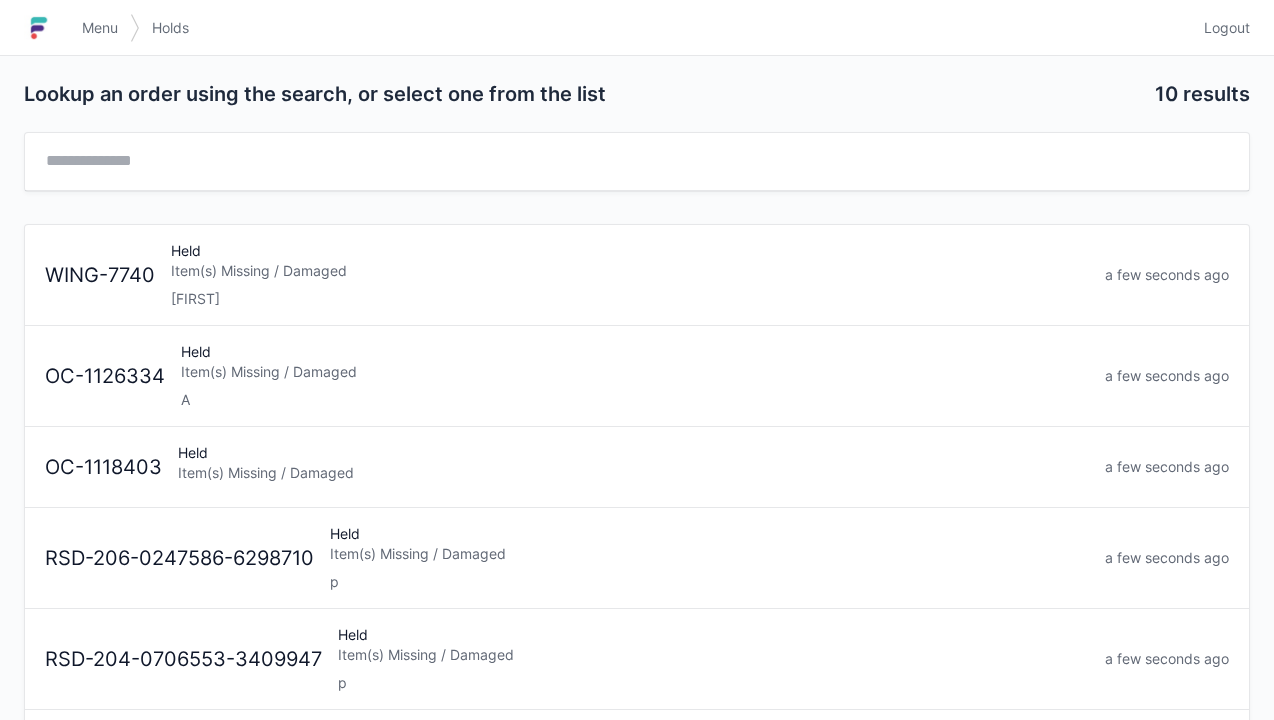 click on "Logout" at bounding box center (1227, 28) 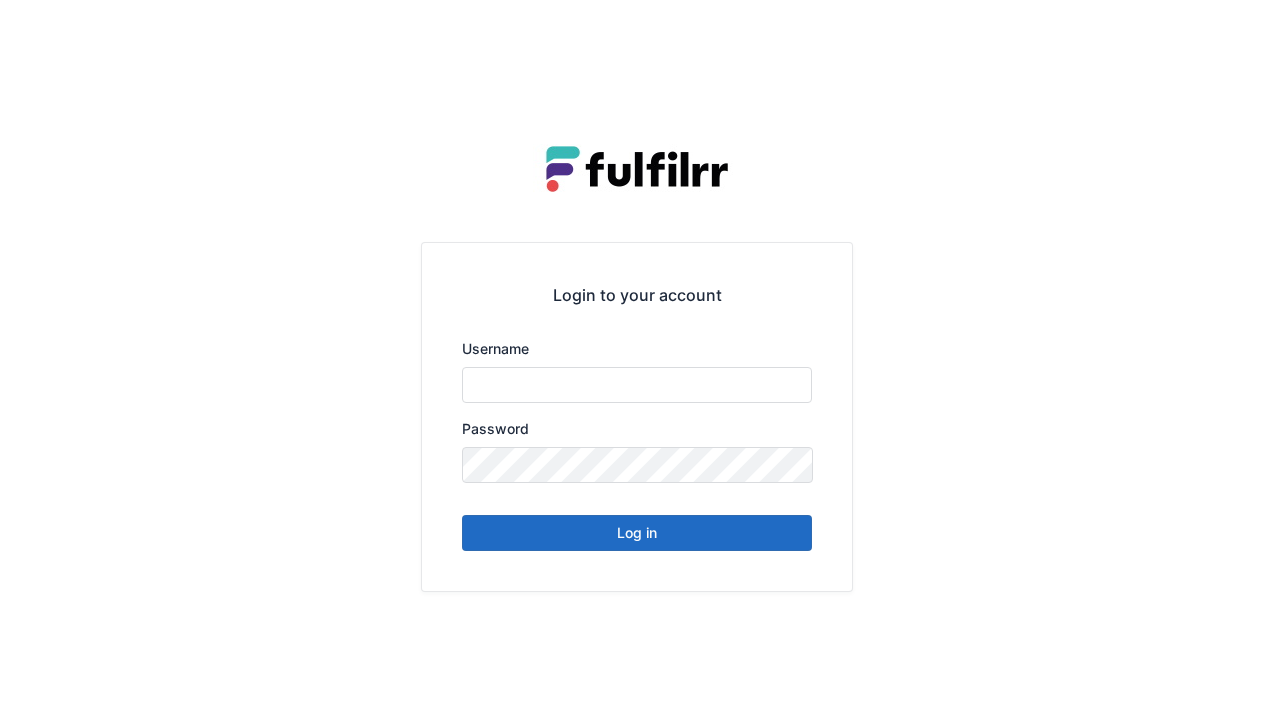 scroll, scrollTop: 0, scrollLeft: 0, axis: both 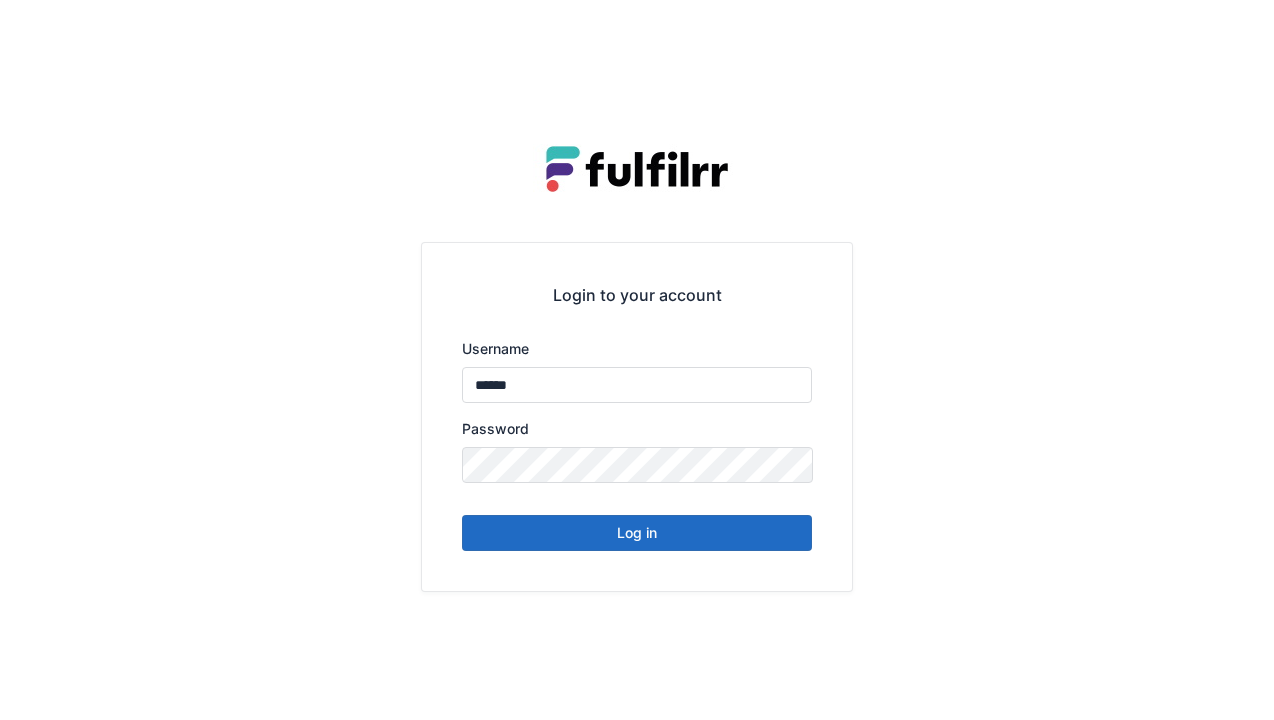 click on "Log in" at bounding box center (637, 533) 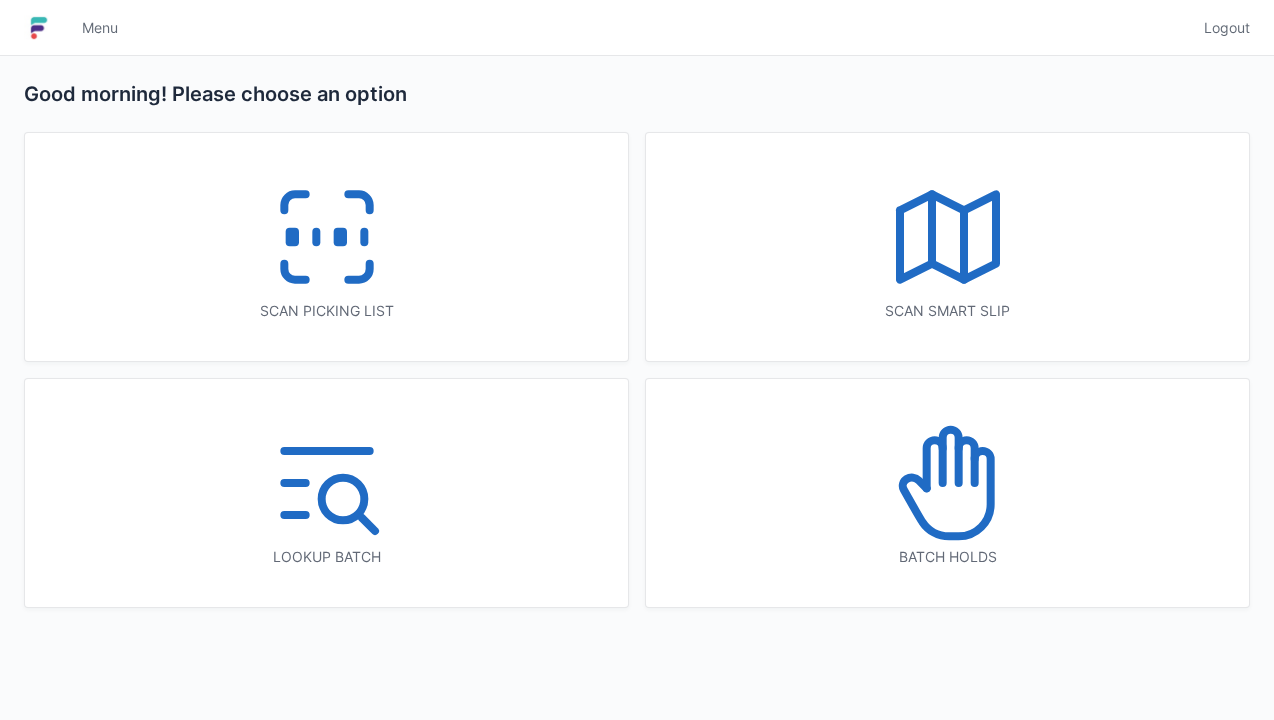 scroll, scrollTop: 0, scrollLeft: 0, axis: both 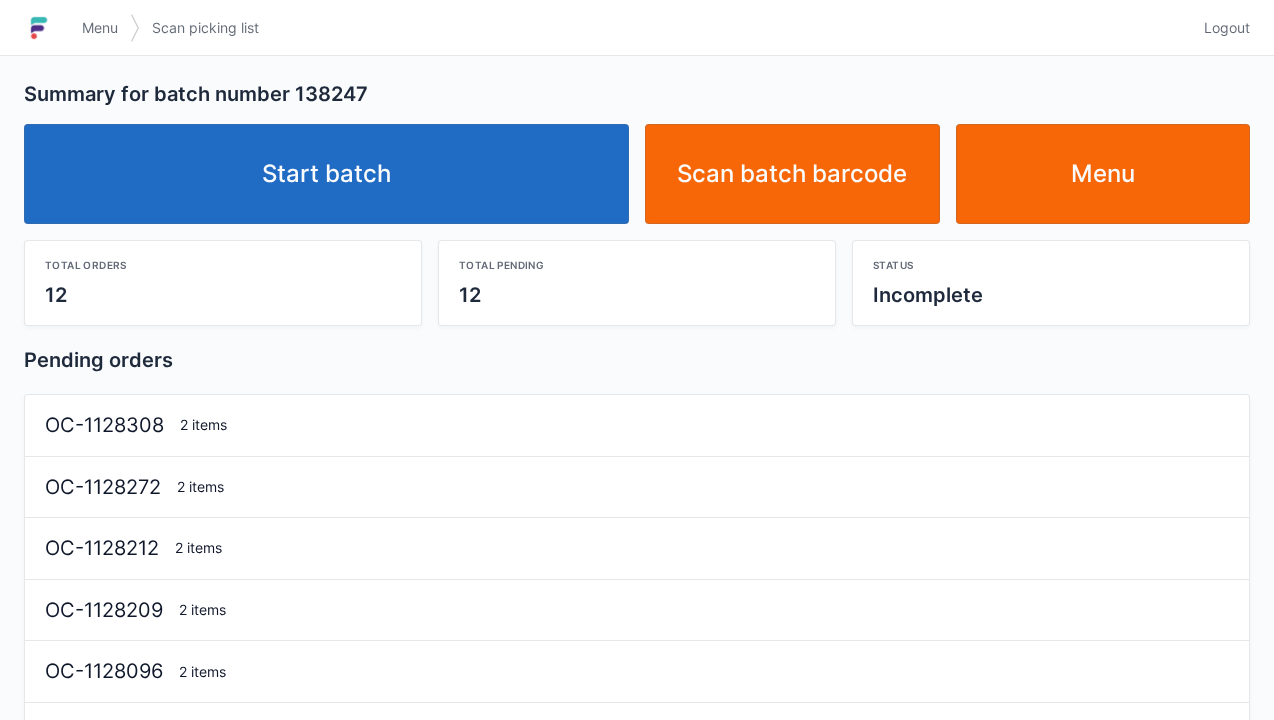 click on "Start batch" at bounding box center (326, 174) 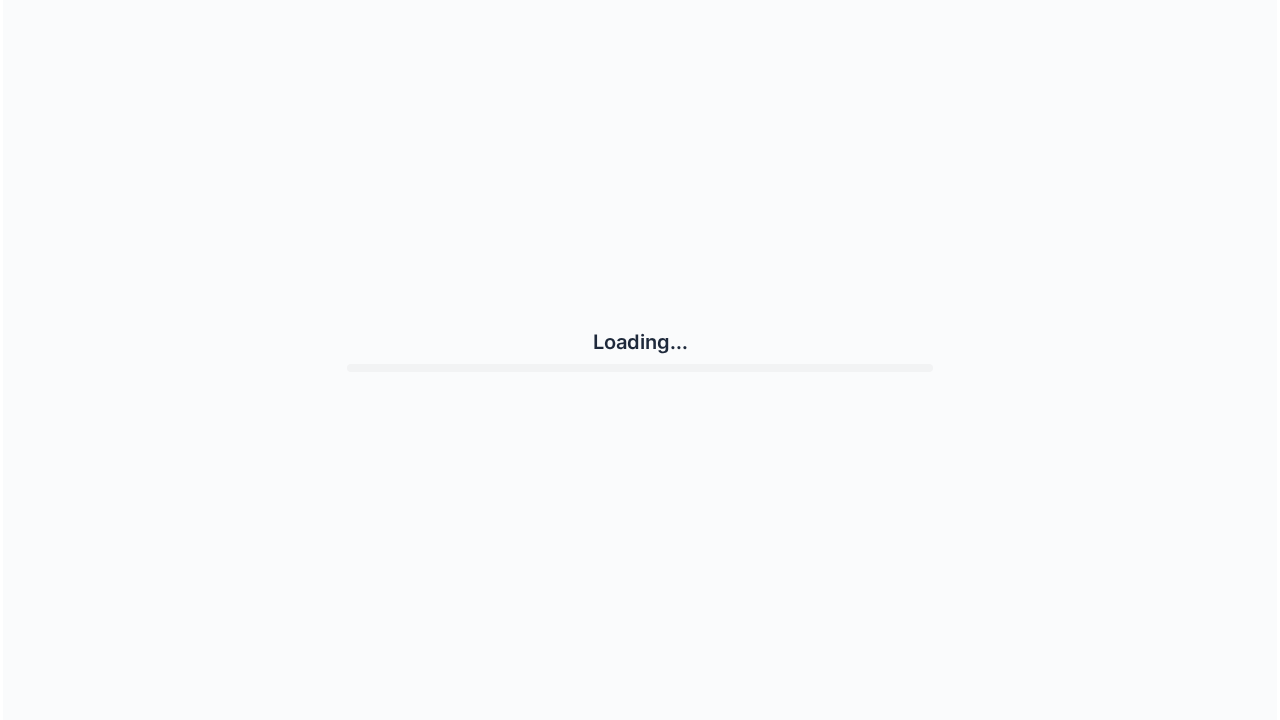 scroll, scrollTop: 0, scrollLeft: 0, axis: both 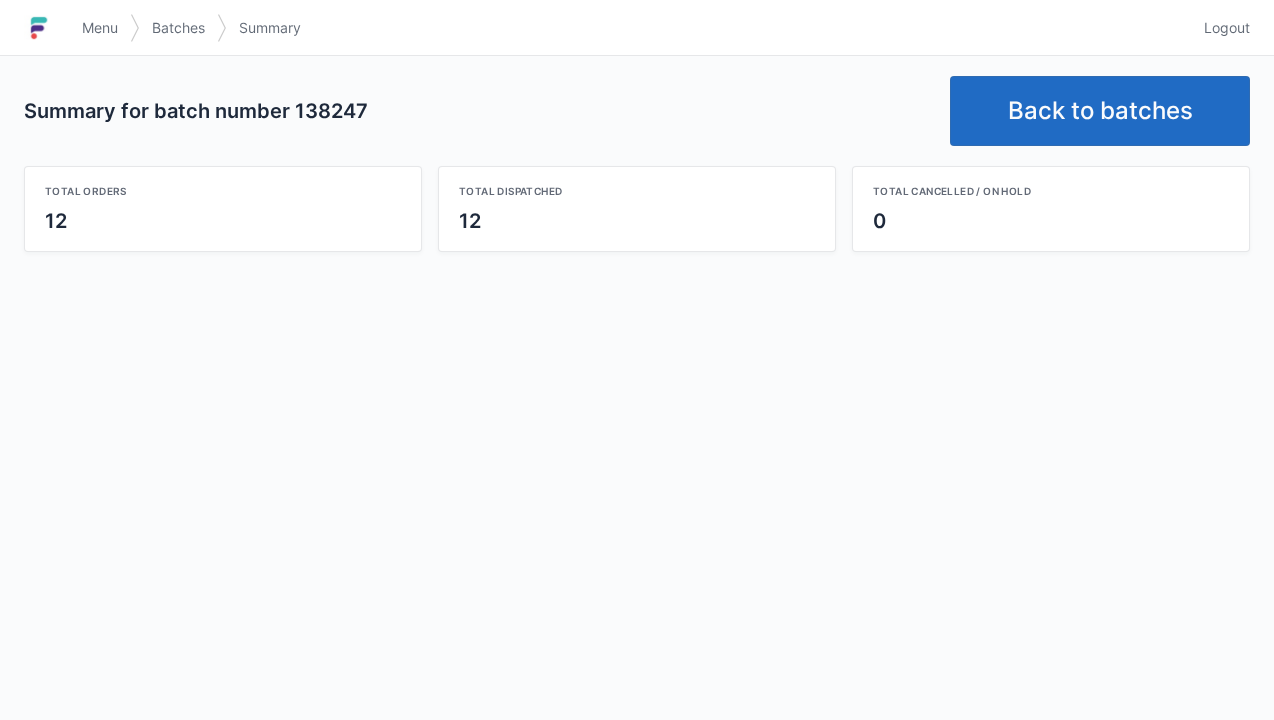 click on "Back to batches" at bounding box center (1100, 111) 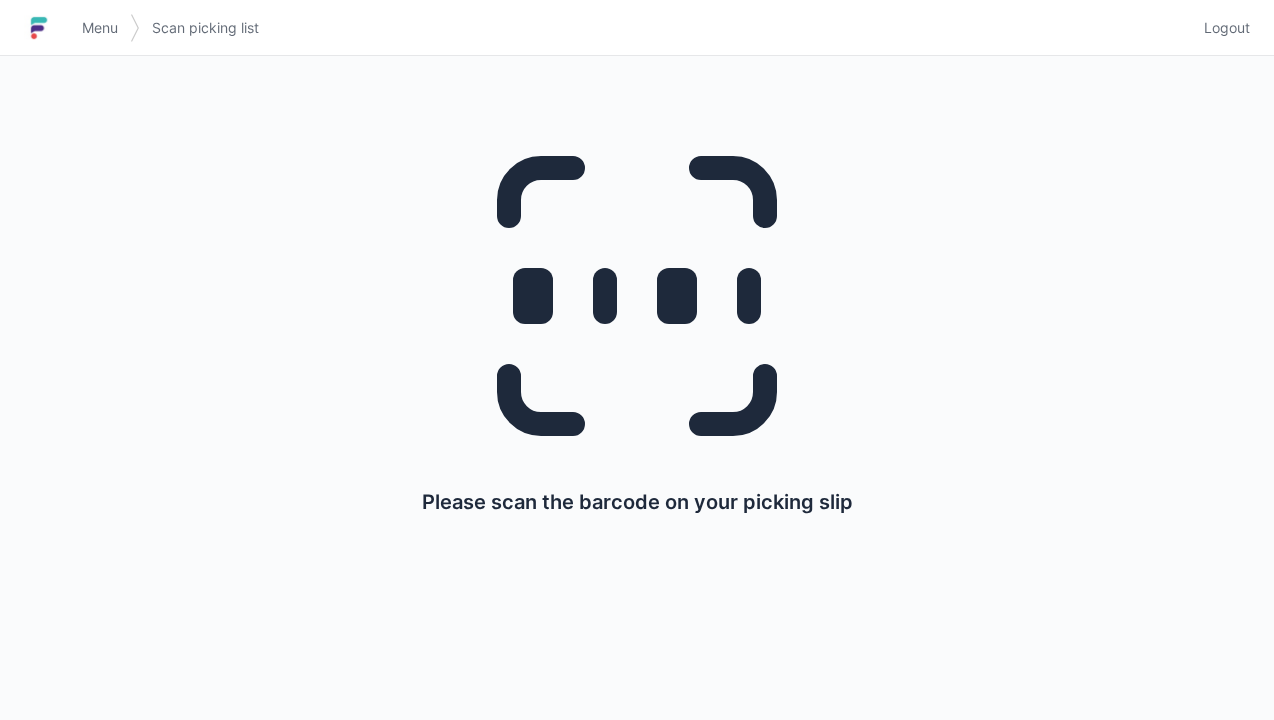 scroll, scrollTop: 0, scrollLeft: 0, axis: both 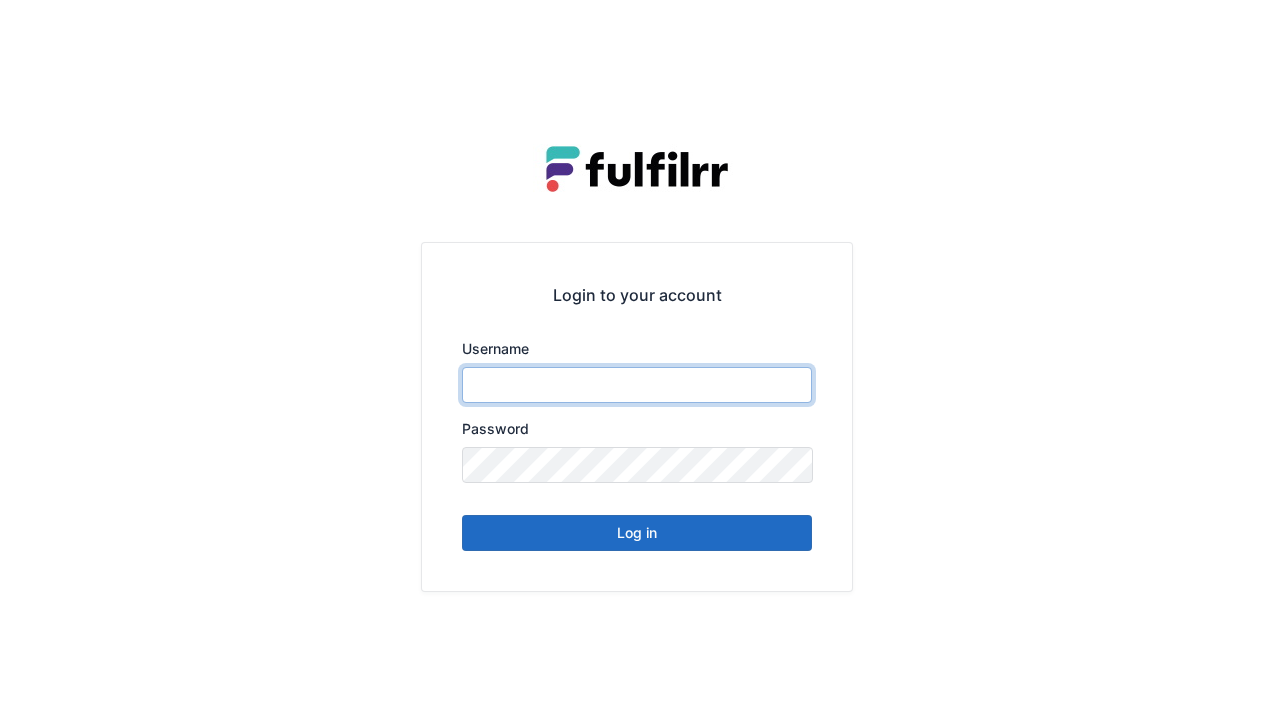 type on "******" 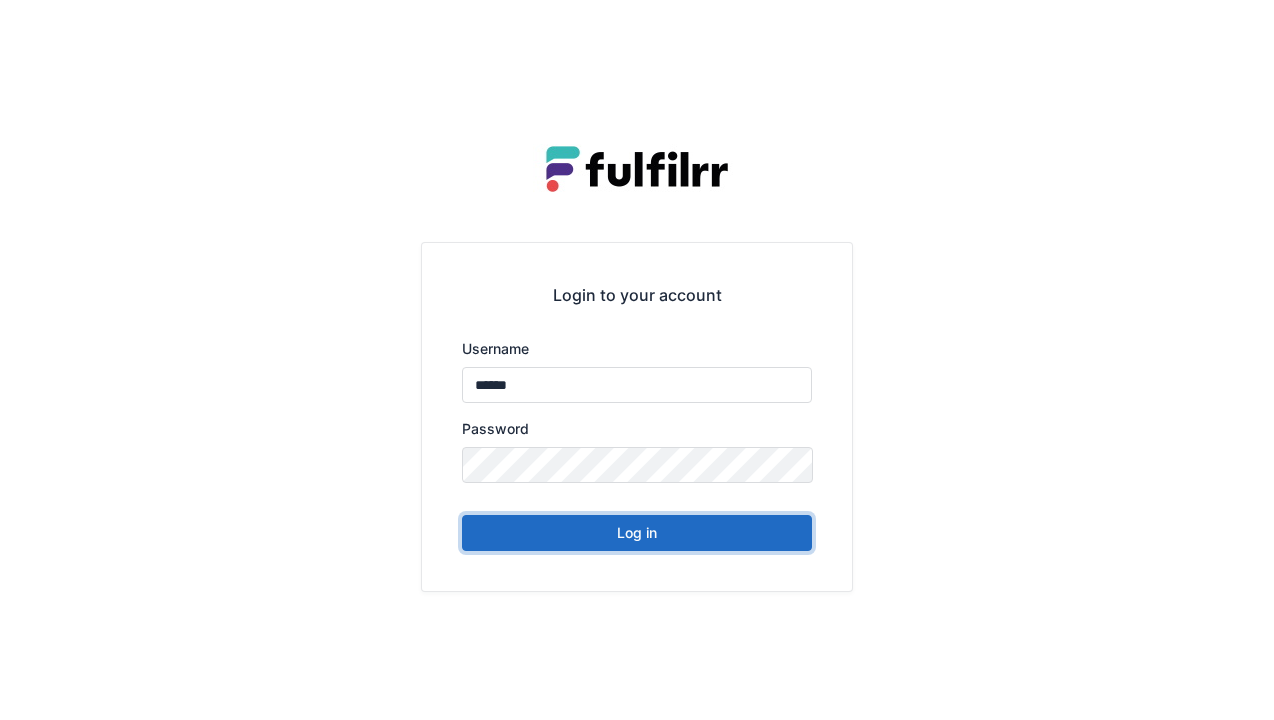 click on "Log in" at bounding box center [637, 533] 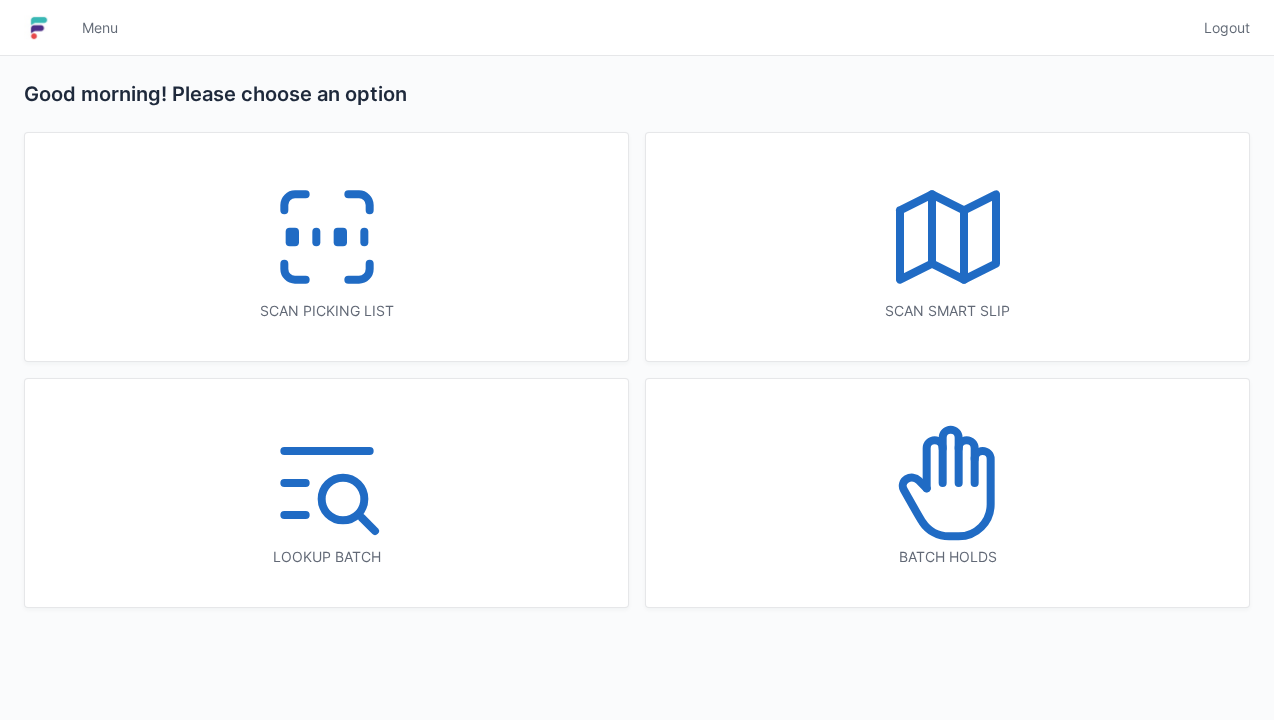 scroll, scrollTop: 0, scrollLeft: 0, axis: both 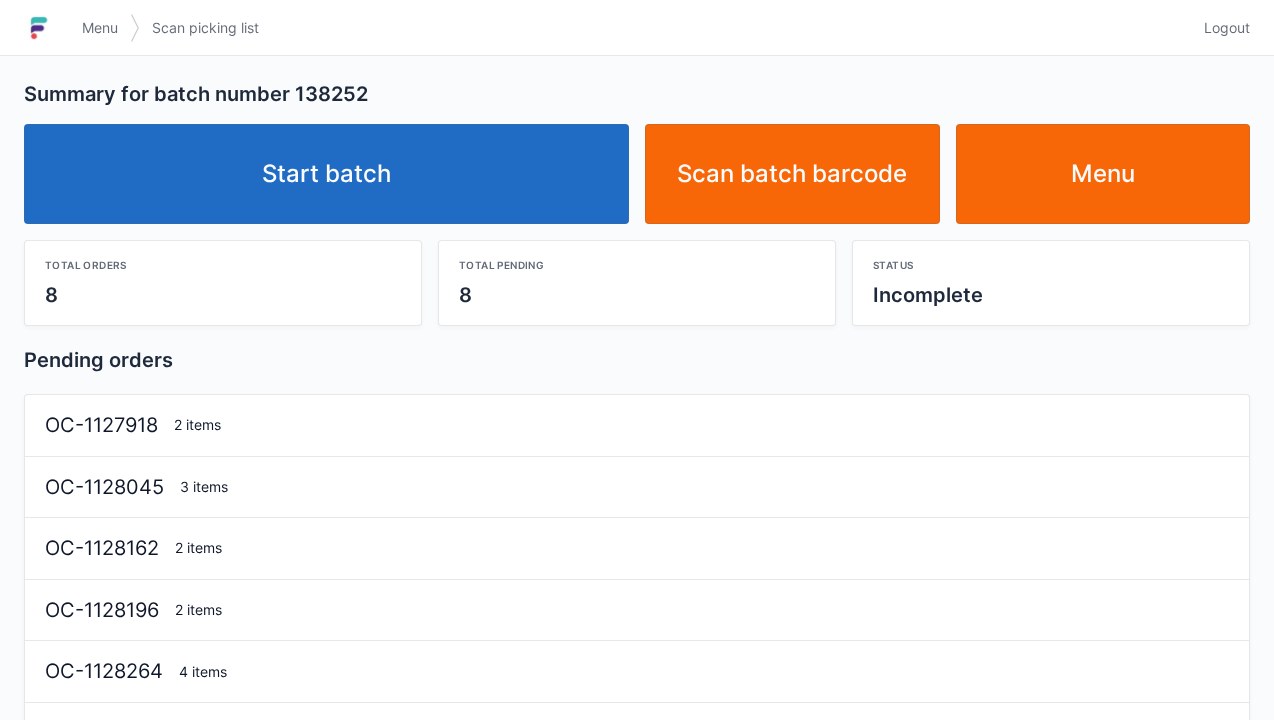 click on "Start batch" at bounding box center (326, 174) 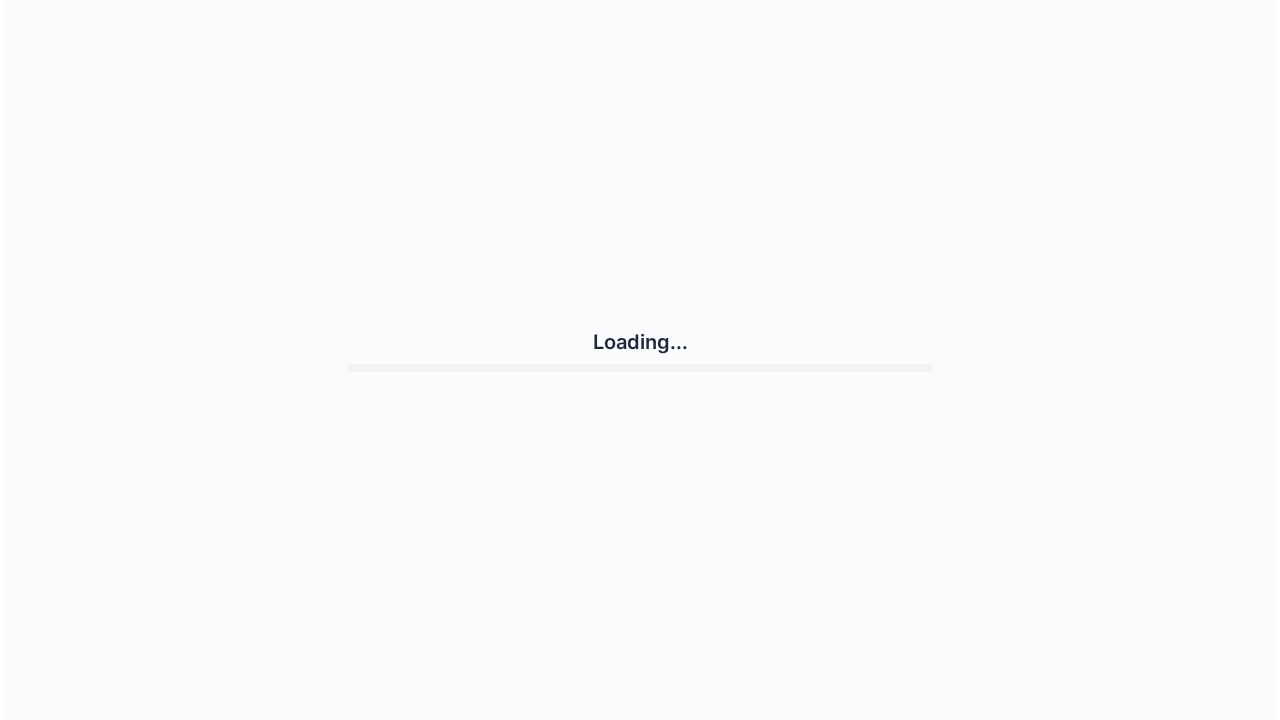 scroll, scrollTop: 0, scrollLeft: 0, axis: both 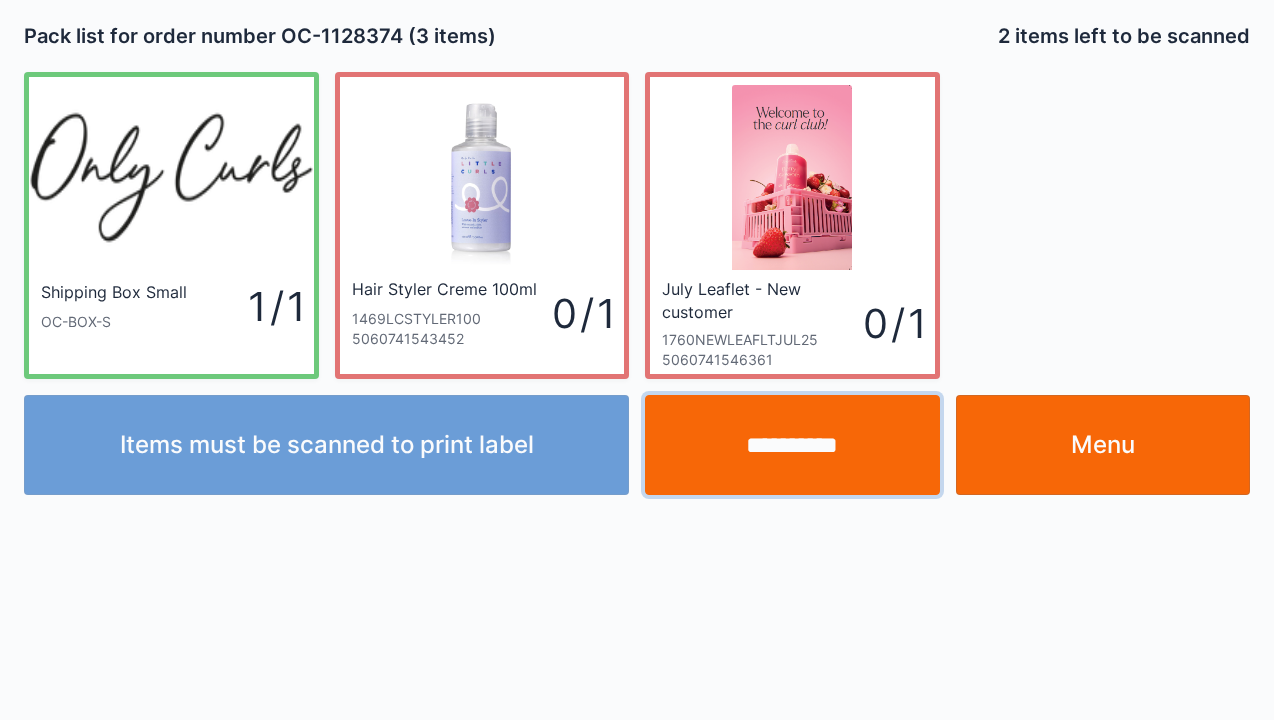 click on "**********" at bounding box center (792, 445) 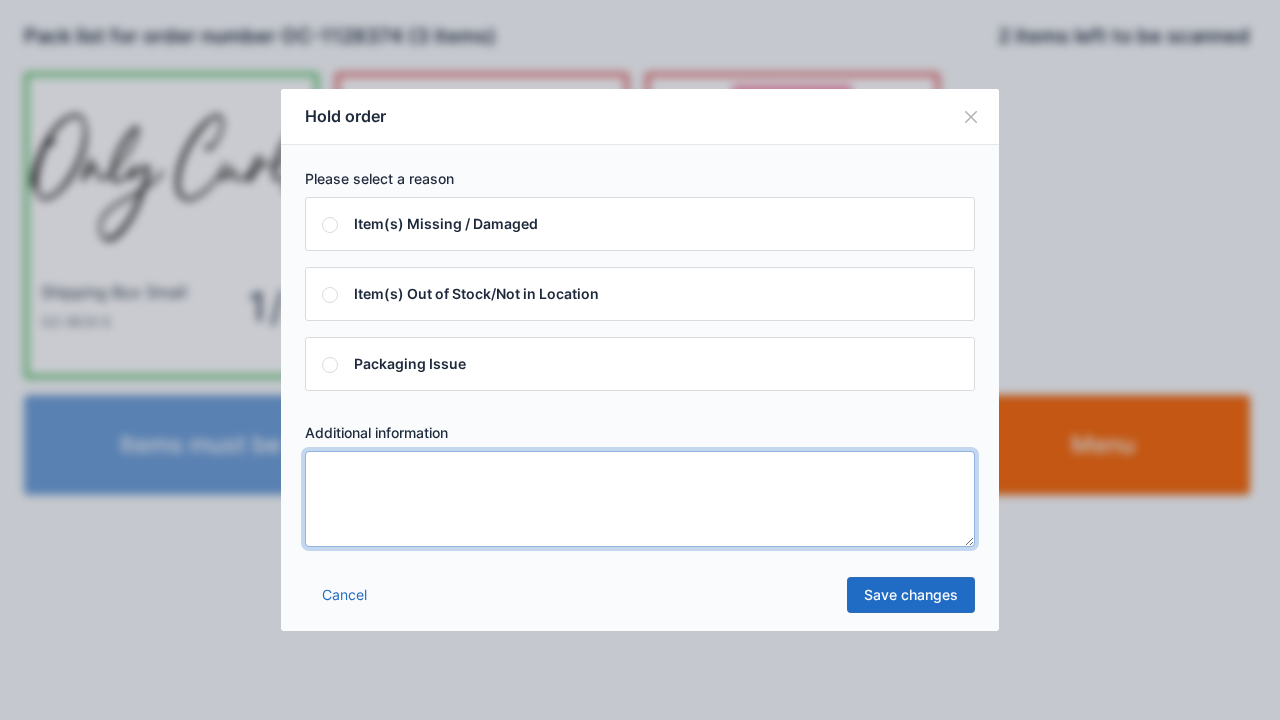 click at bounding box center (640, 499) 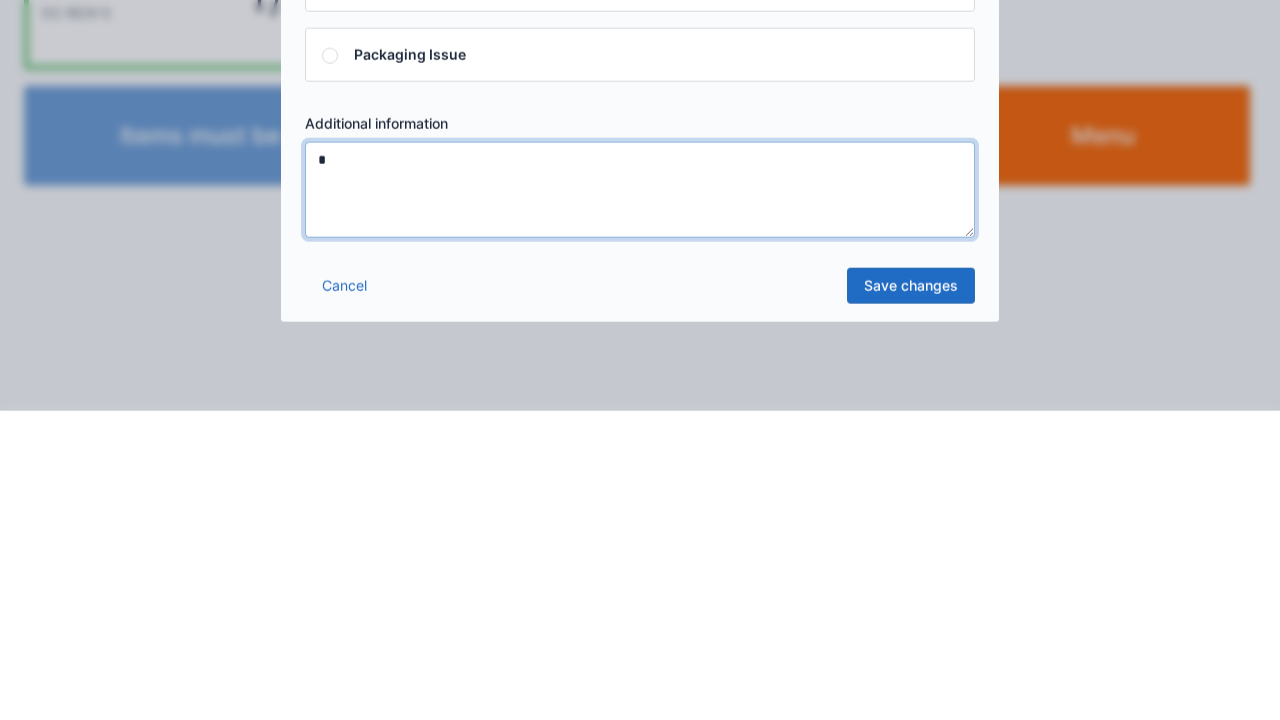 type on "*" 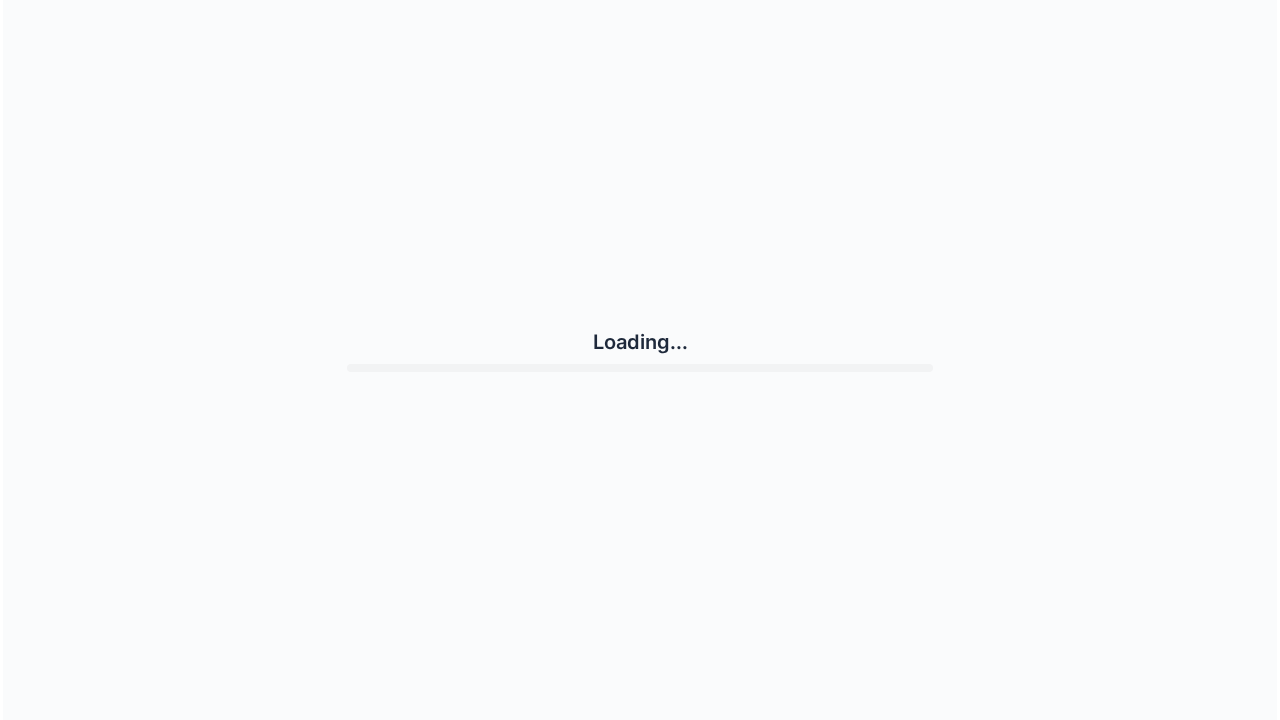 scroll, scrollTop: 0, scrollLeft: 0, axis: both 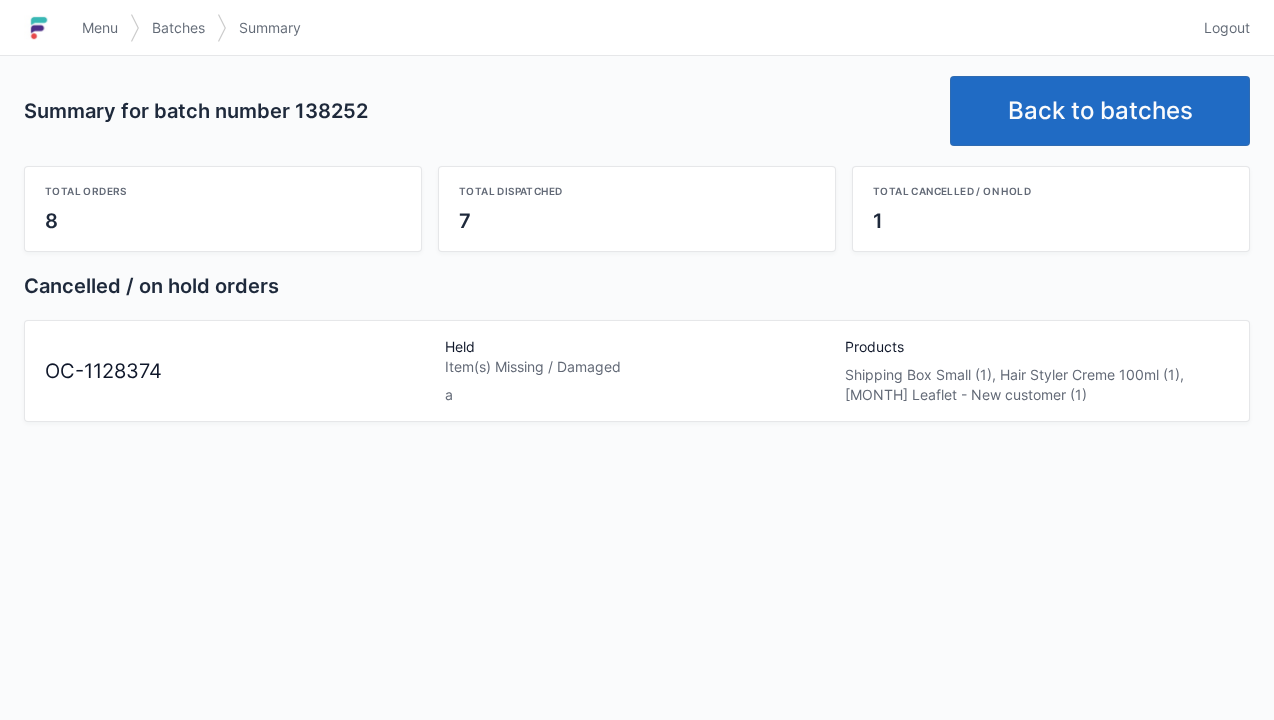 click on "Back to batches" at bounding box center (1100, 111) 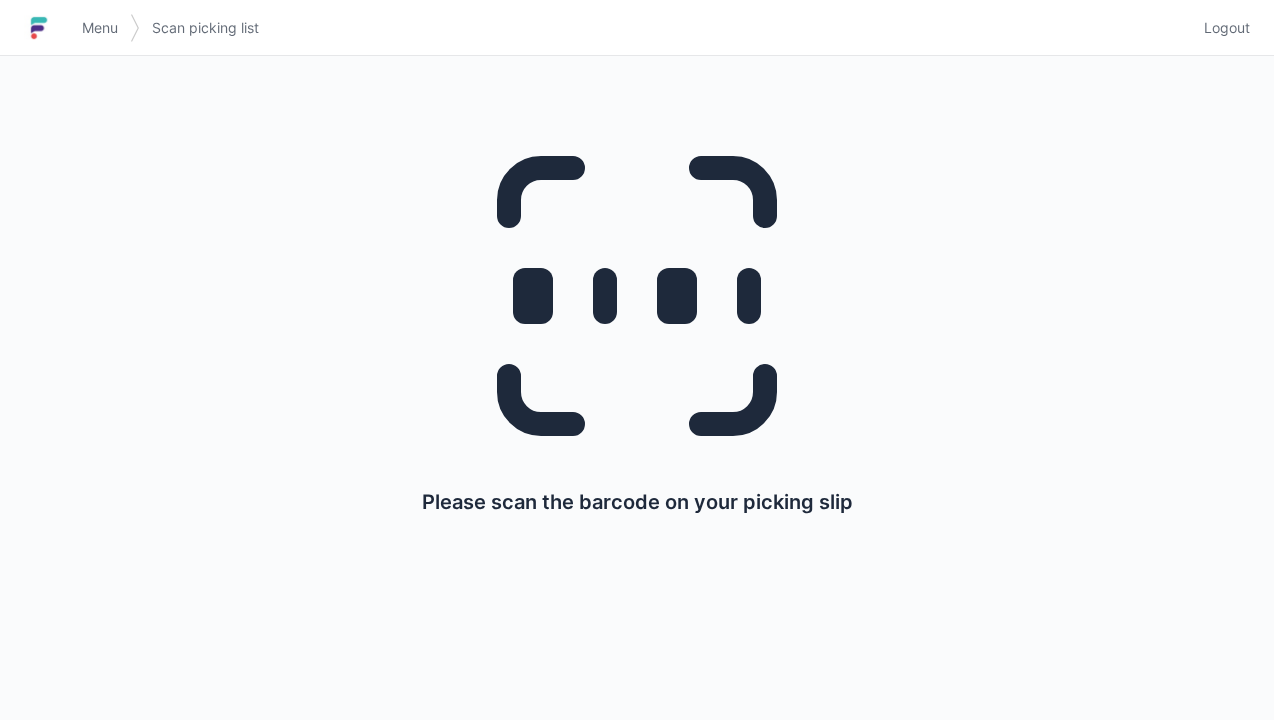 scroll, scrollTop: 0, scrollLeft: 0, axis: both 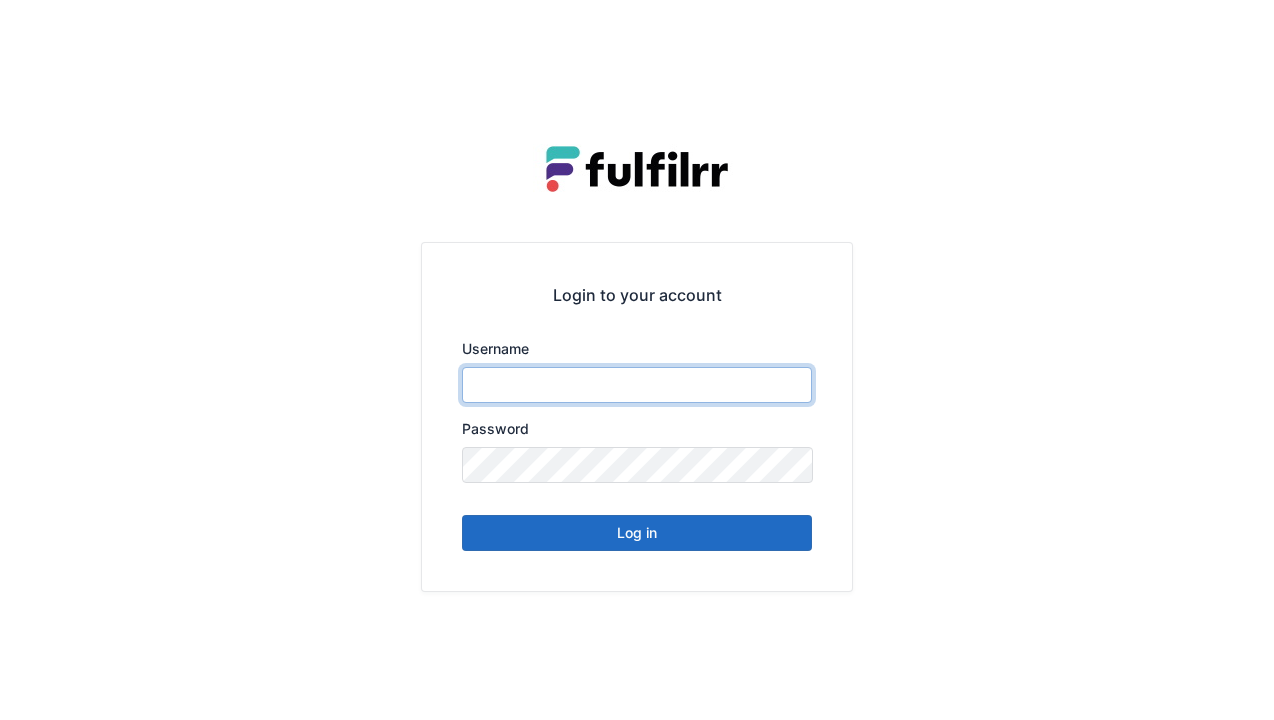 type on "******" 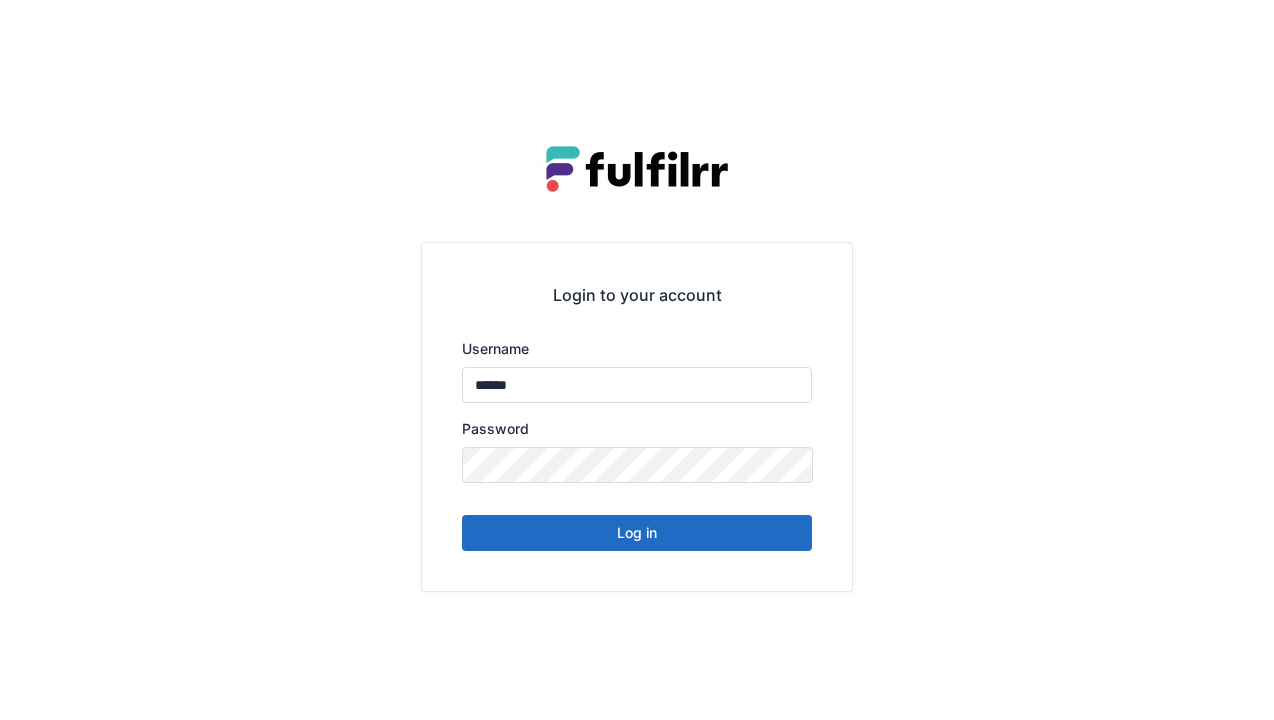 click on "Log in" at bounding box center [637, 533] 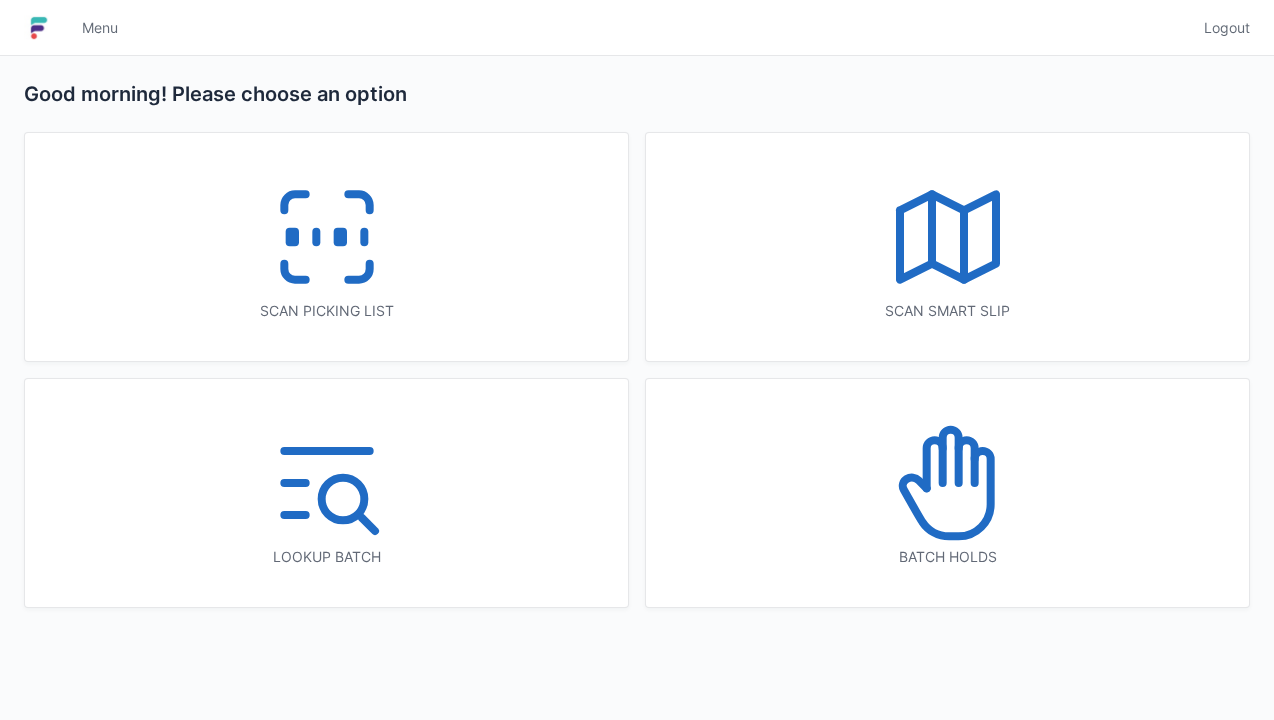 scroll, scrollTop: 0, scrollLeft: 0, axis: both 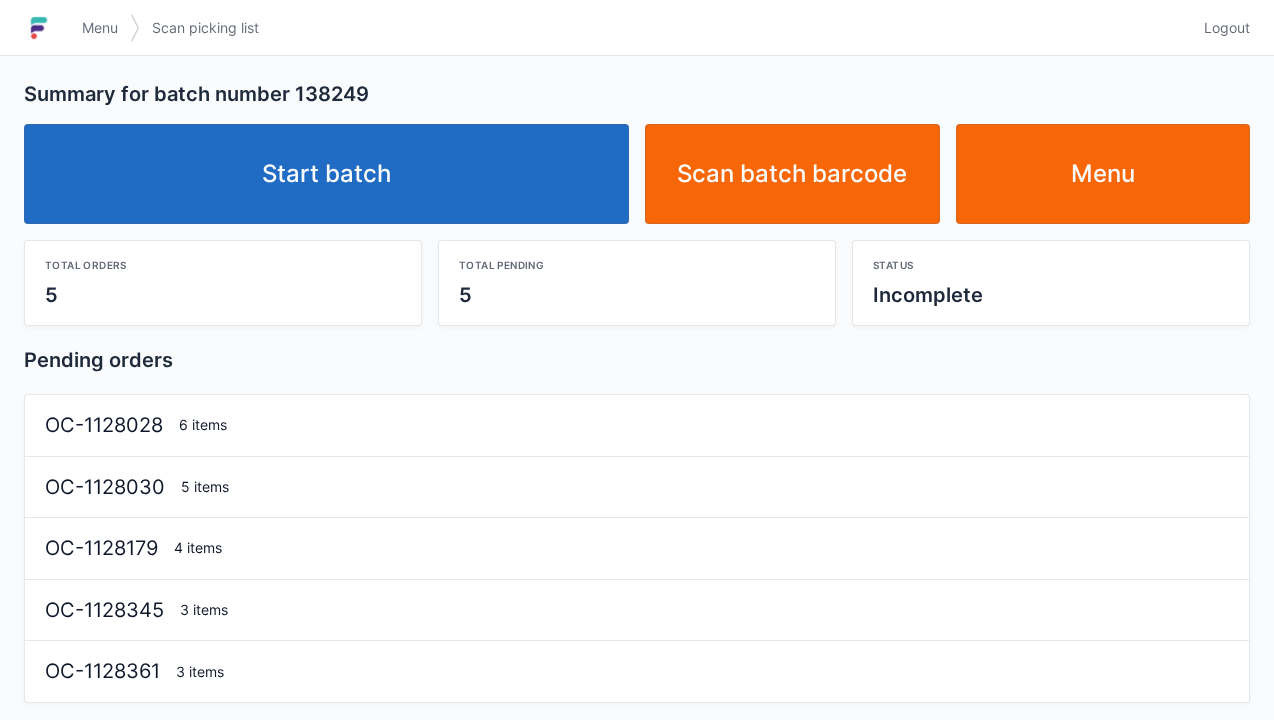 click on "Start batch" at bounding box center [326, 174] 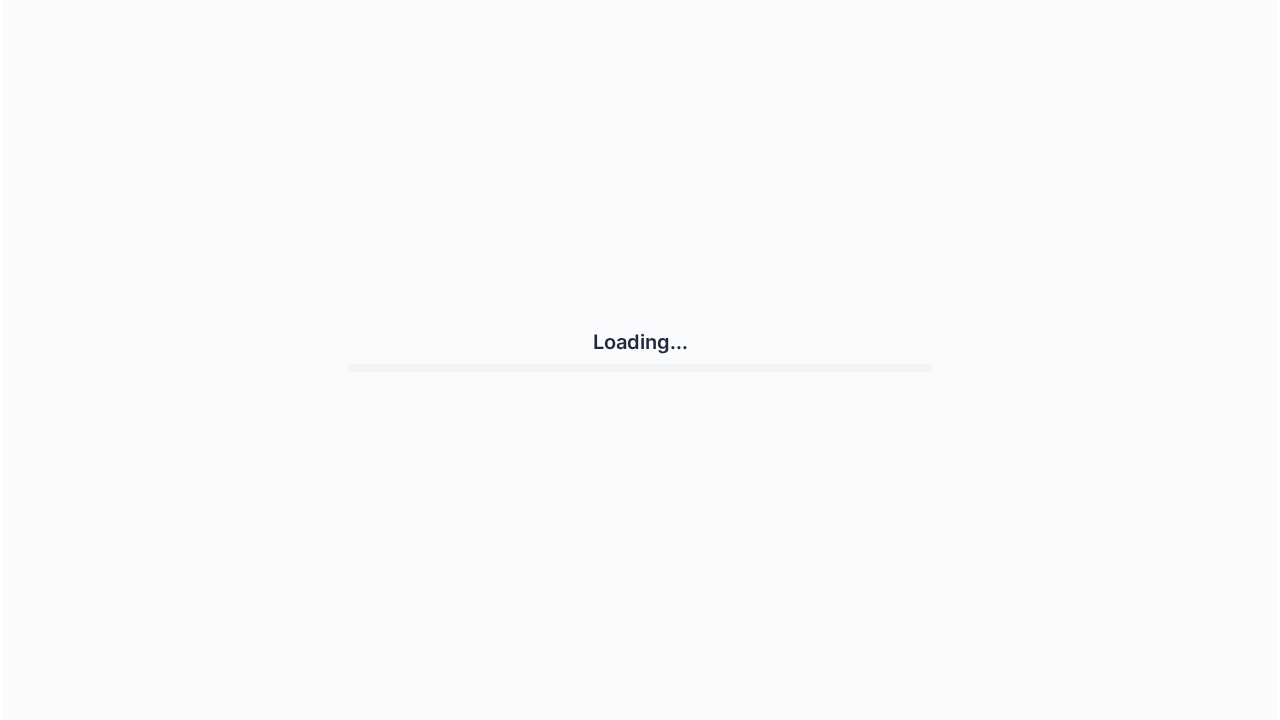 scroll, scrollTop: 0, scrollLeft: 0, axis: both 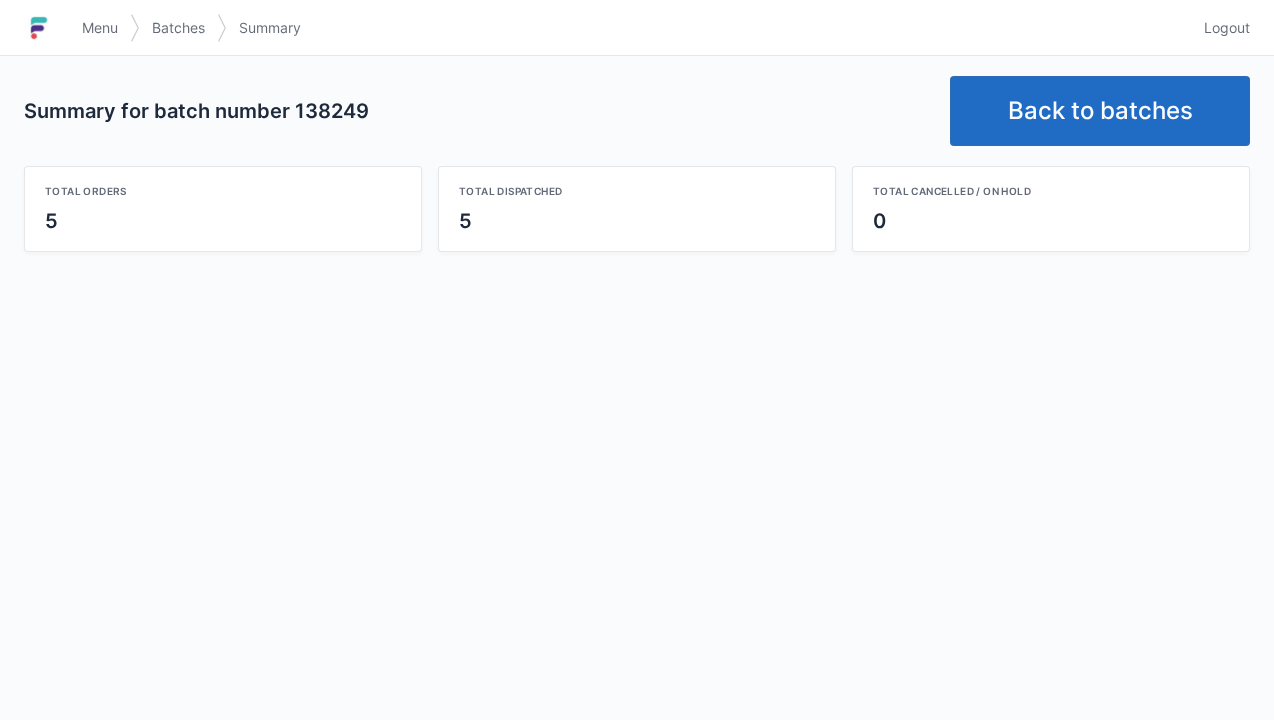 click on "Back to batches" at bounding box center [1100, 111] 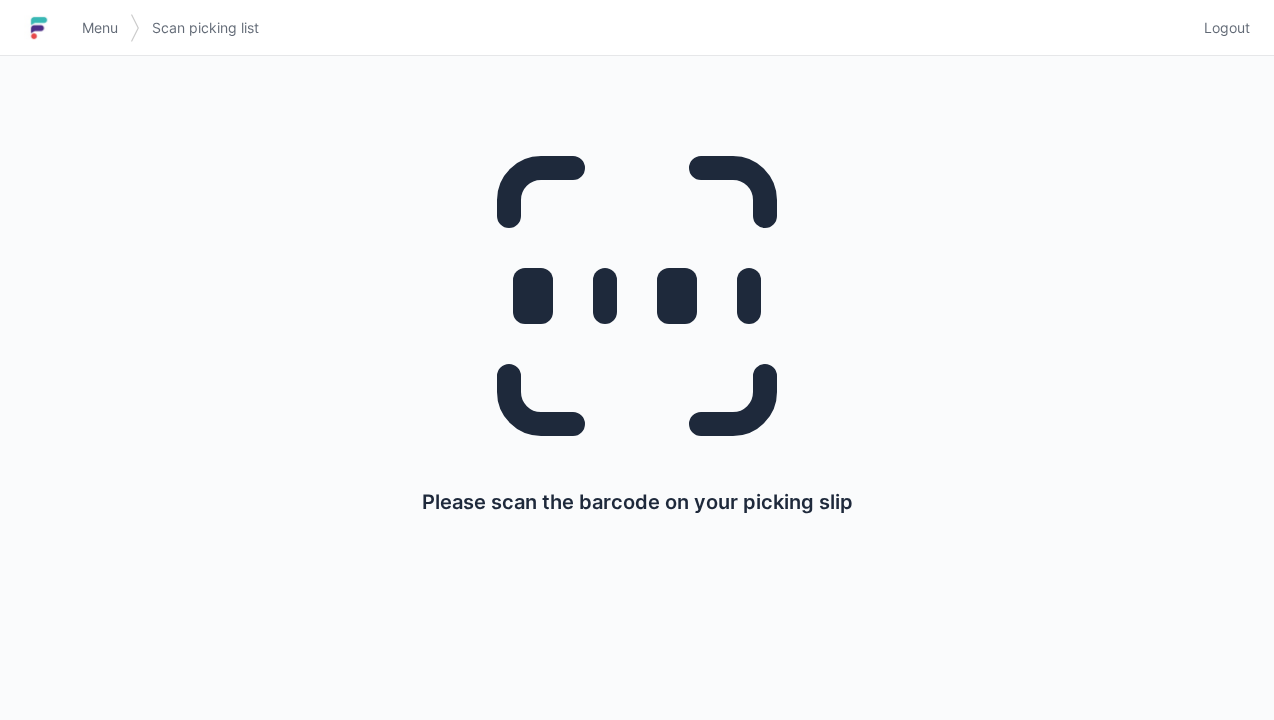 scroll, scrollTop: 0, scrollLeft: 0, axis: both 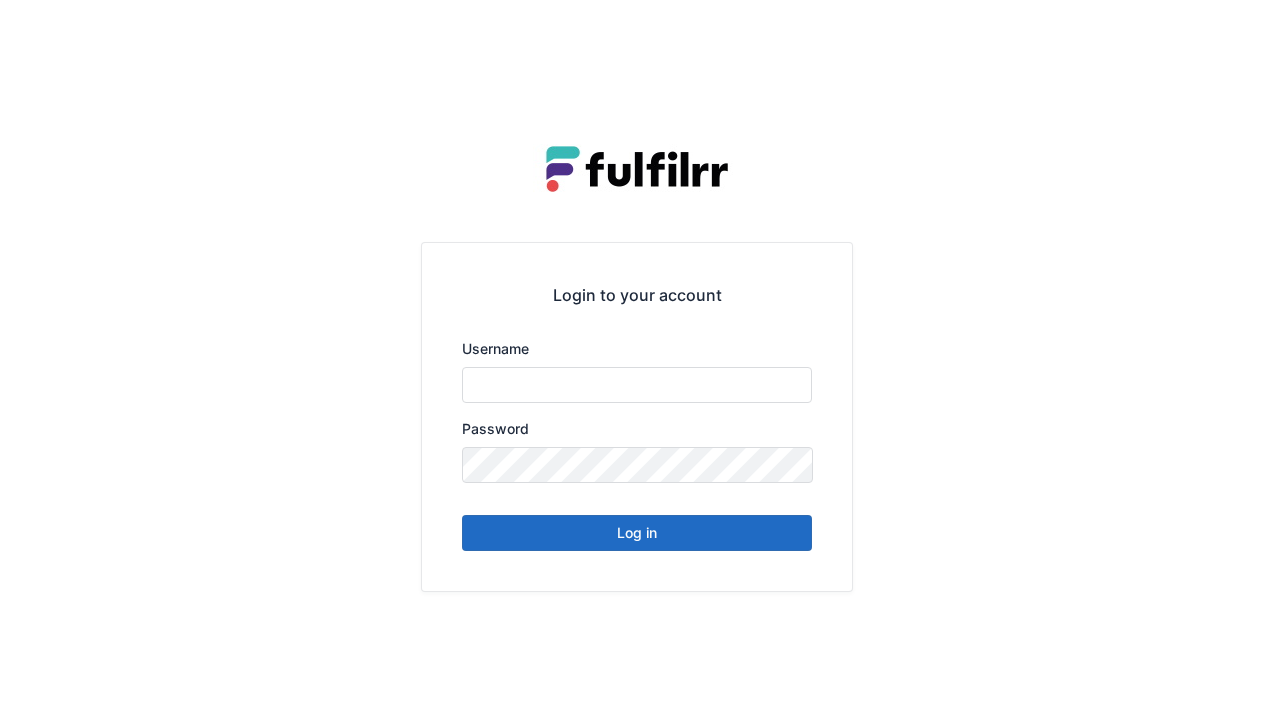 type on "******" 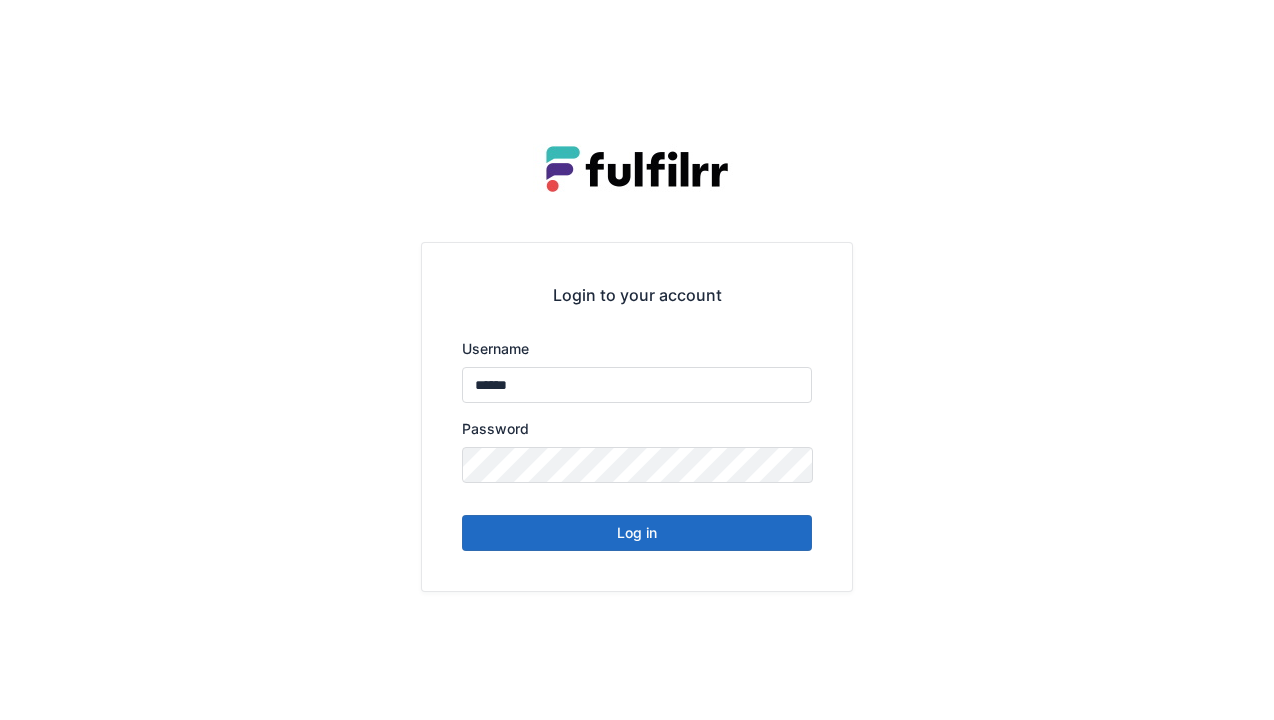 click on "Log in" at bounding box center (637, 533) 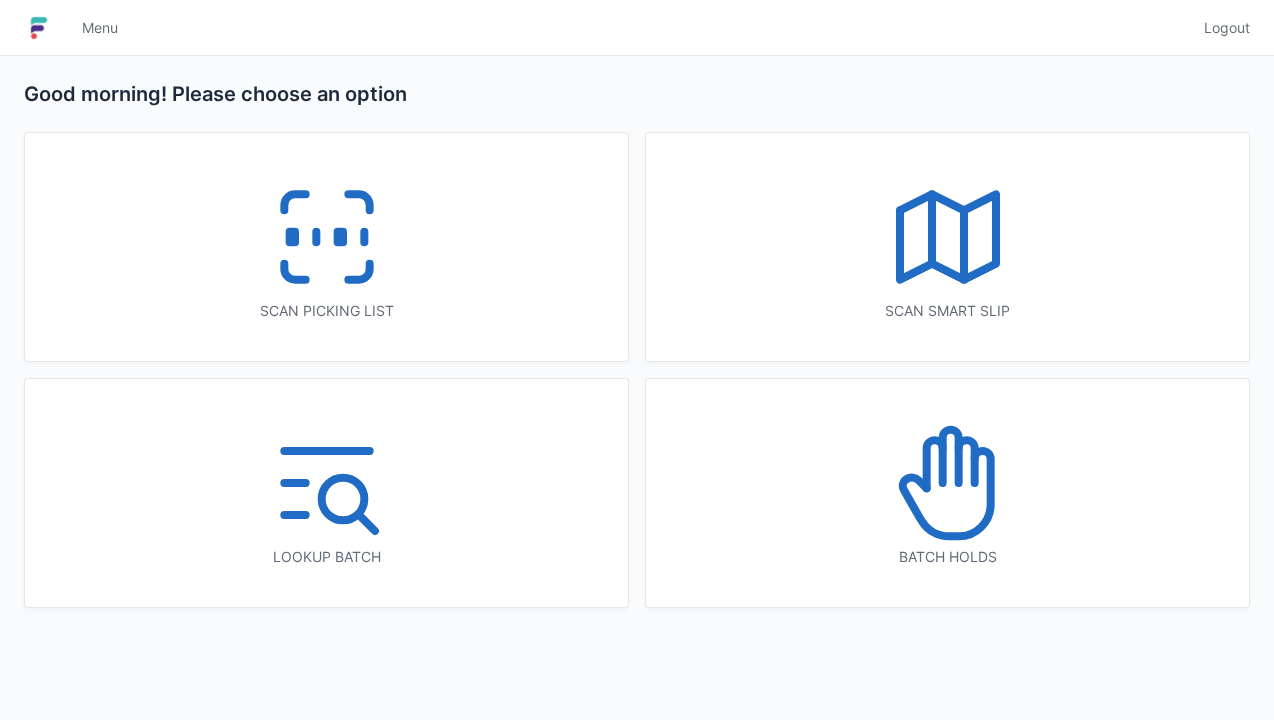 scroll, scrollTop: 0, scrollLeft: 0, axis: both 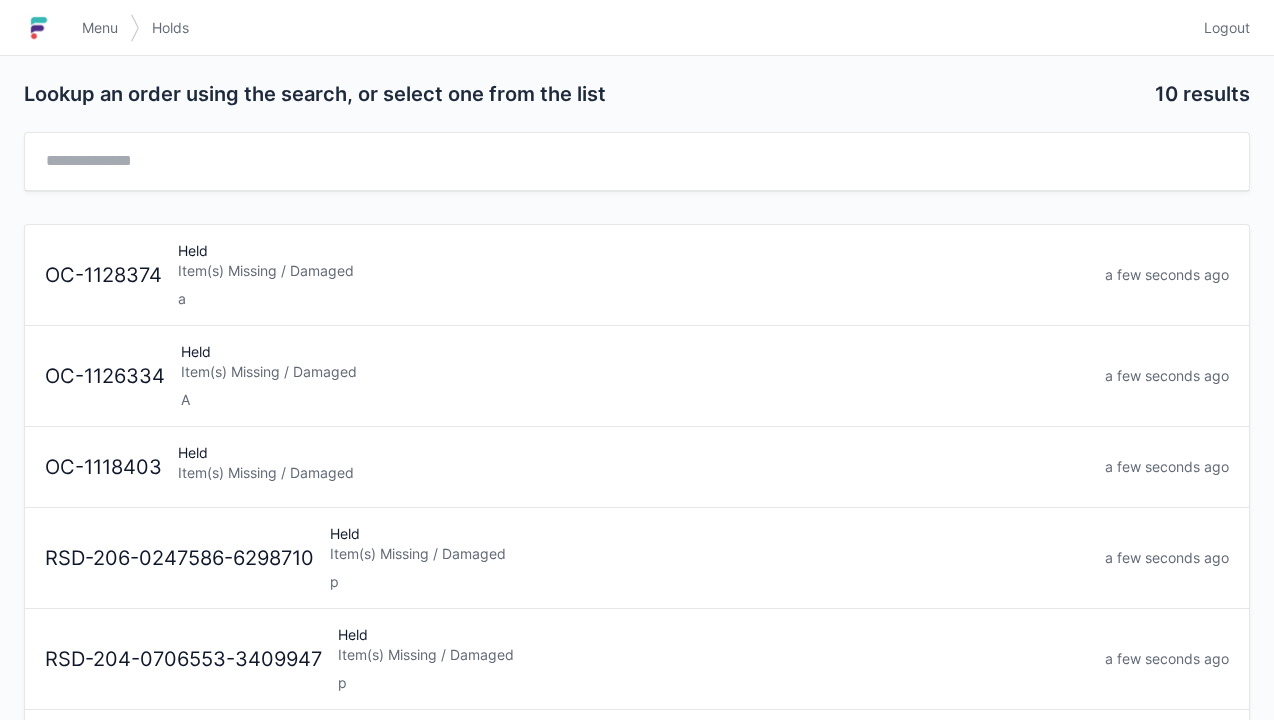 click on "Item(s) Missing / Damaged" at bounding box center [633, 271] 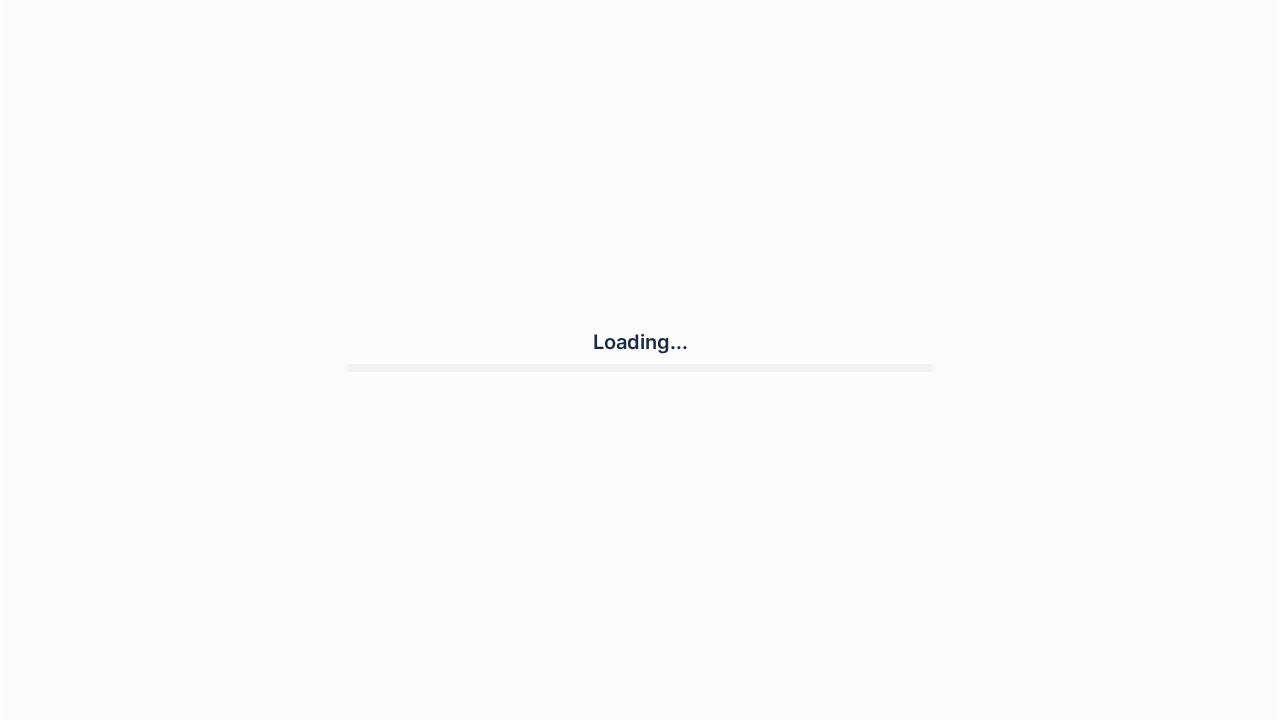 scroll, scrollTop: 0, scrollLeft: 0, axis: both 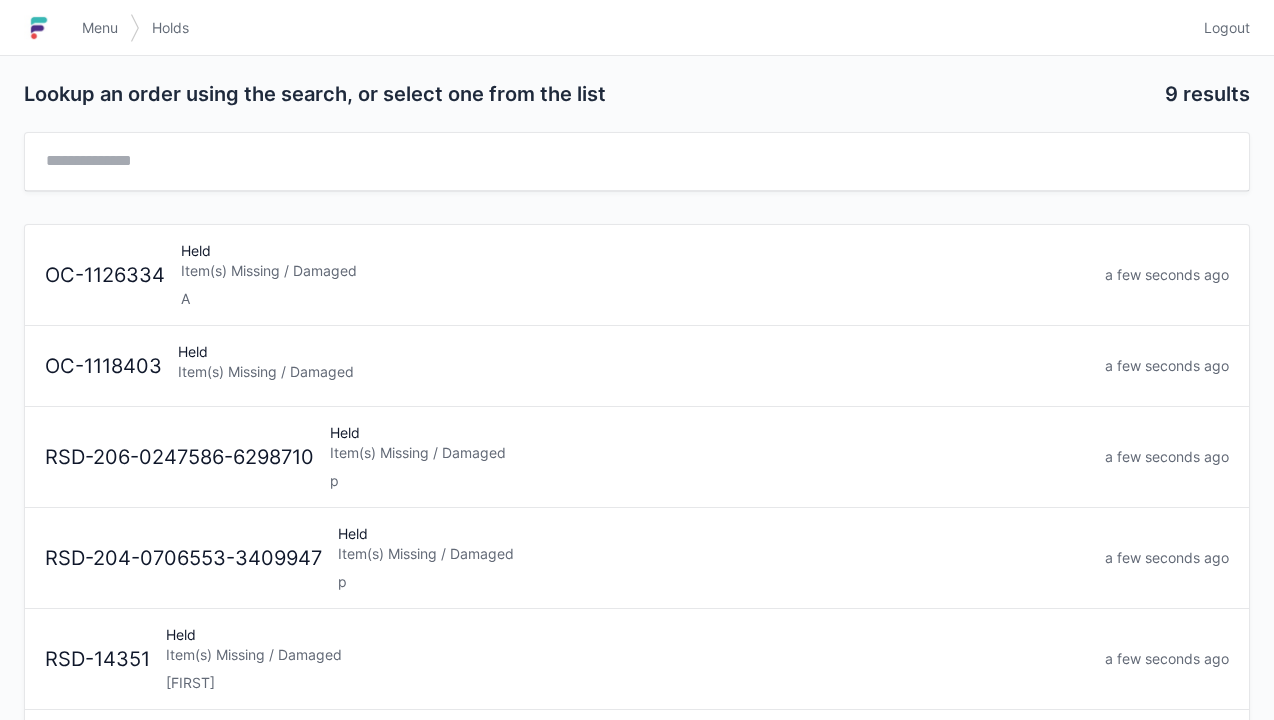 click on "Item(s) Missing / Damaged" at bounding box center [635, 271] 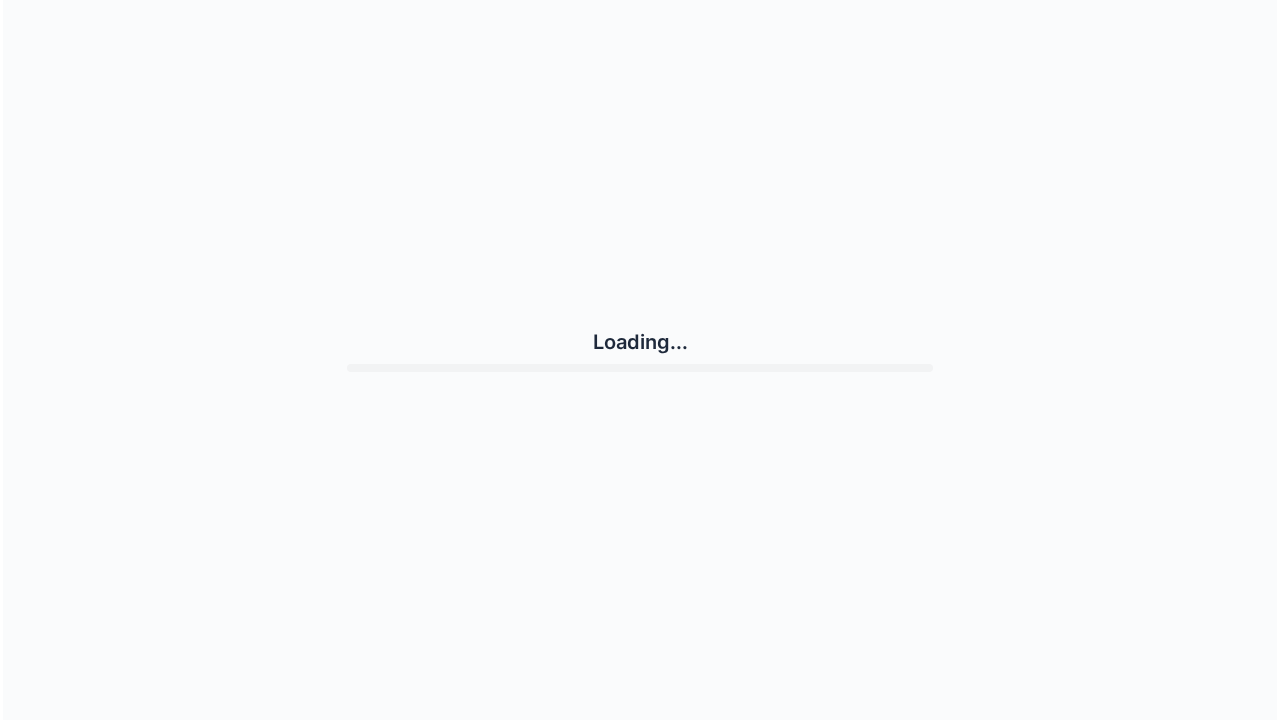 scroll, scrollTop: 0, scrollLeft: 0, axis: both 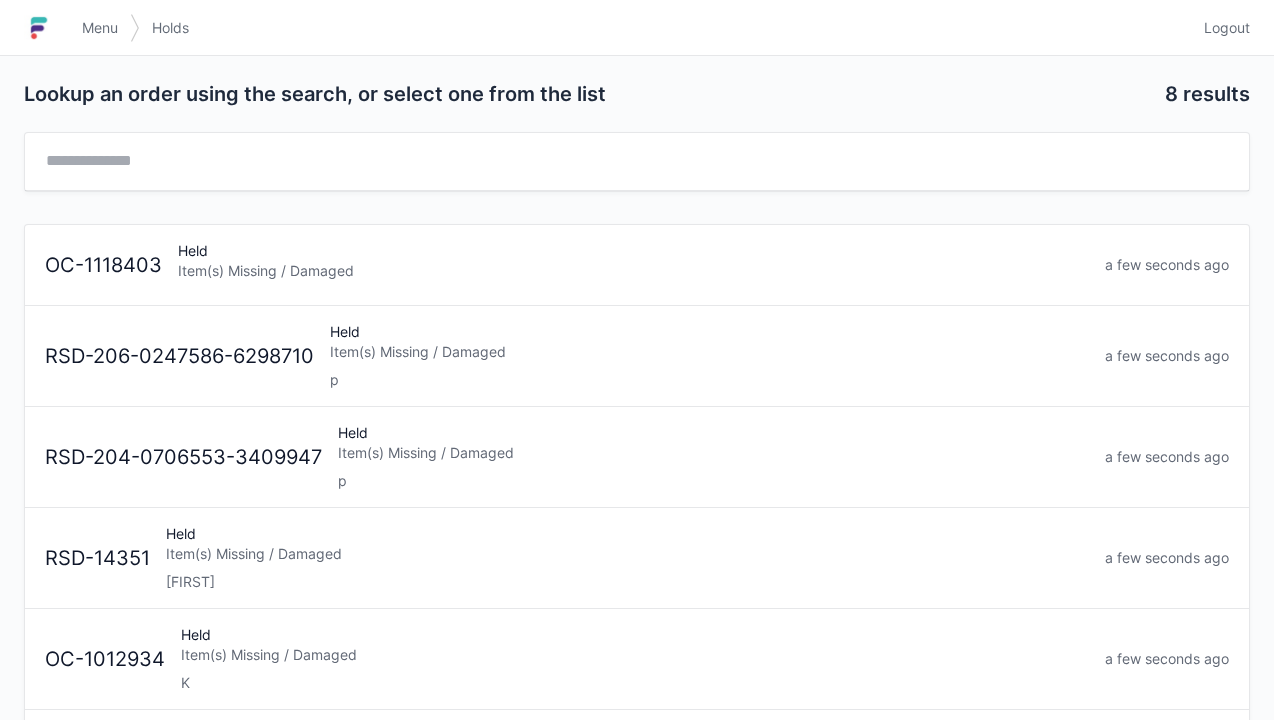 click on "Logout" at bounding box center [1227, 28] 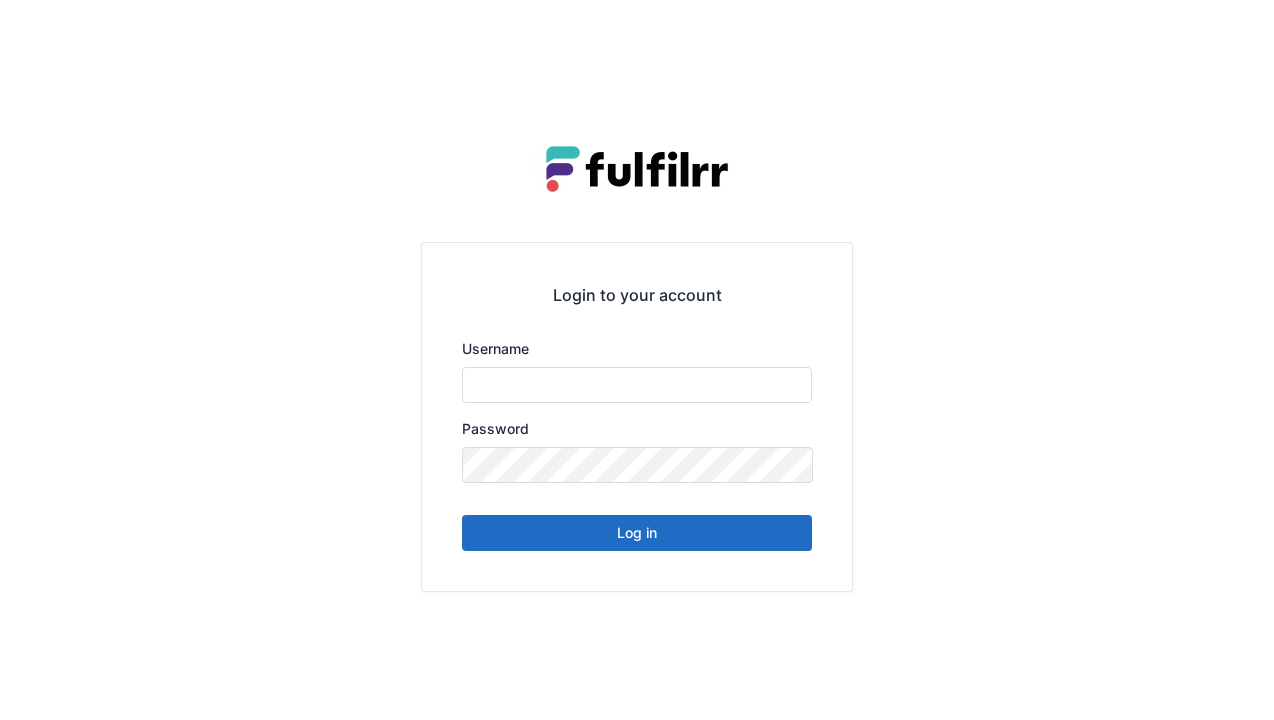 scroll, scrollTop: 0, scrollLeft: 0, axis: both 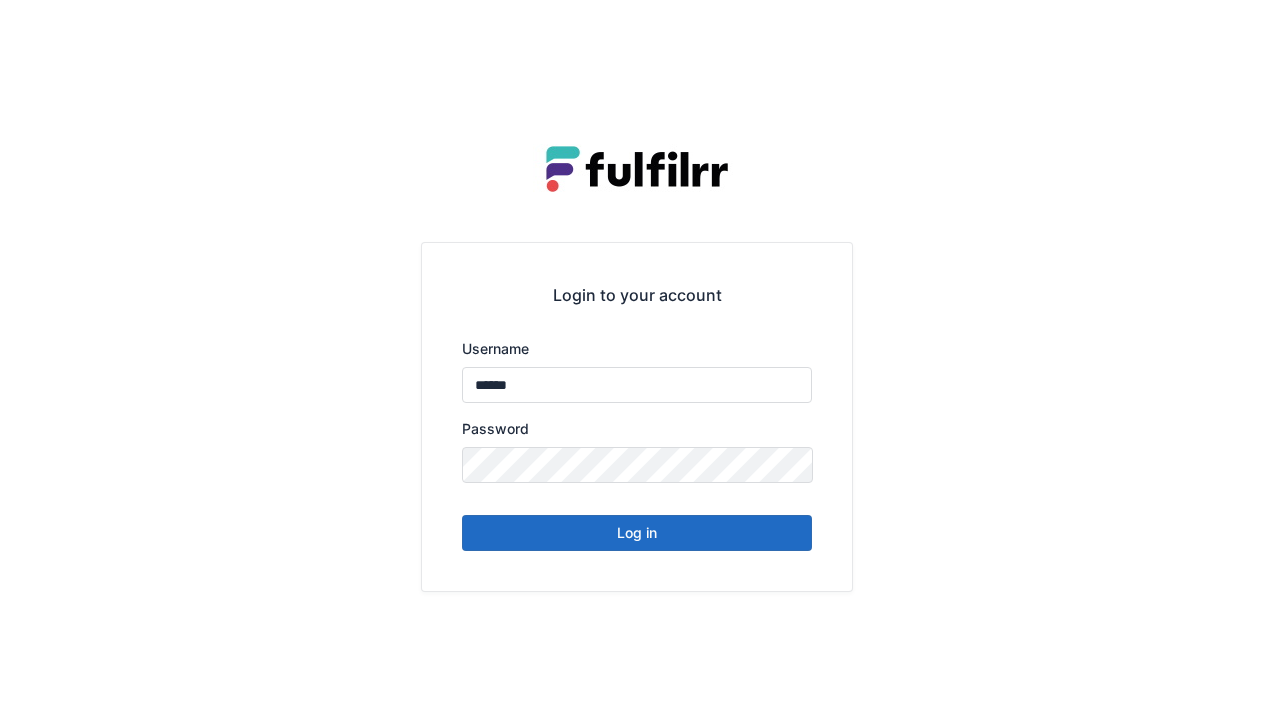 click on "Log in" at bounding box center [637, 533] 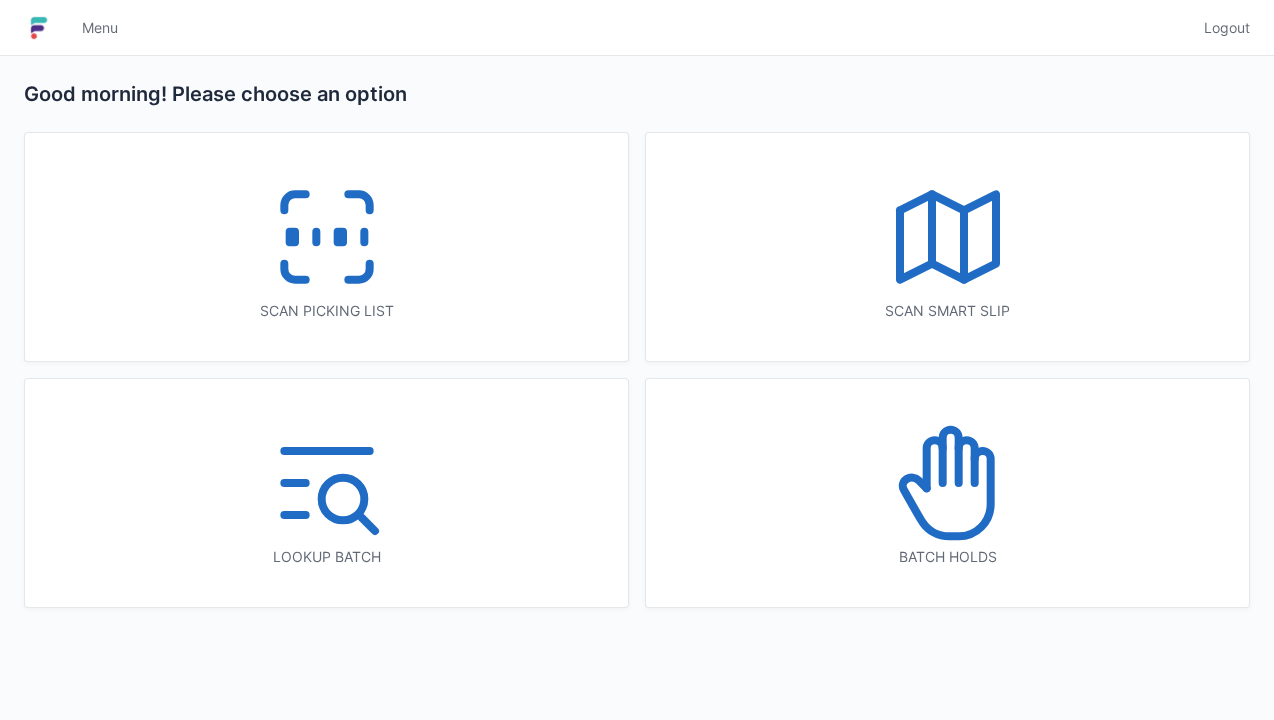 scroll, scrollTop: 0, scrollLeft: 0, axis: both 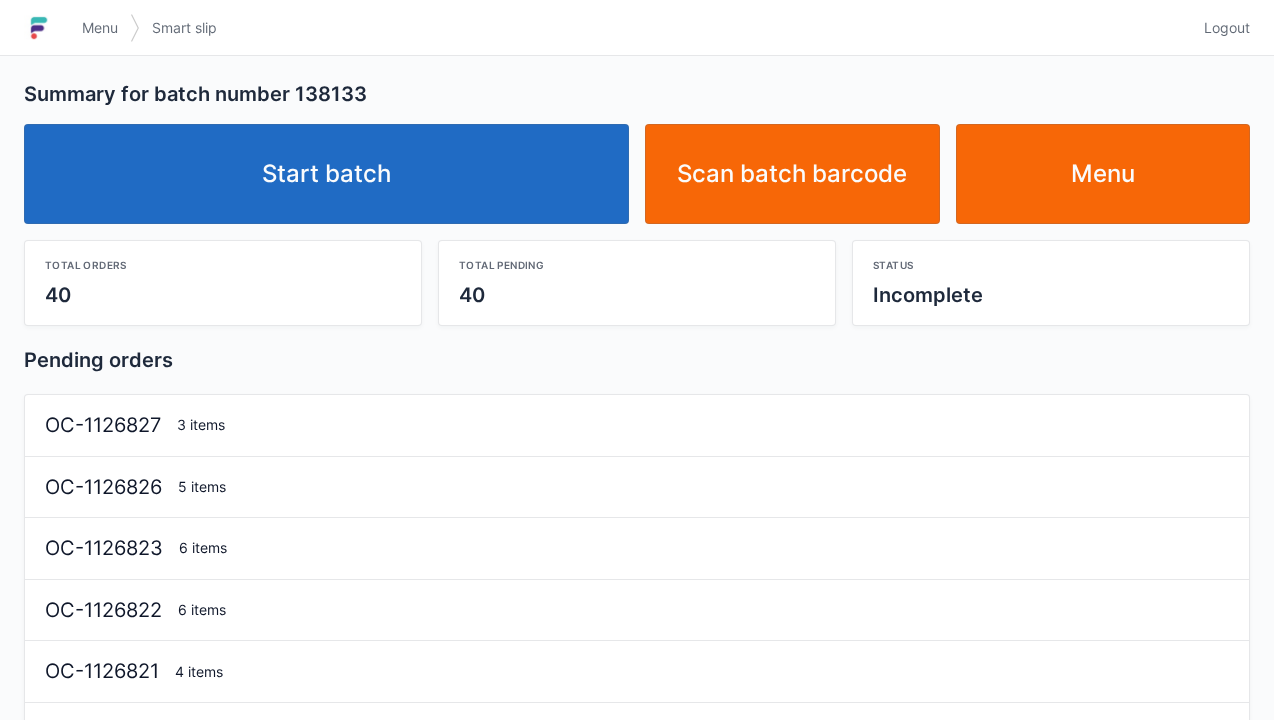 click on "Start batch" at bounding box center (326, 174) 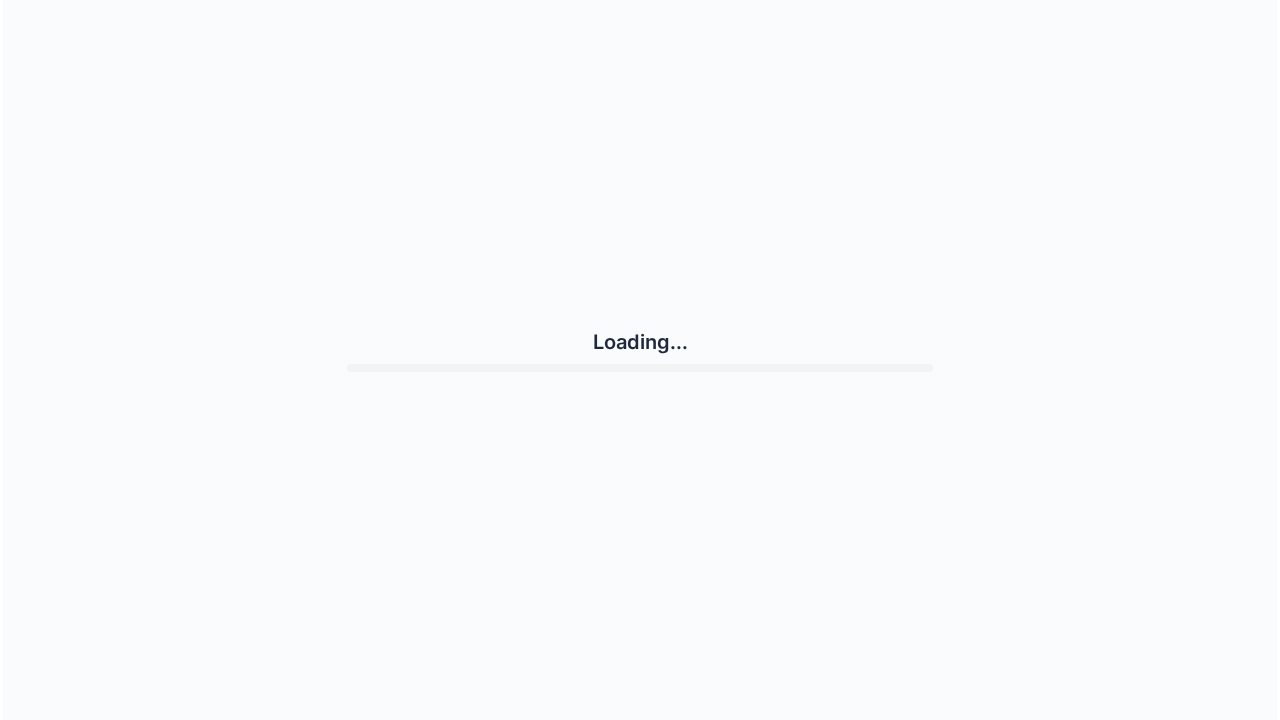 scroll, scrollTop: 0, scrollLeft: 0, axis: both 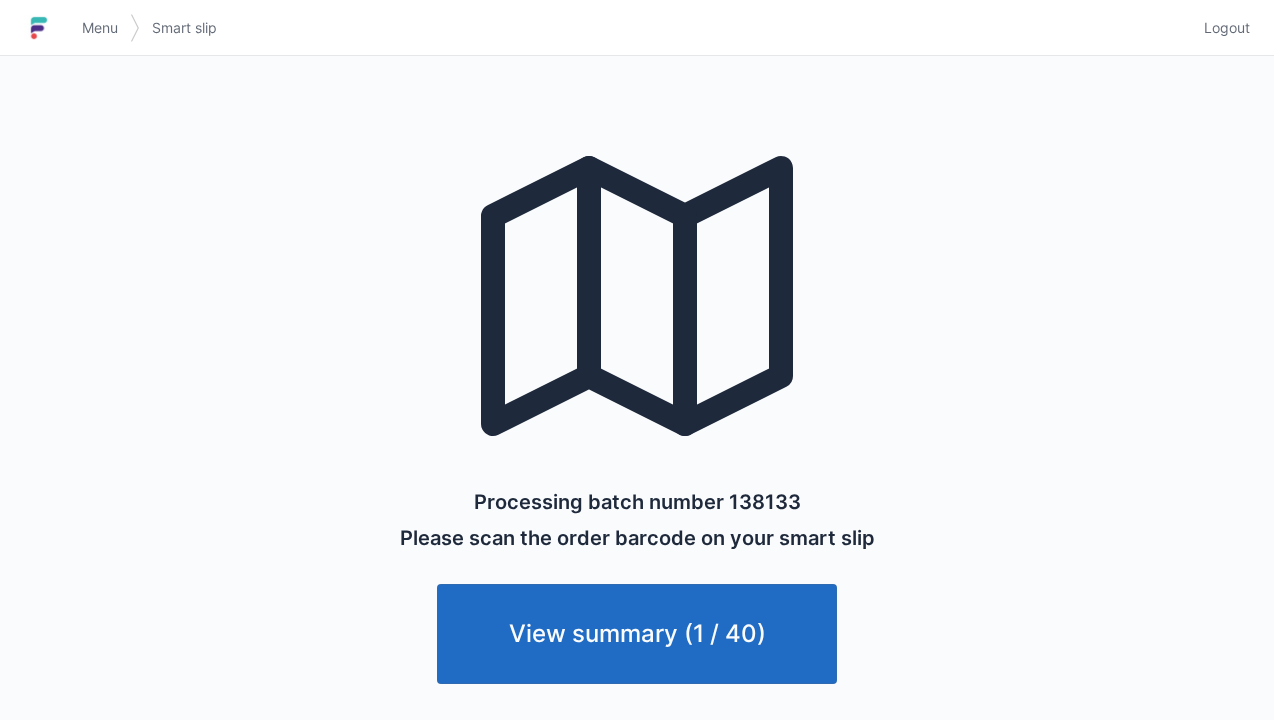 click on "View summary (1 / 40)" at bounding box center [637, 634] 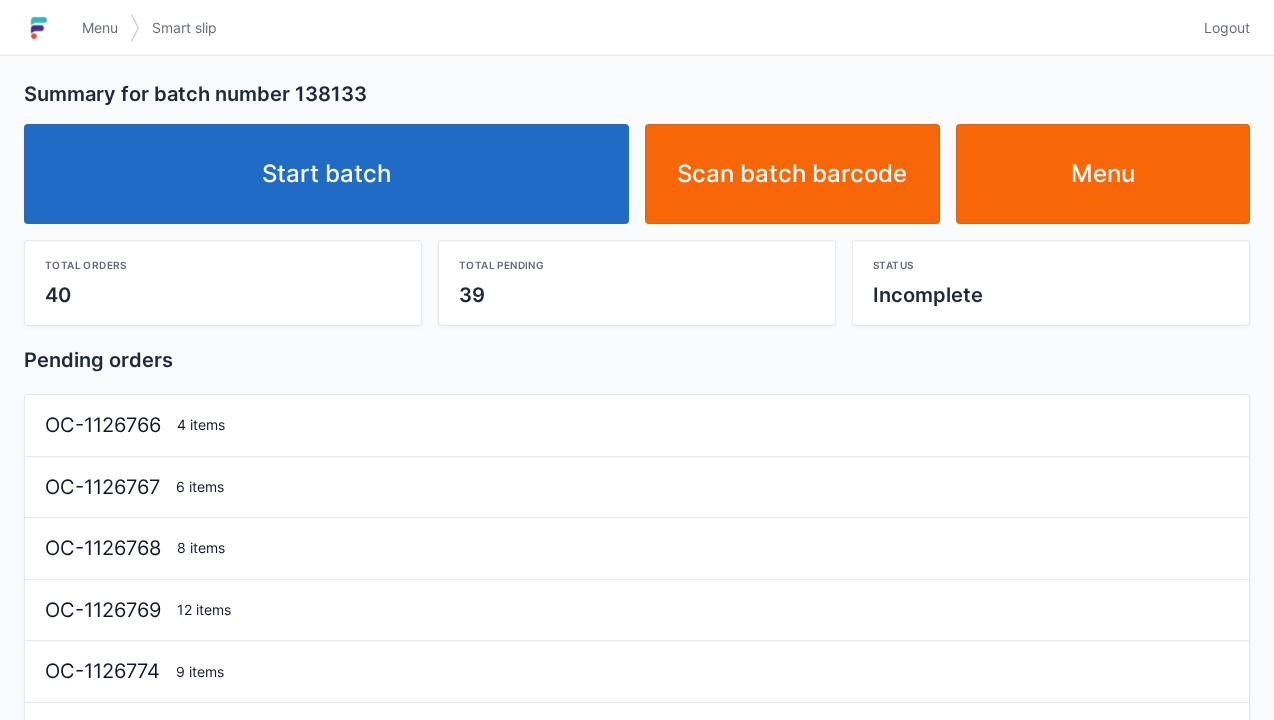 click on "Start batch" at bounding box center (326, 174) 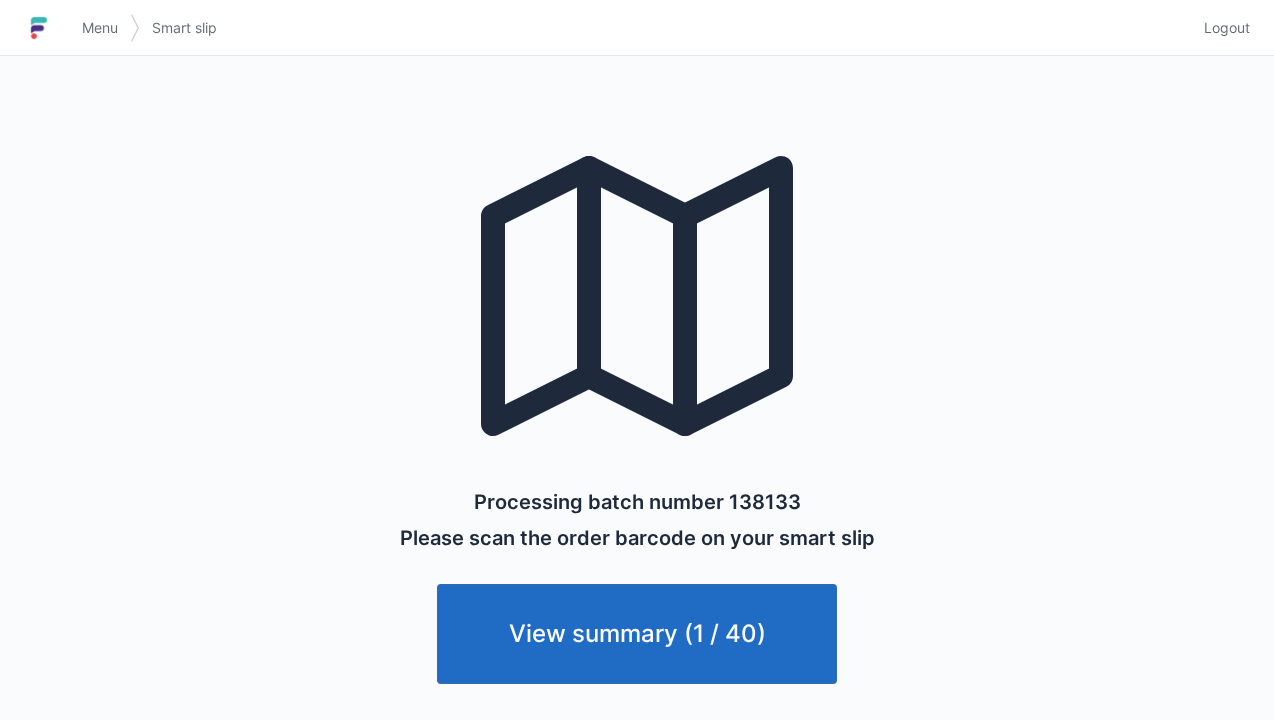 click on "View summary (1 / 40)" at bounding box center (637, 634) 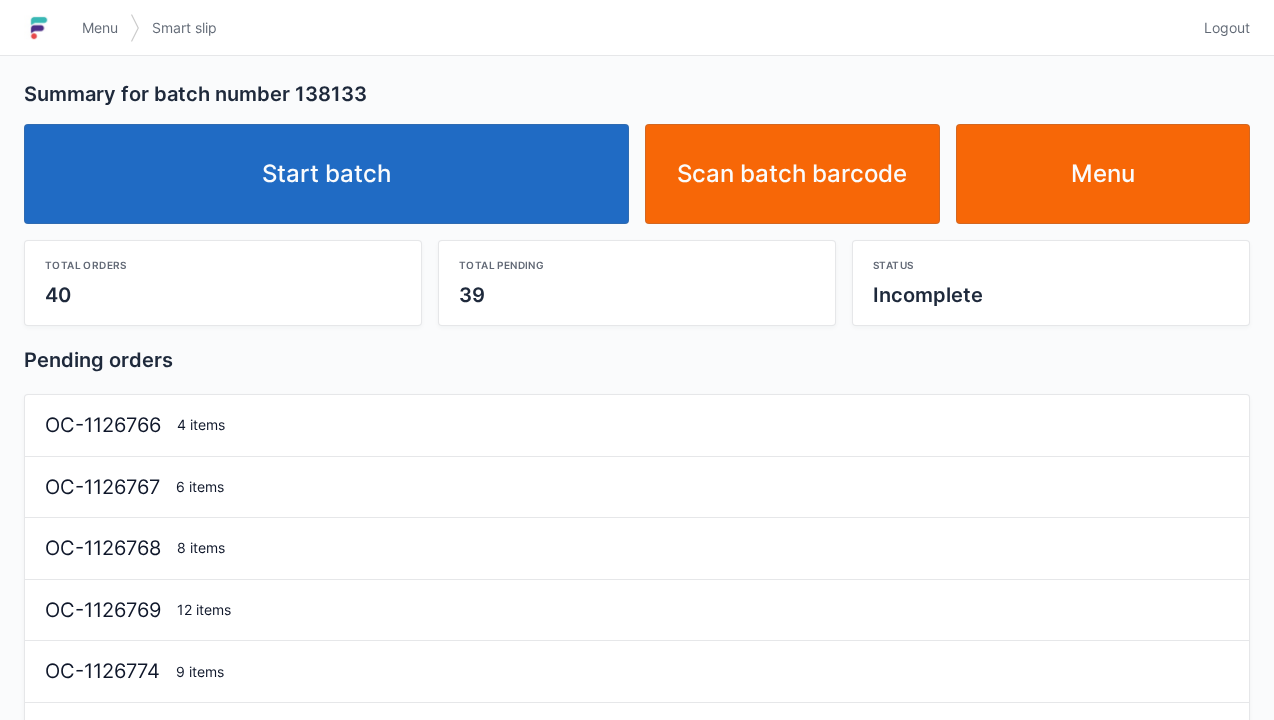 click on "Start batch" at bounding box center (326, 174) 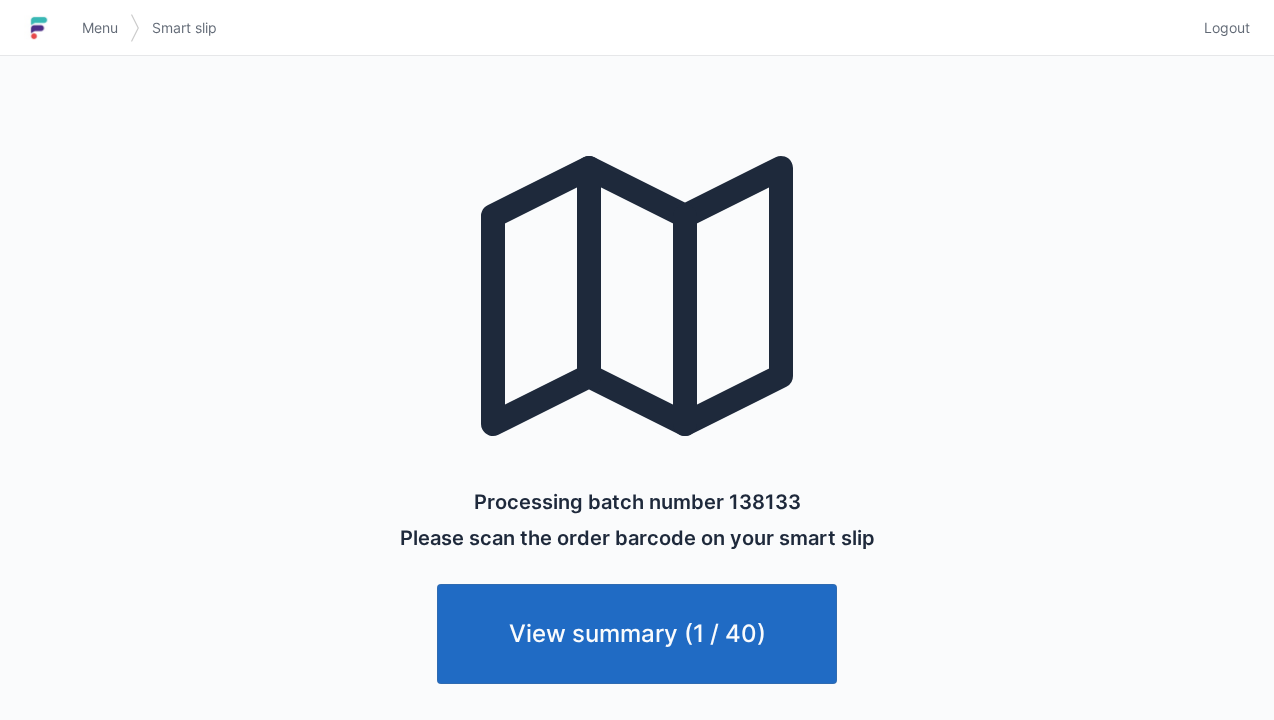 click on "View summary (1 / 40)" at bounding box center [637, 634] 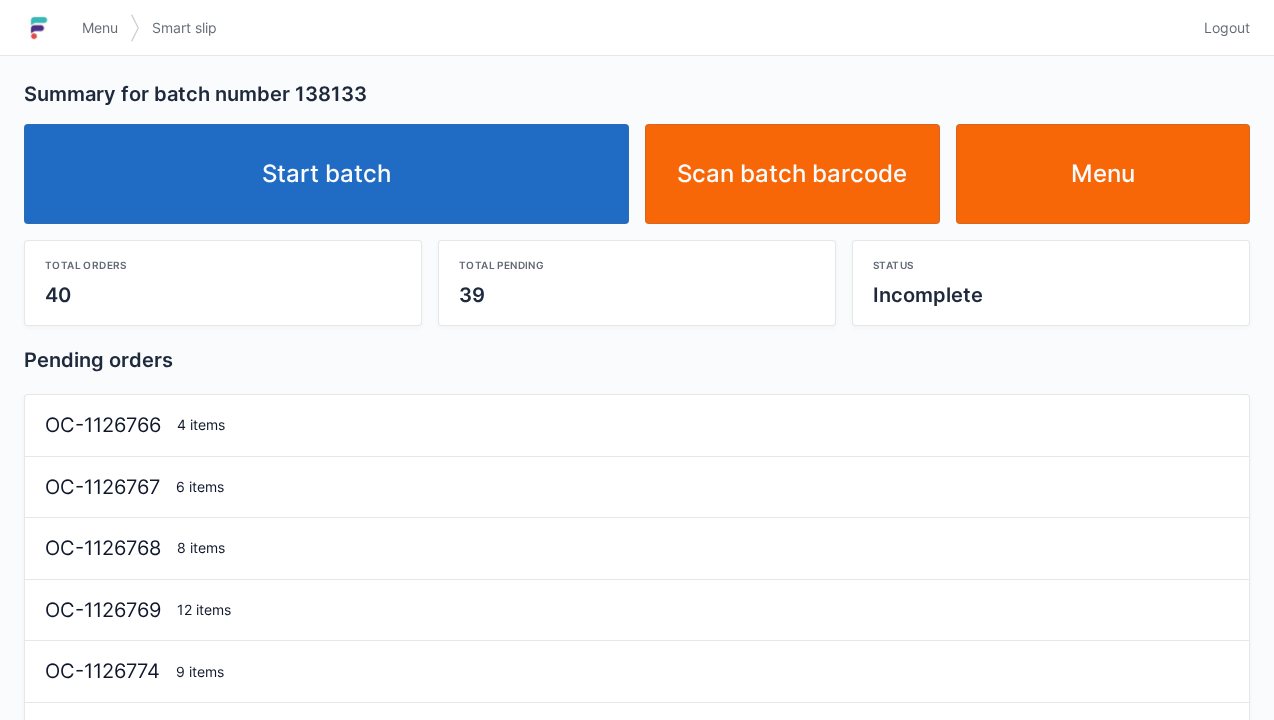 click on "Menu" at bounding box center [1103, 174] 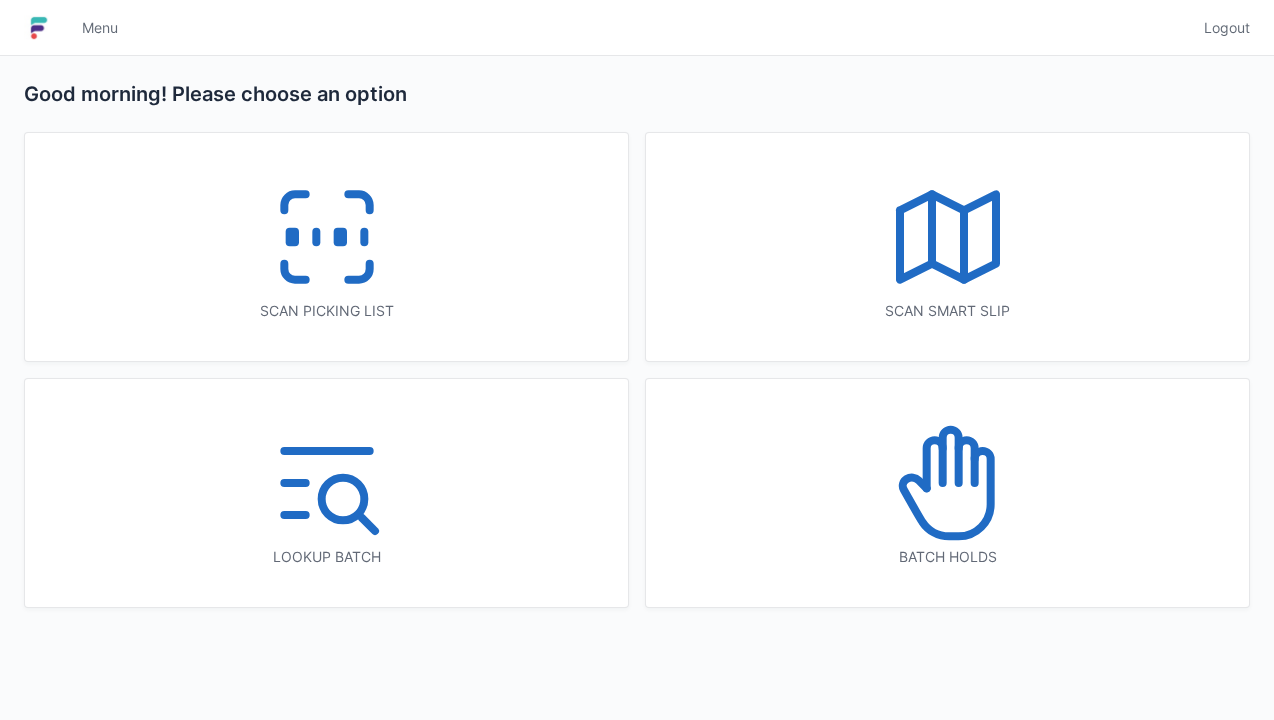 scroll, scrollTop: 0, scrollLeft: 0, axis: both 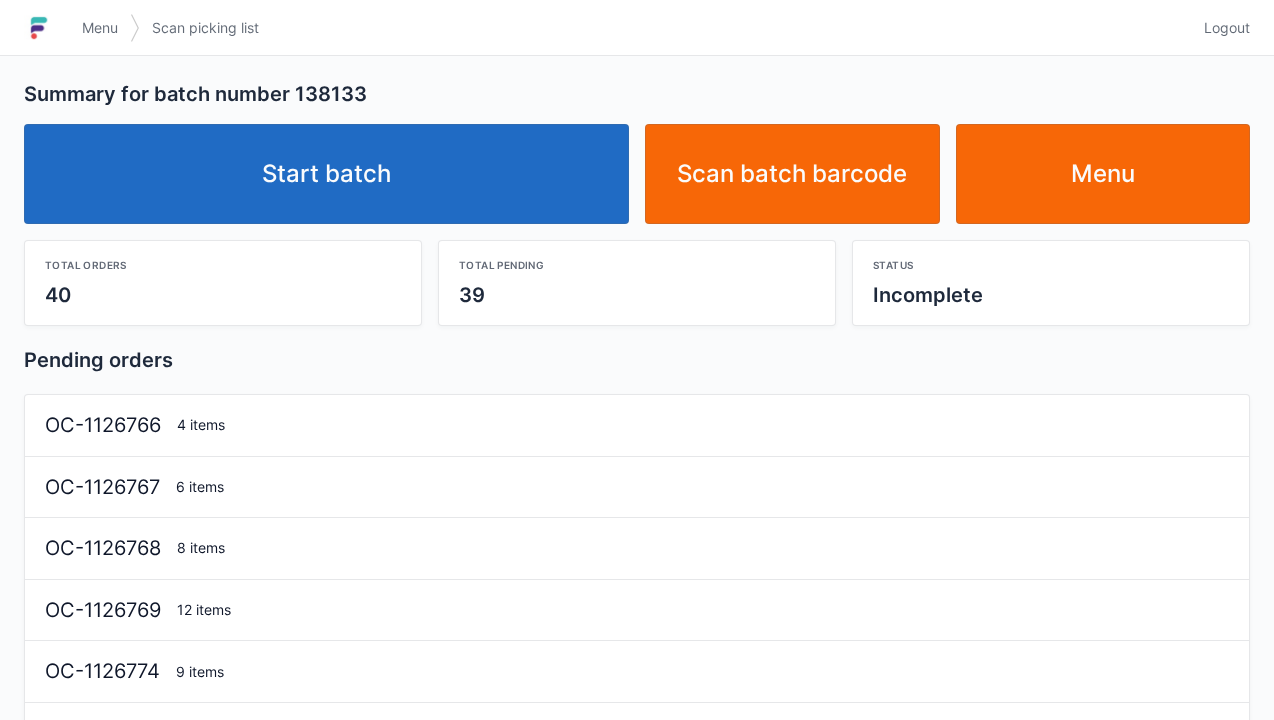 click on "Start batch" at bounding box center (326, 174) 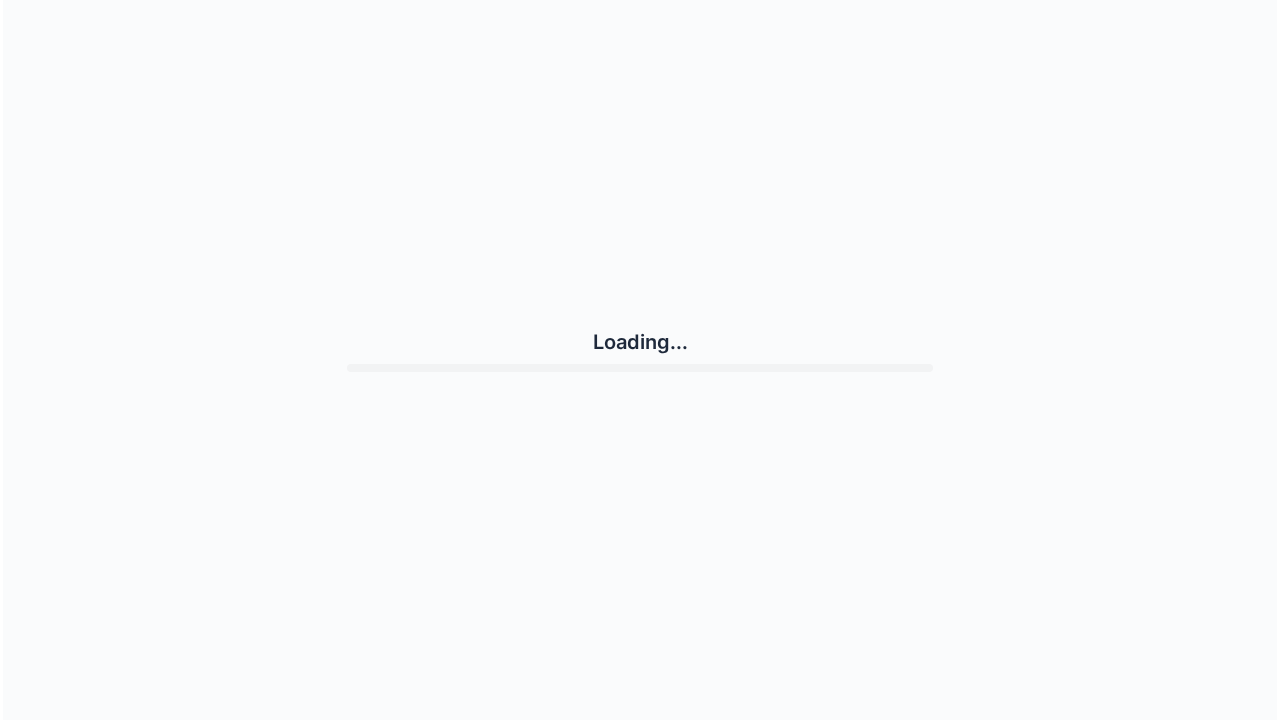 scroll, scrollTop: 0, scrollLeft: 0, axis: both 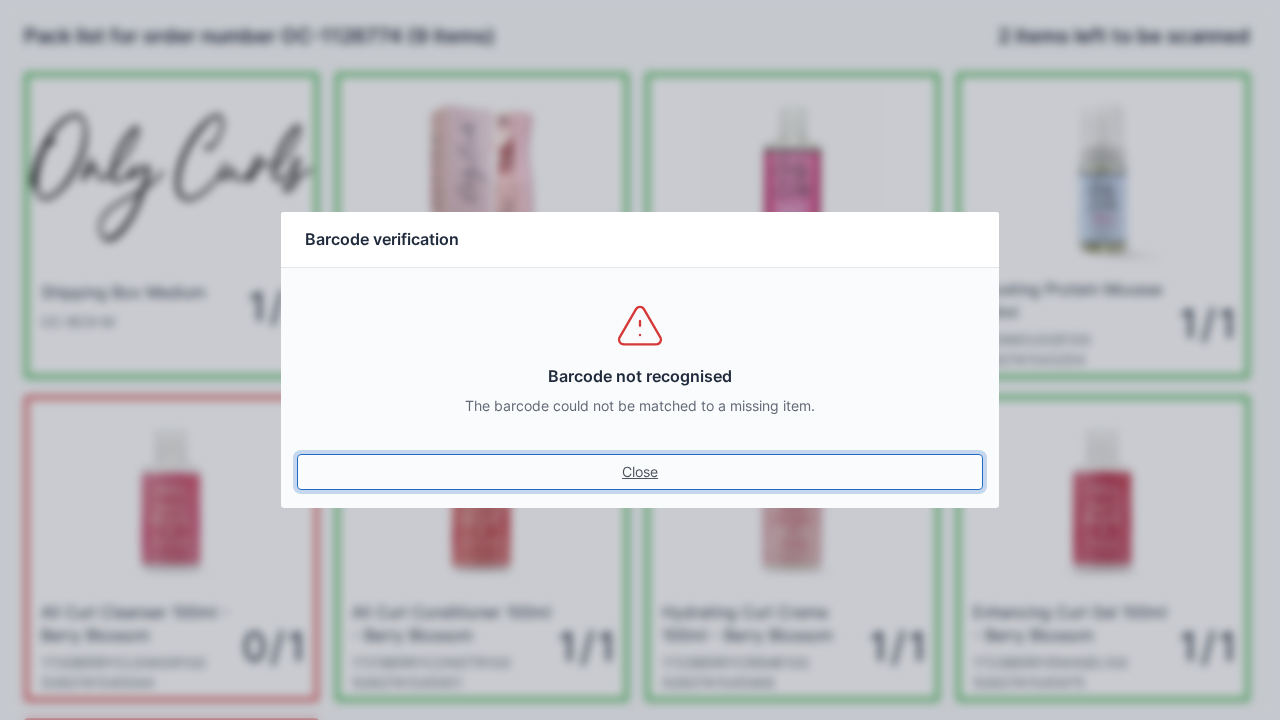 click on "Close" at bounding box center [640, 472] 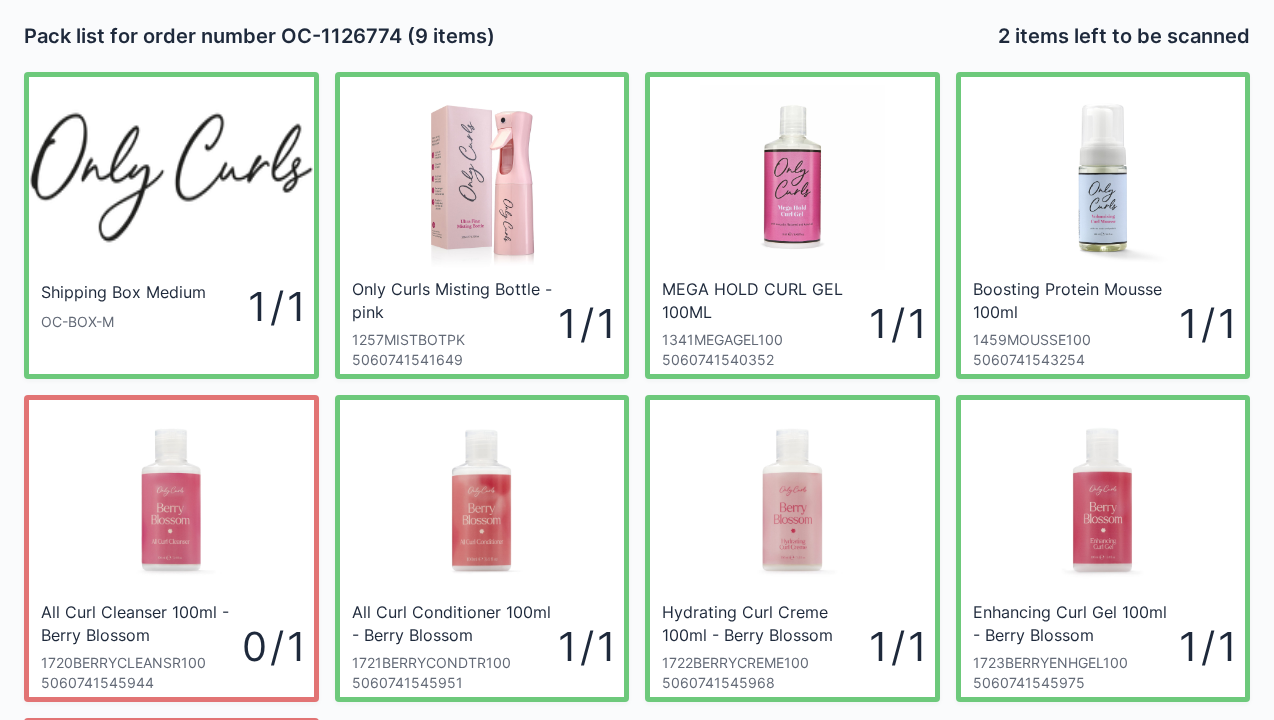 click at bounding box center (171, 500) 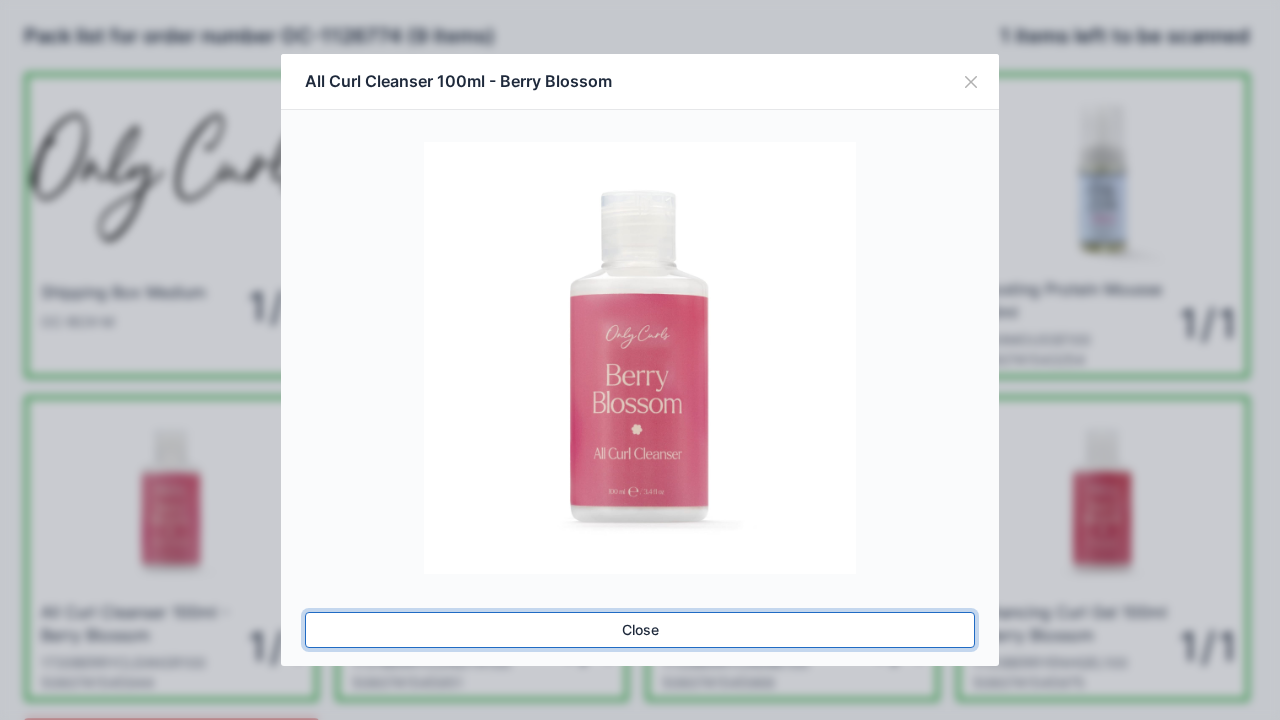 click on "Close" at bounding box center (640, 630) 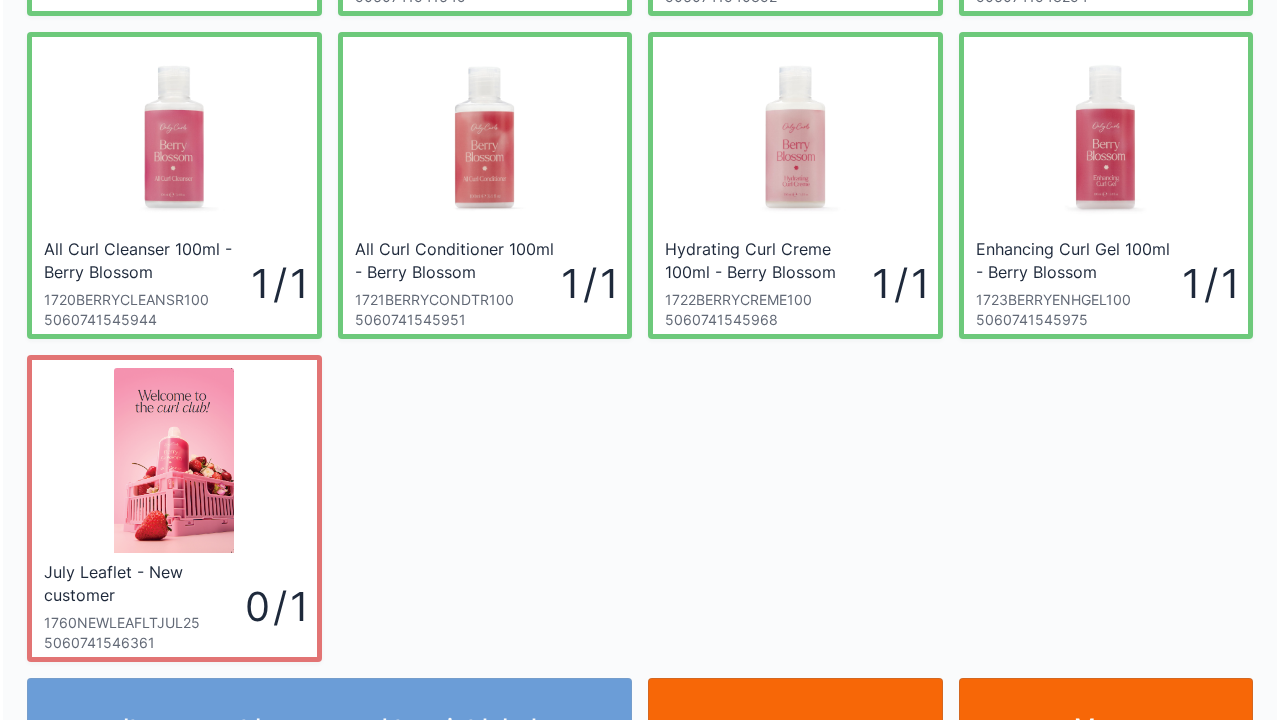 scroll, scrollTop: 375, scrollLeft: 0, axis: vertical 